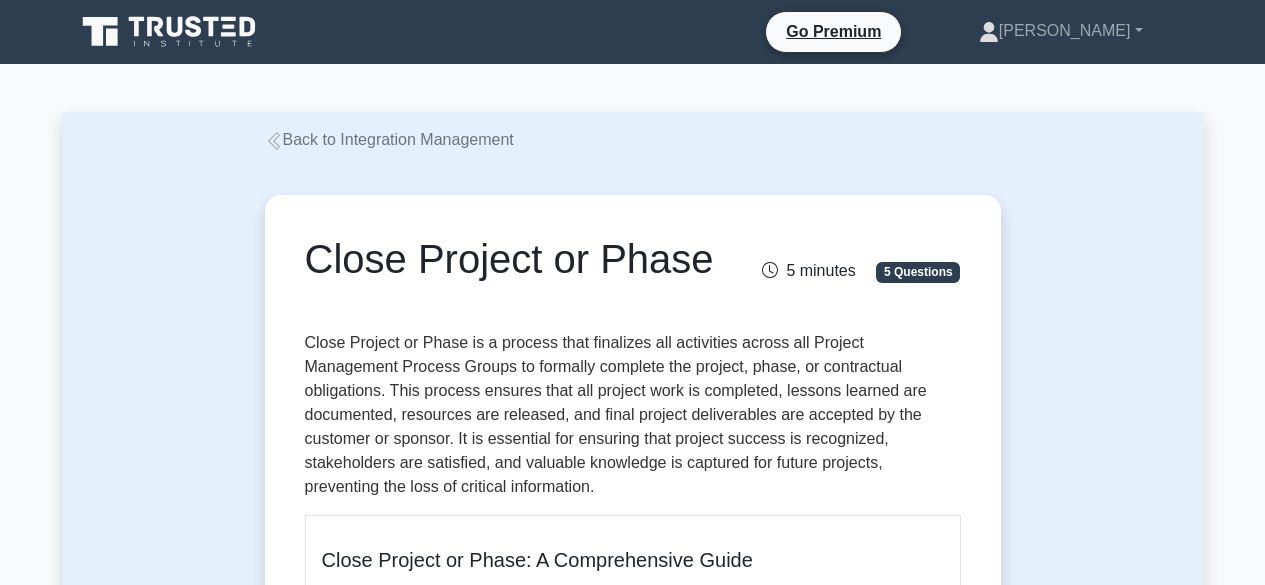scroll, scrollTop: 0, scrollLeft: 0, axis: both 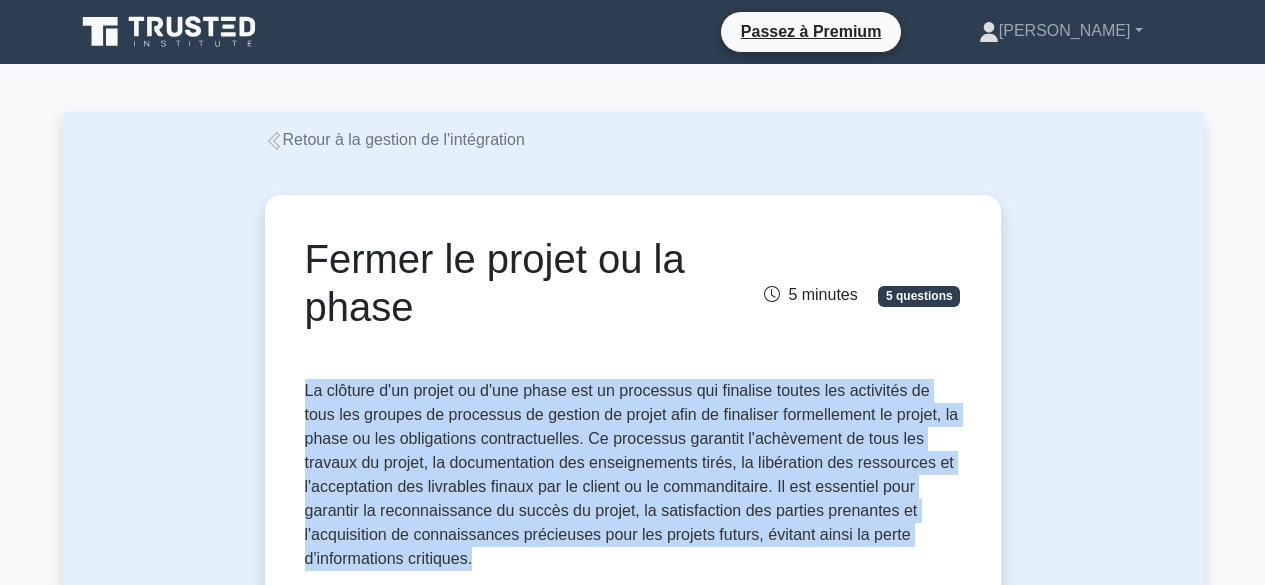 drag, startPoint x: 307, startPoint y: 392, endPoint x: 486, endPoint y: 551, distance: 239.42014 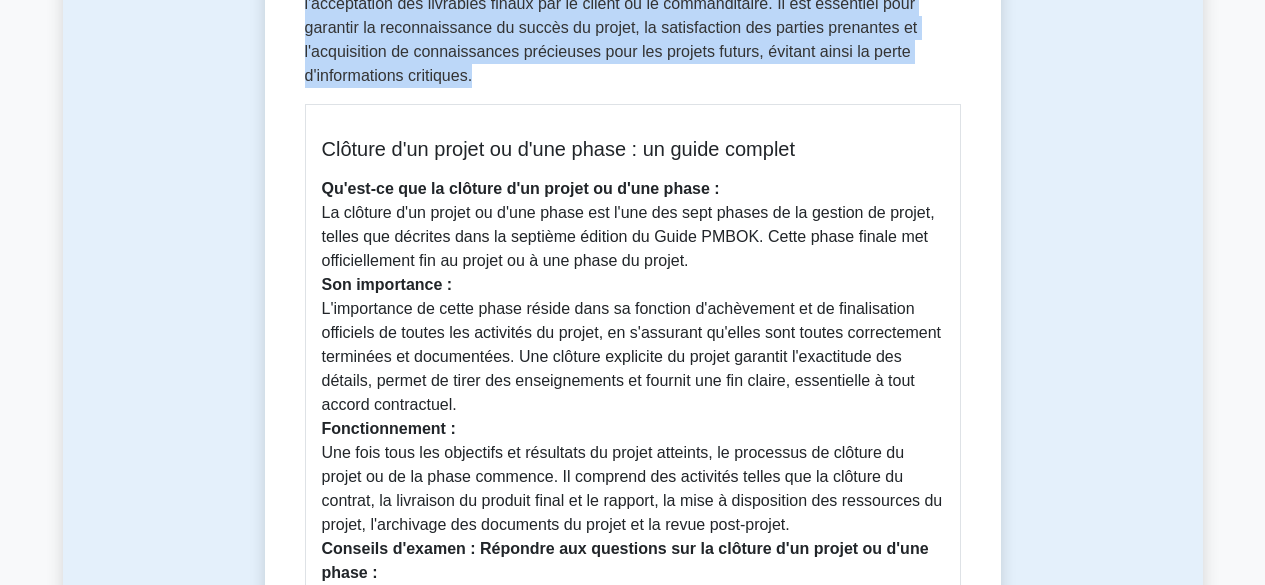 scroll, scrollTop: 565, scrollLeft: 0, axis: vertical 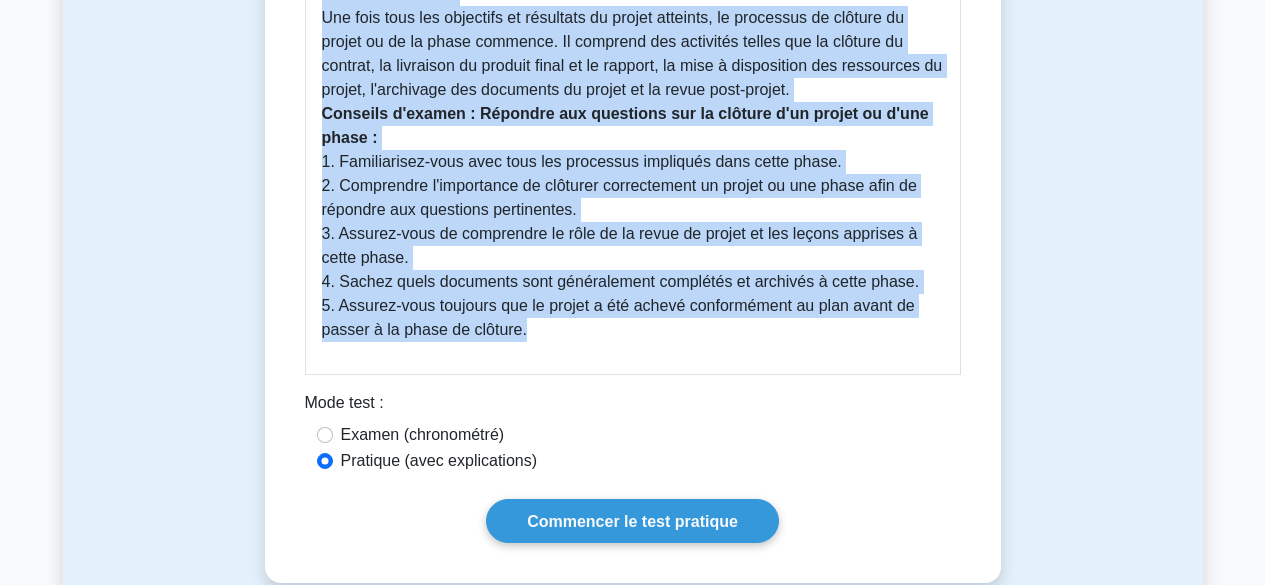 drag, startPoint x: 327, startPoint y: 65, endPoint x: 523, endPoint y: 339, distance: 336.88574 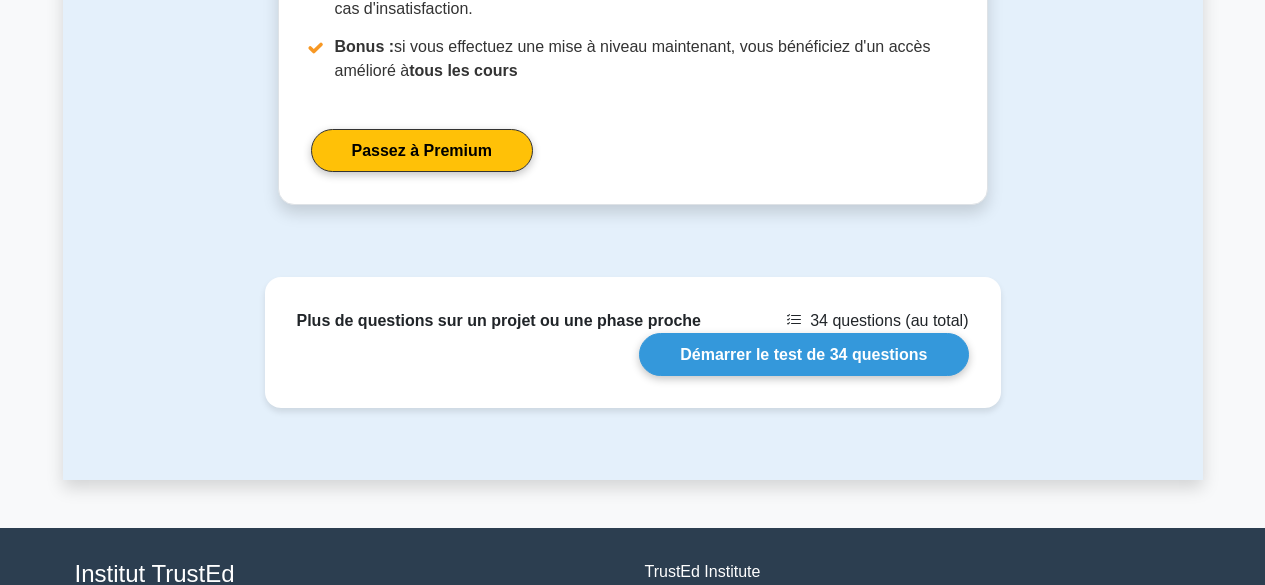 scroll, scrollTop: 1894, scrollLeft: 0, axis: vertical 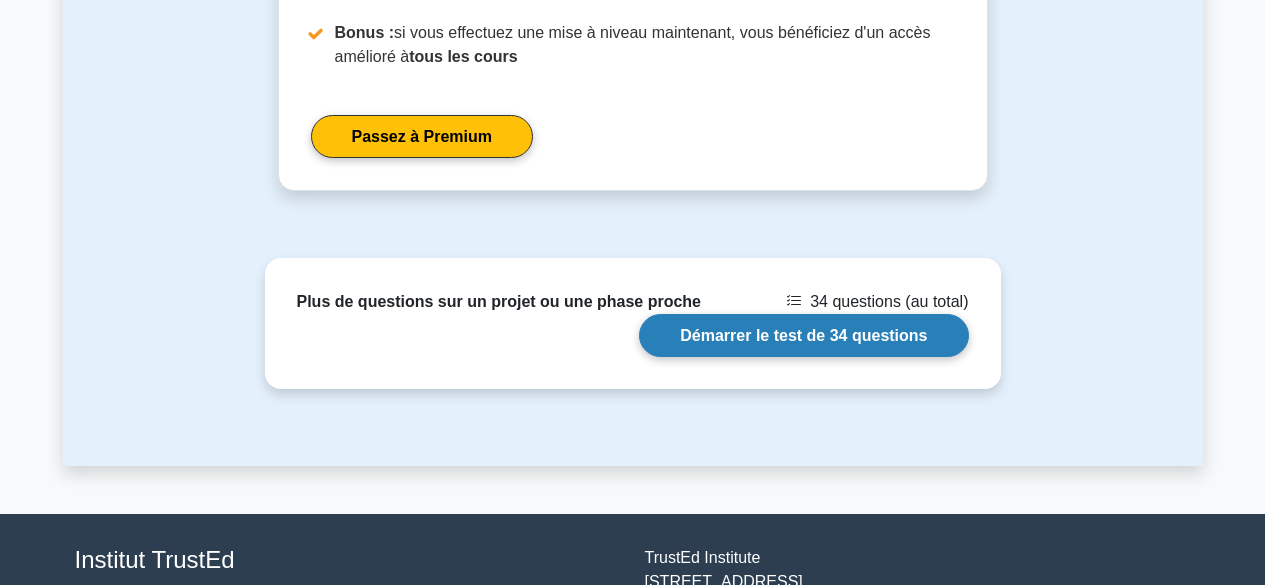 click on "Démarrer le test de 34 questions" at bounding box center [803, 335] 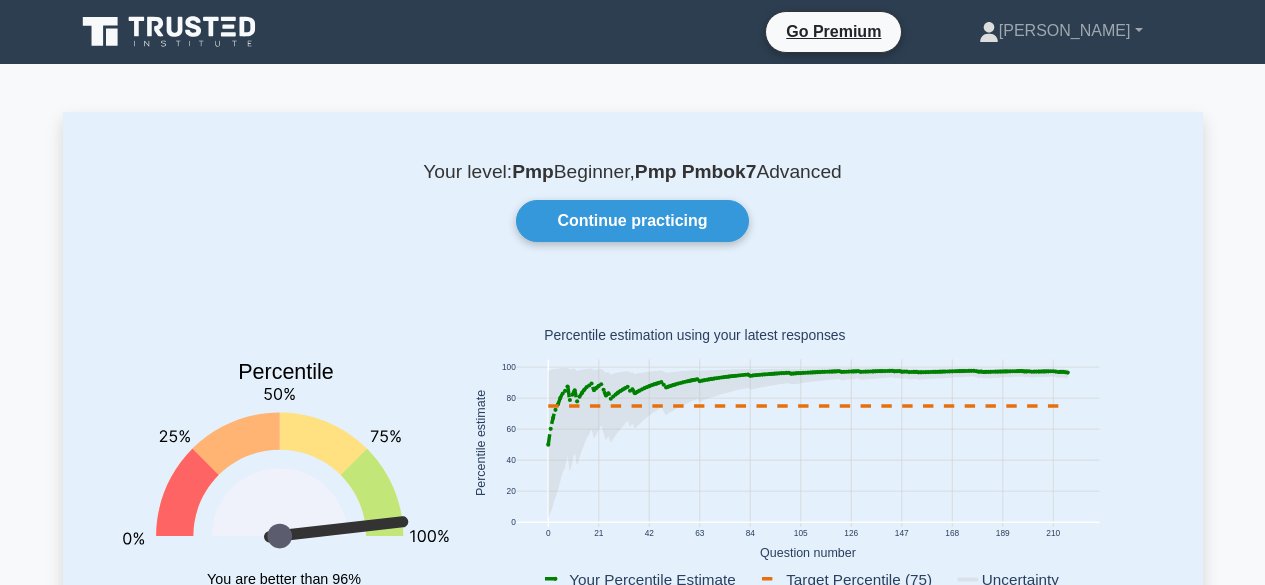 scroll, scrollTop: 0, scrollLeft: 0, axis: both 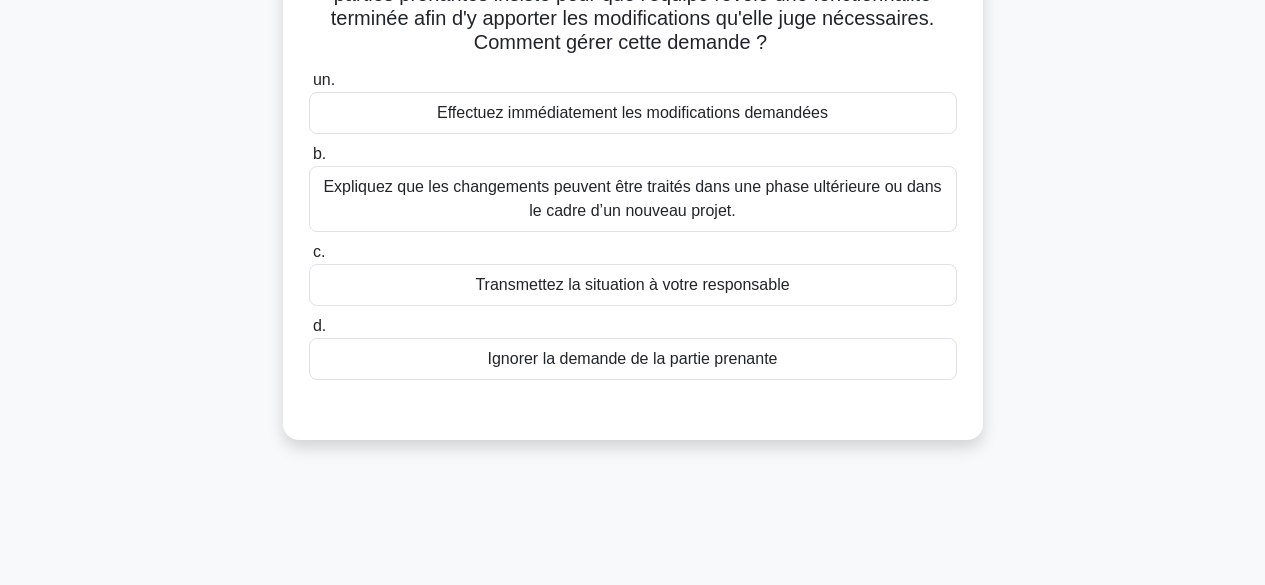 click on "Expliquez que les changements peuvent être traités dans une phase ultérieure ou dans le cadre d’un nouveau projet." at bounding box center (633, 199) 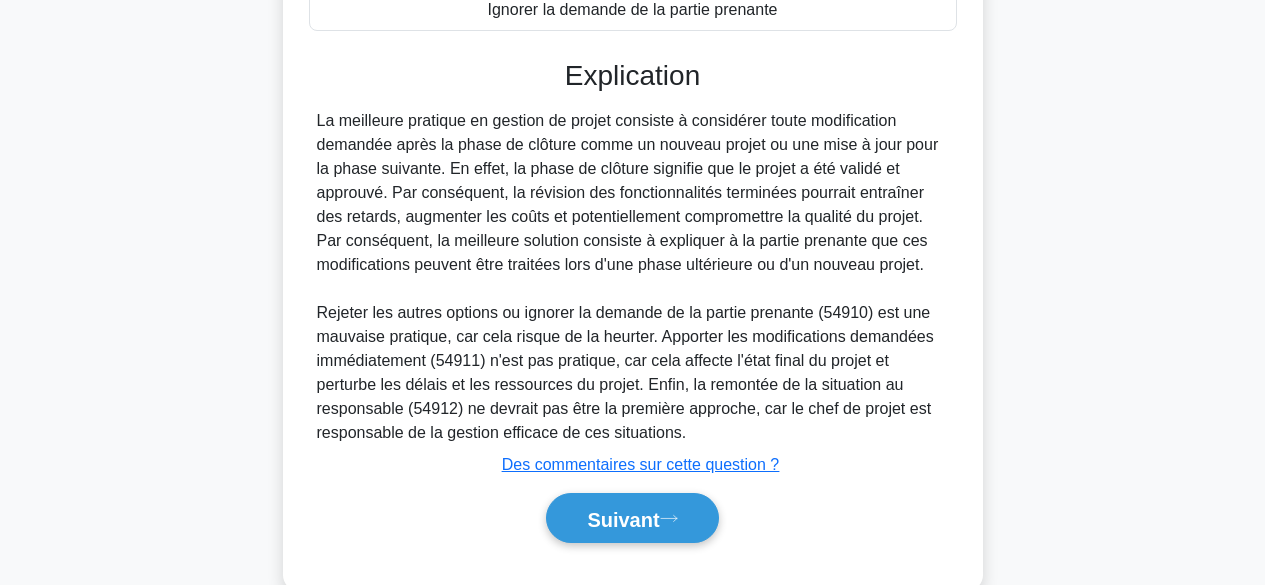 scroll, scrollTop: 628, scrollLeft: 0, axis: vertical 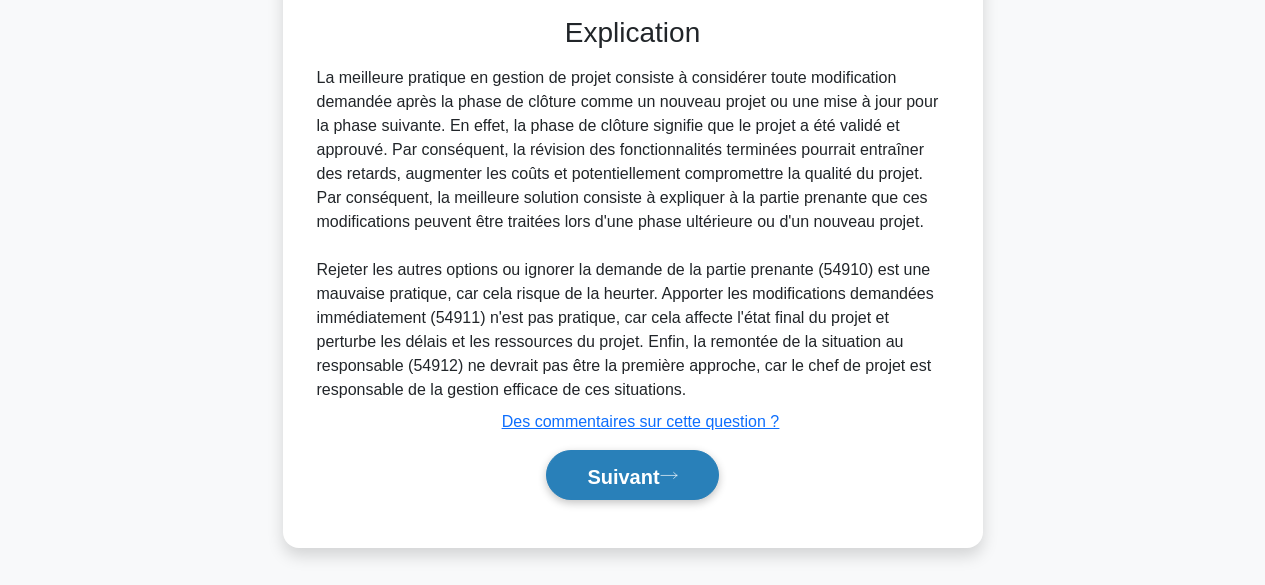 click on "Suivant" at bounding box center [623, 476] 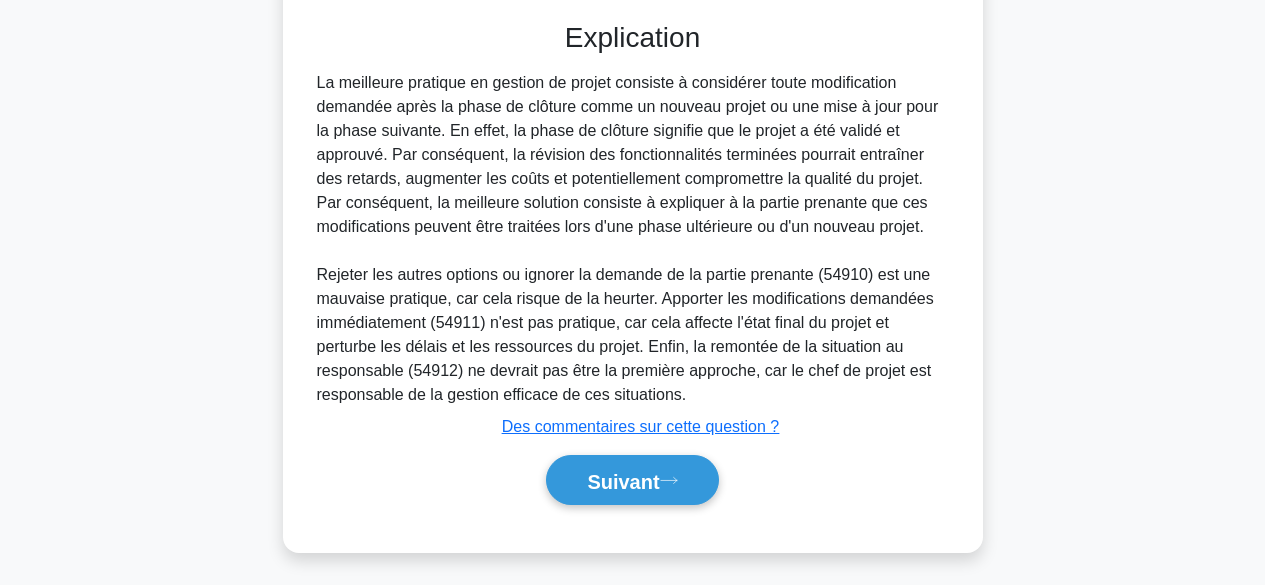 scroll, scrollTop: 495, scrollLeft: 0, axis: vertical 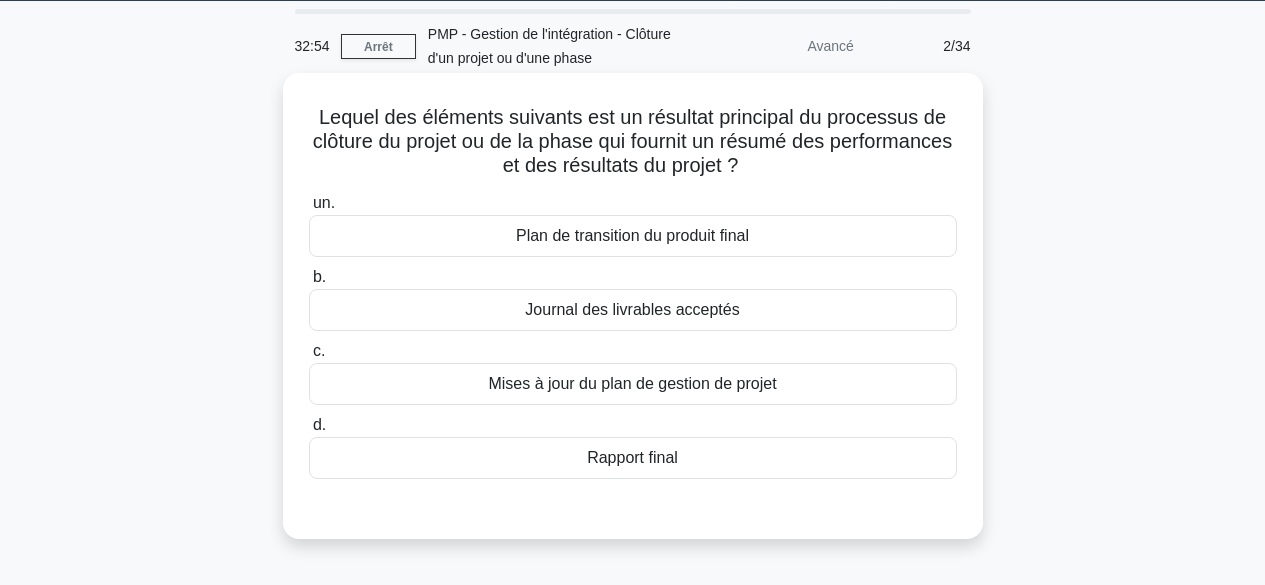 click on "Journal des livrables acceptés" at bounding box center (632, 309) 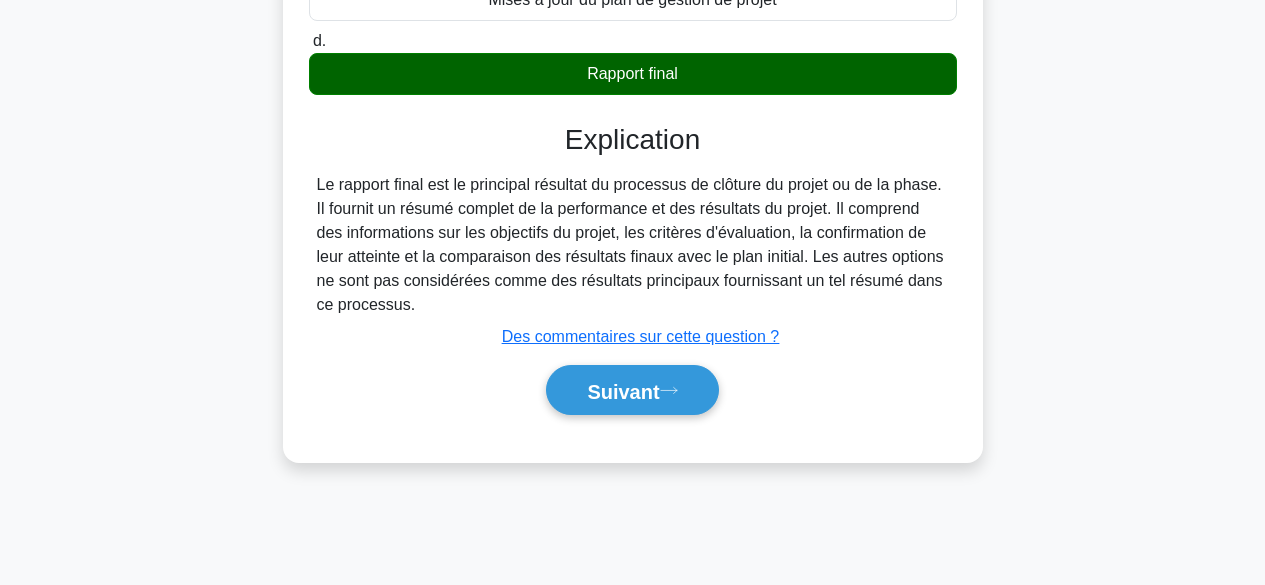 scroll, scrollTop: 468, scrollLeft: 0, axis: vertical 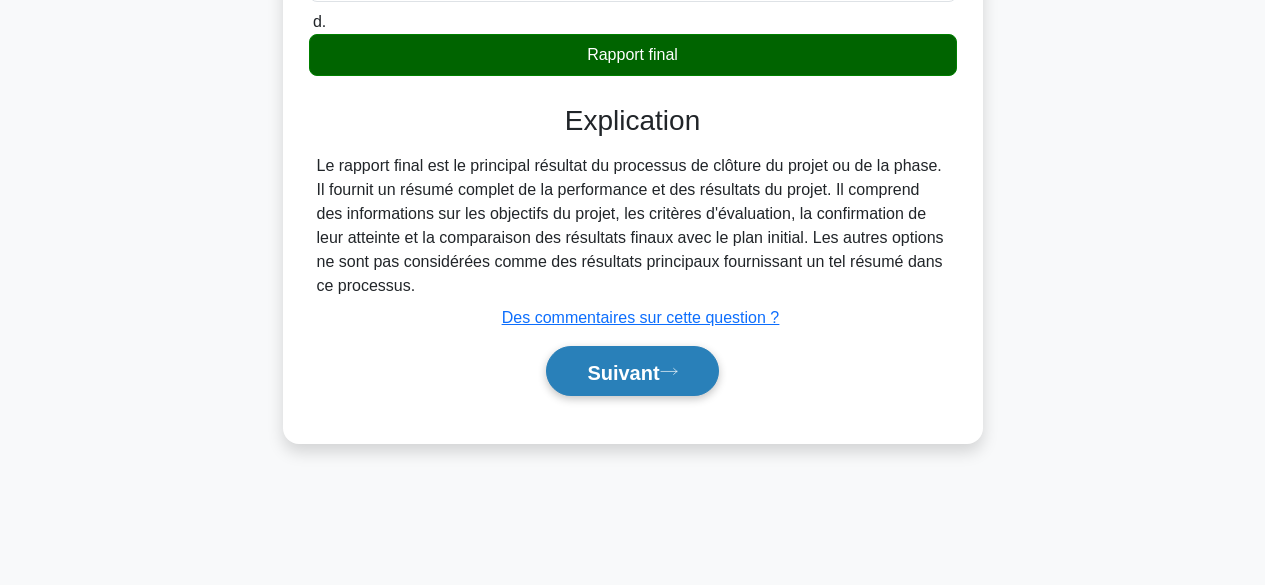 click on "Suivant" at bounding box center (623, 372) 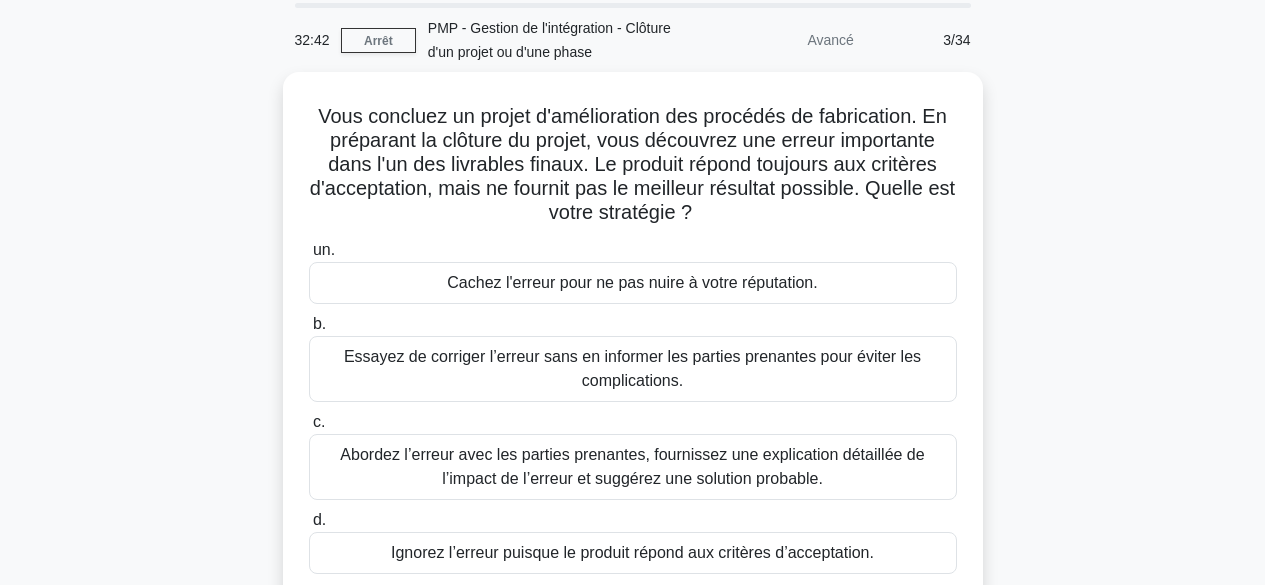 scroll, scrollTop: 55, scrollLeft: 0, axis: vertical 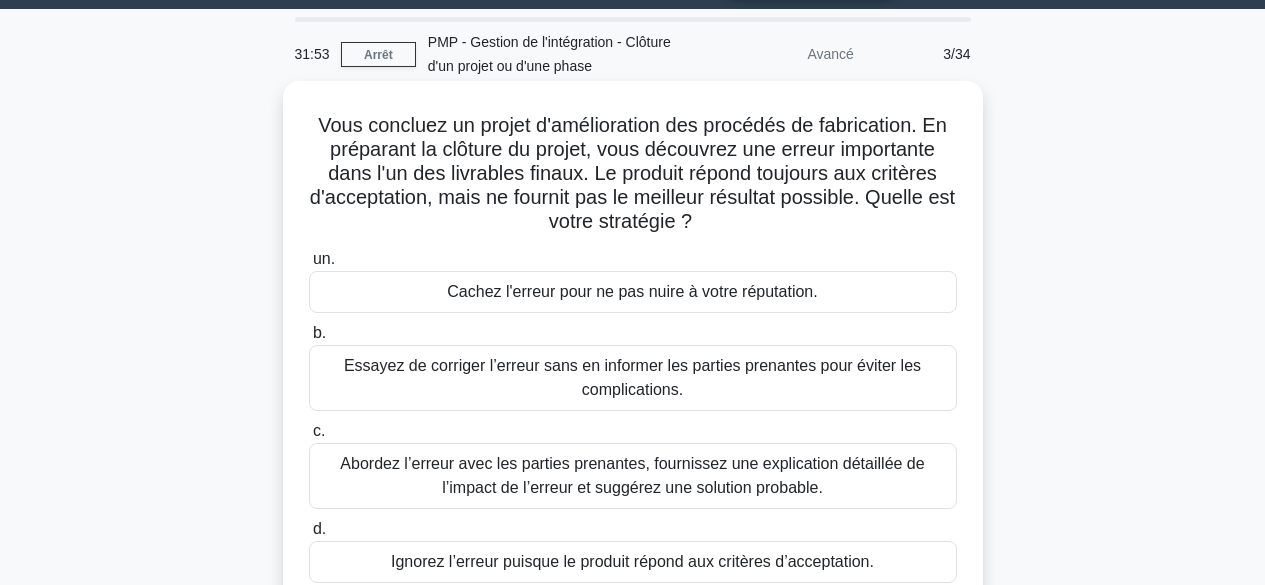 click on "Abordez l’erreur avec les parties prenantes, fournissez une explication détaillée de l’impact de l’erreur et suggérez une solution probable." at bounding box center (632, 475) 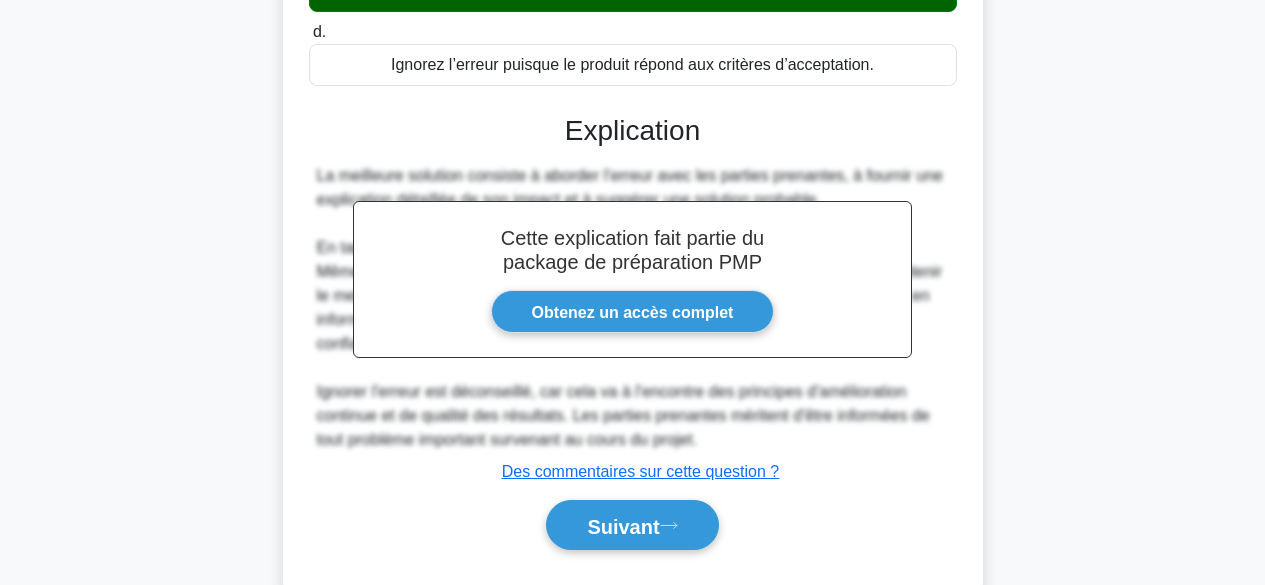 scroll, scrollTop: 604, scrollLeft: 0, axis: vertical 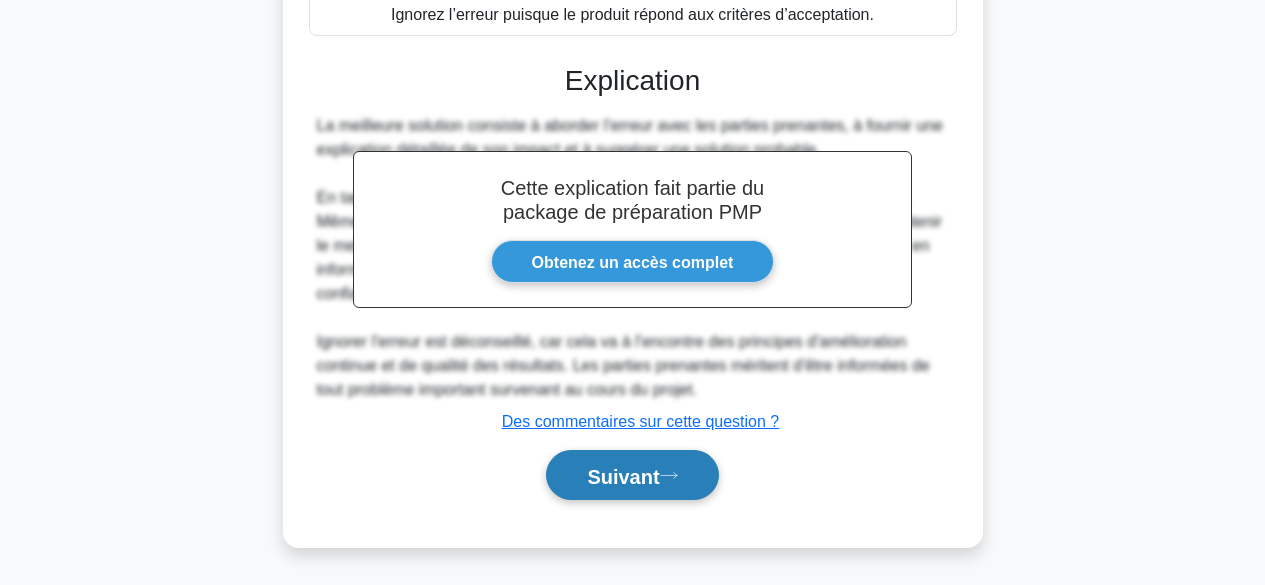 drag, startPoint x: 663, startPoint y: 475, endPoint x: 671, endPoint y: 482, distance: 10.630146 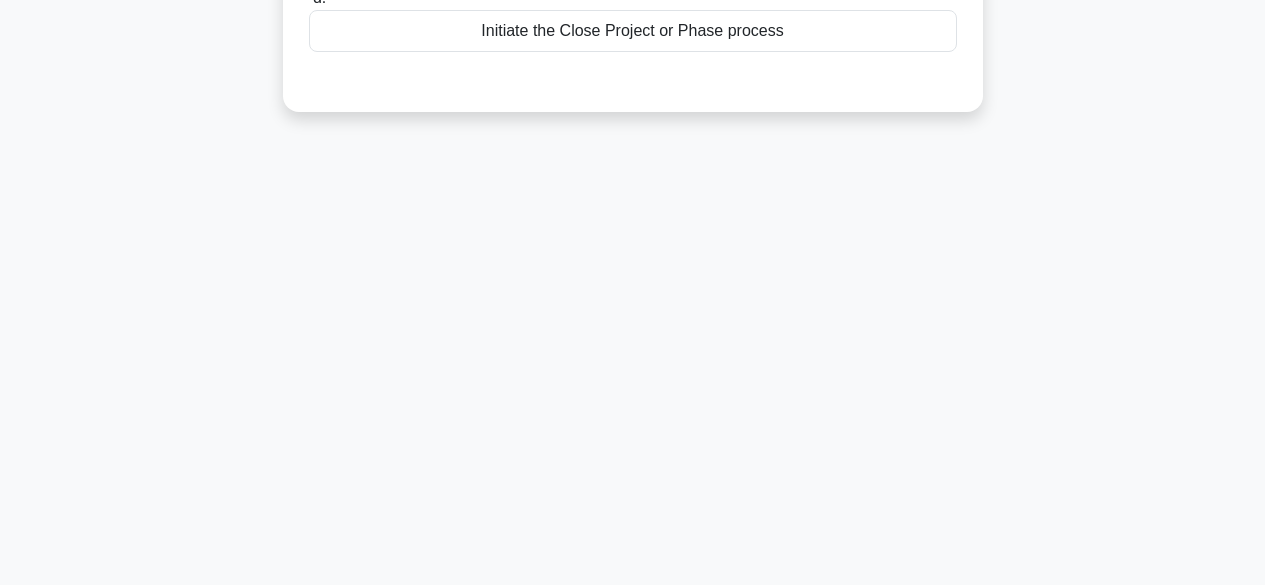 scroll, scrollTop: 495, scrollLeft: 0, axis: vertical 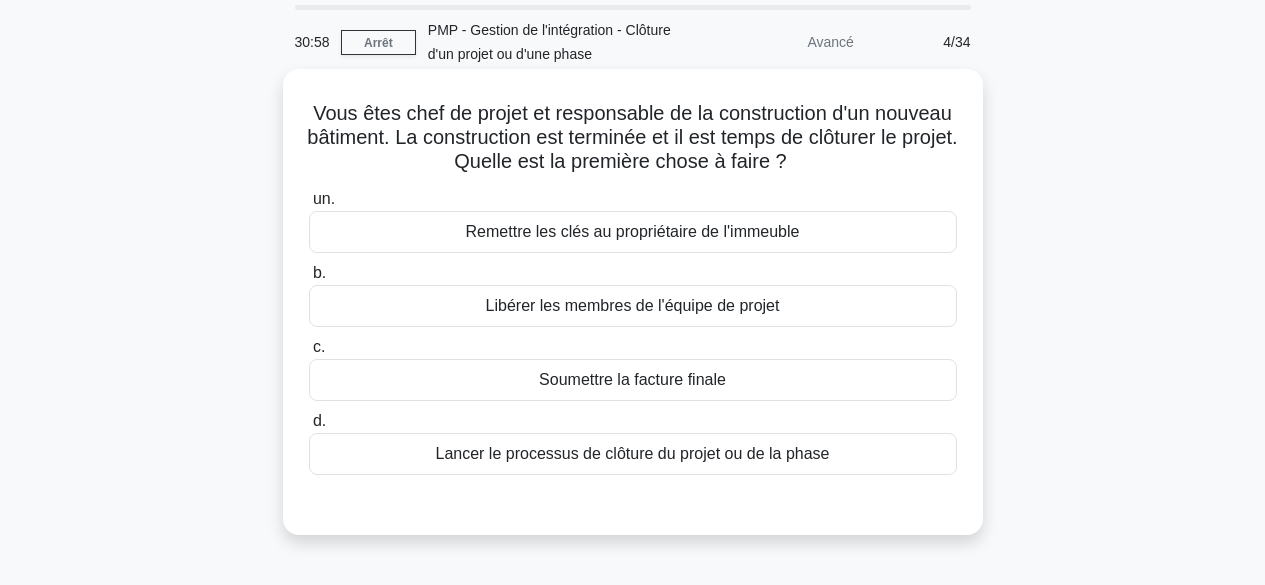 click on "Lancer le processus de clôture du projet ou de la phase" at bounding box center [632, 453] 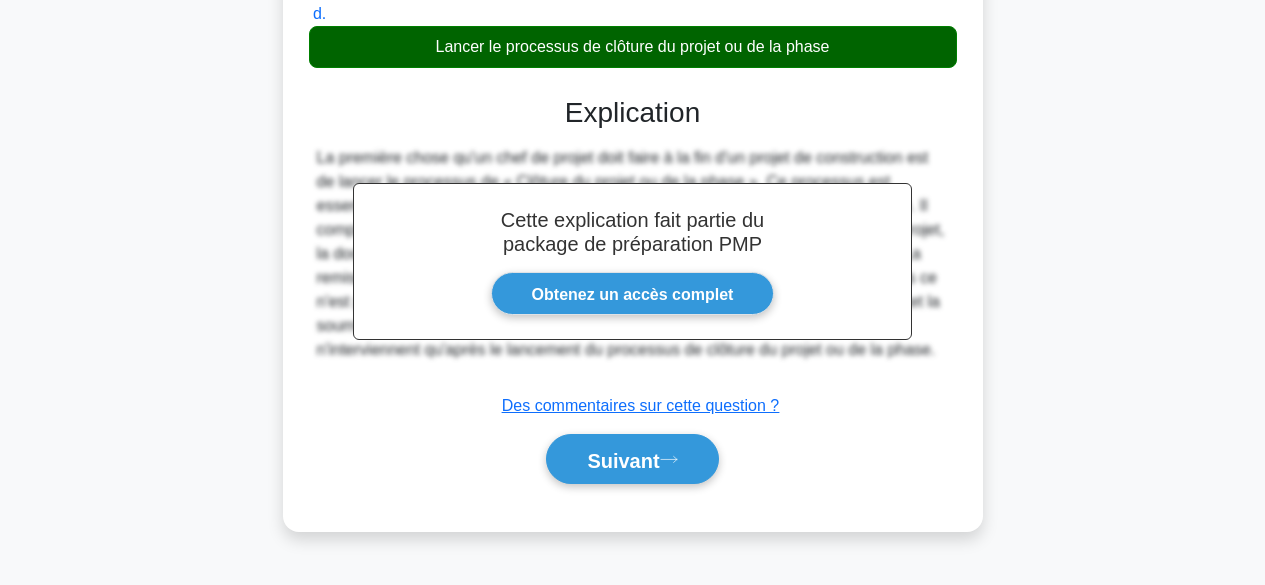 scroll, scrollTop: 495, scrollLeft: 0, axis: vertical 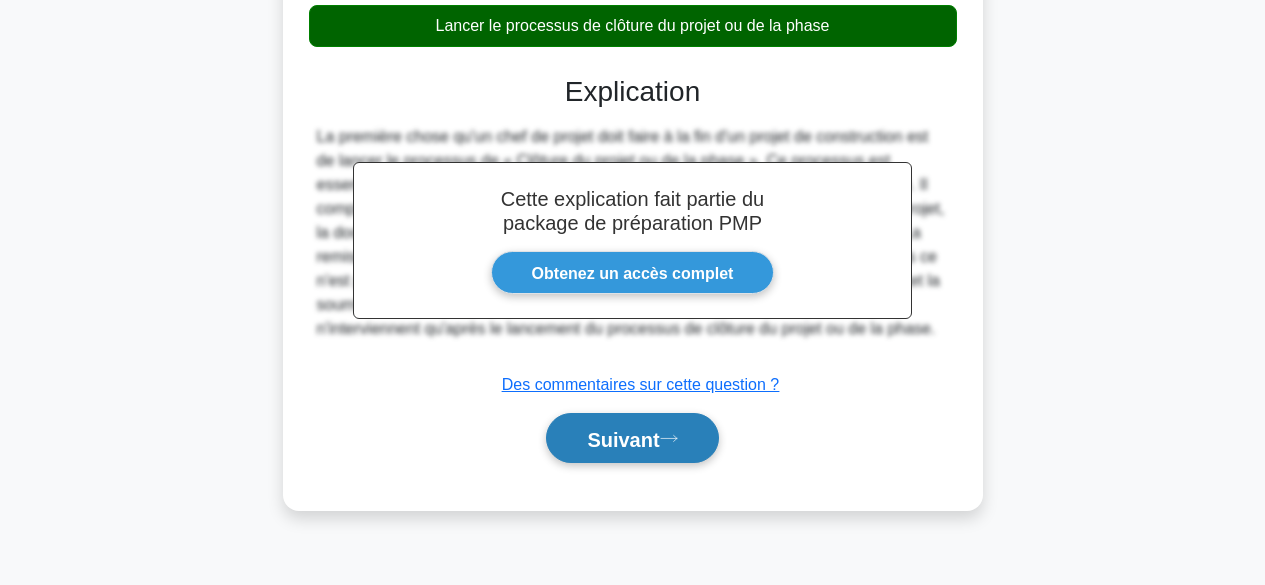 click on "Suivant" at bounding box center [623, 439] 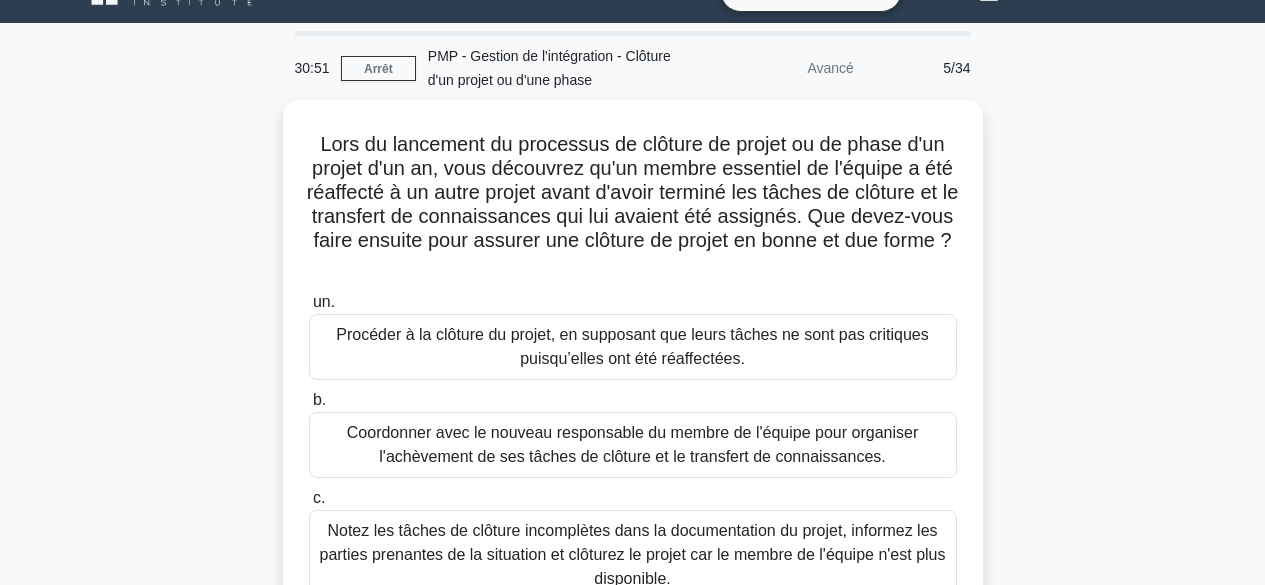 scroll, scrollTop: 6, scrollLeft: 0, axis: vertical 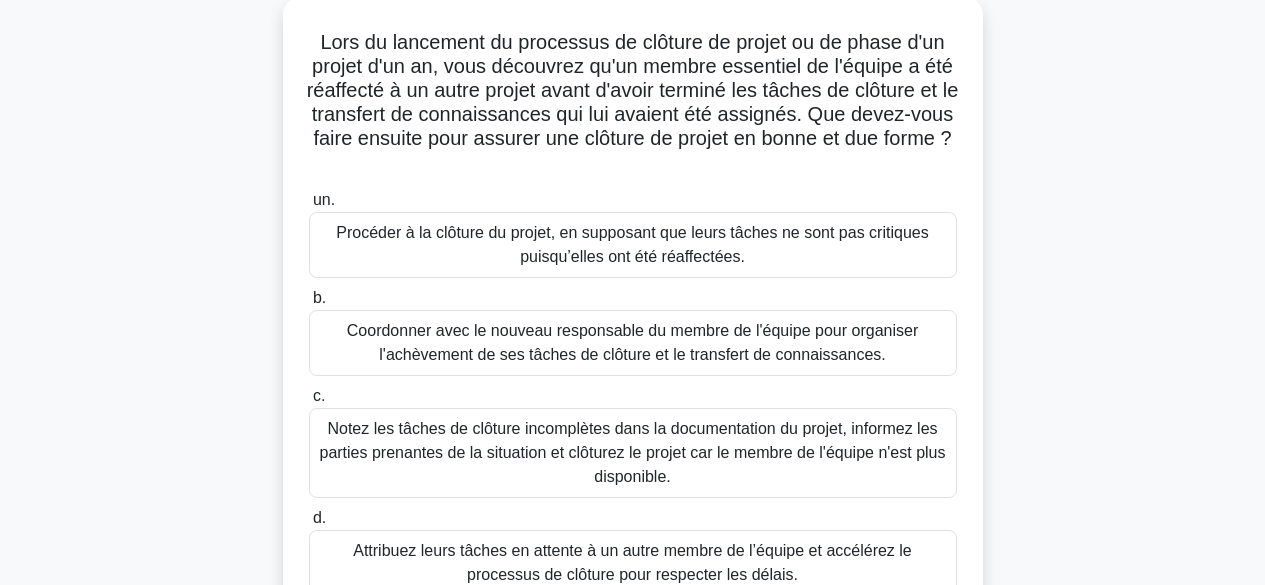 click on "Coordonner avec le nouveau responsable du membre de l'équipe pour organiser l'achèvement de ses tâches de clôture et le transfert de connaissances." at bounding box center [632, 342] 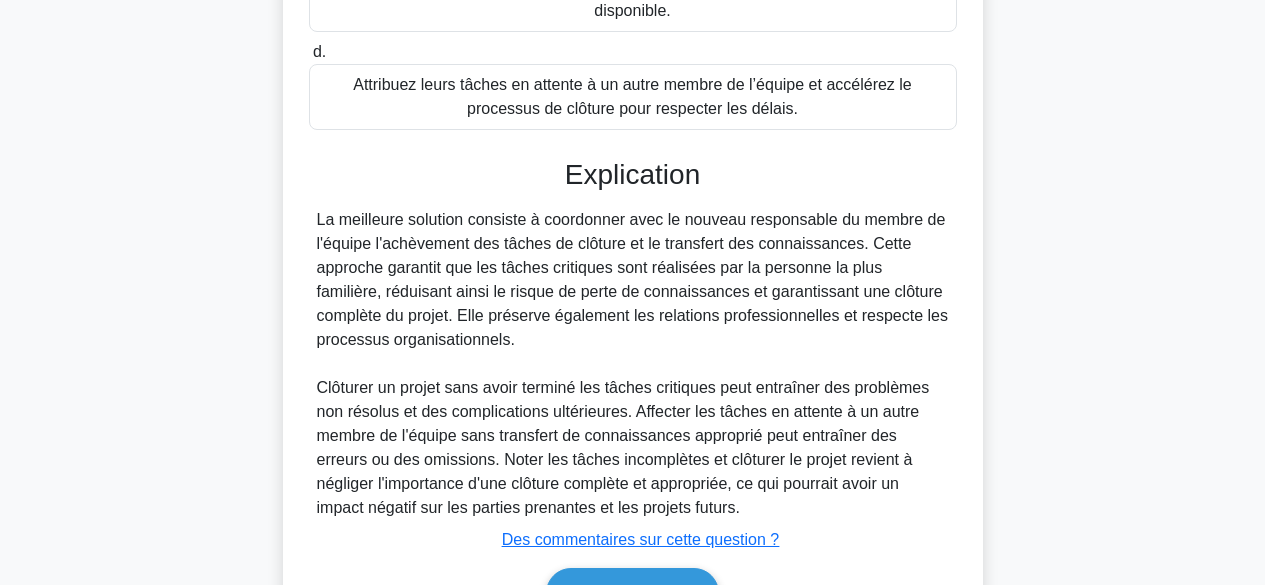 scroll, scrollTop: 638, scrollLeft: 0, axis: vertical 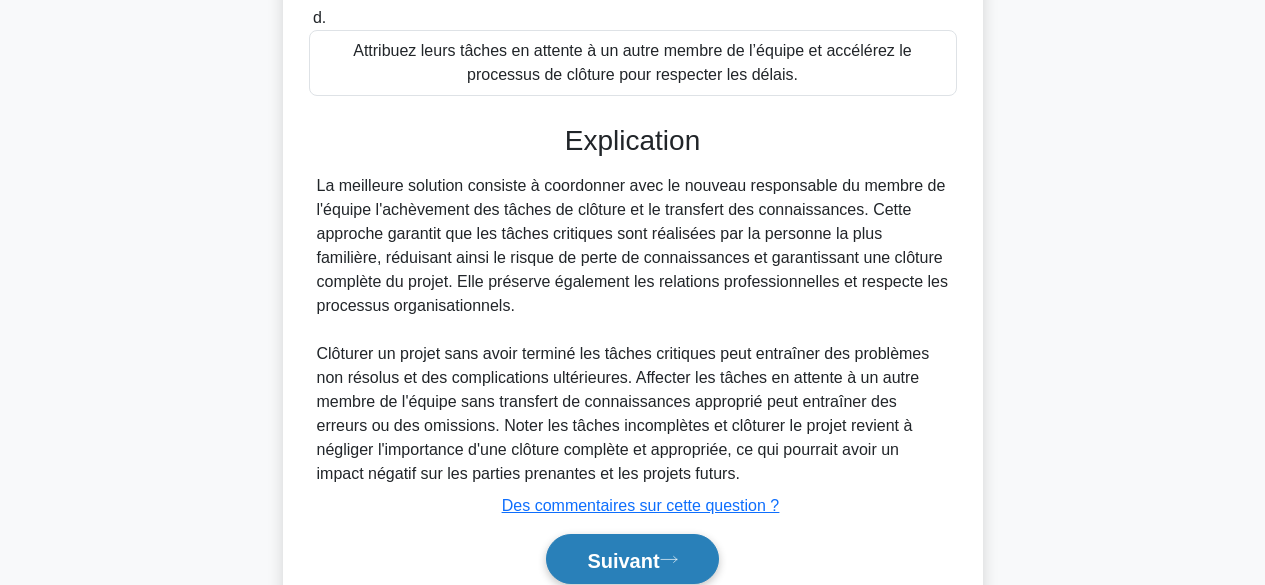 click 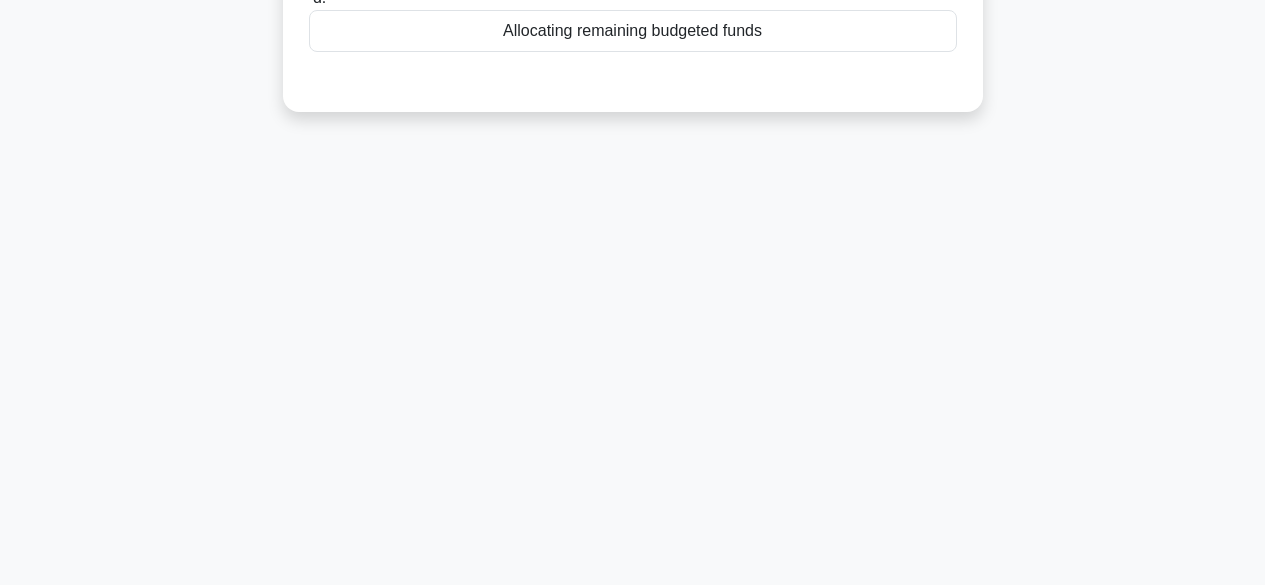 scroll, scrollTop: 495, scrollLeft: 0, axis: vertical 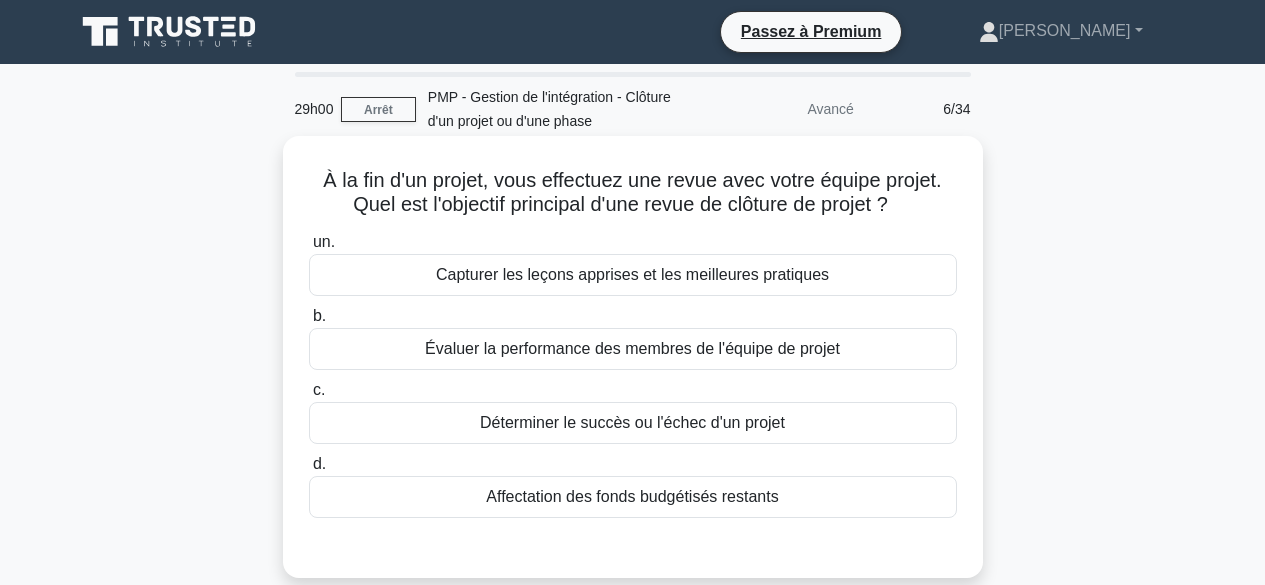 click on "Déterminer le succès ou l'échec d'un projet" at bounding box center (633, 423) 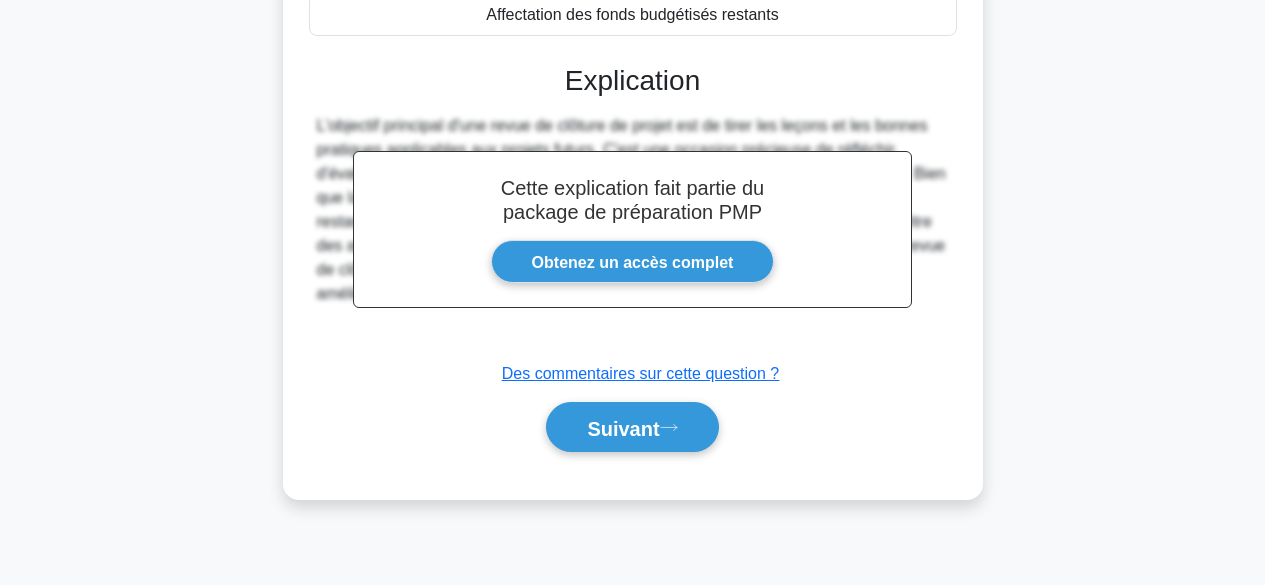 scroll, scrollTop: 495, scrollLeft: 0, axis: vertical 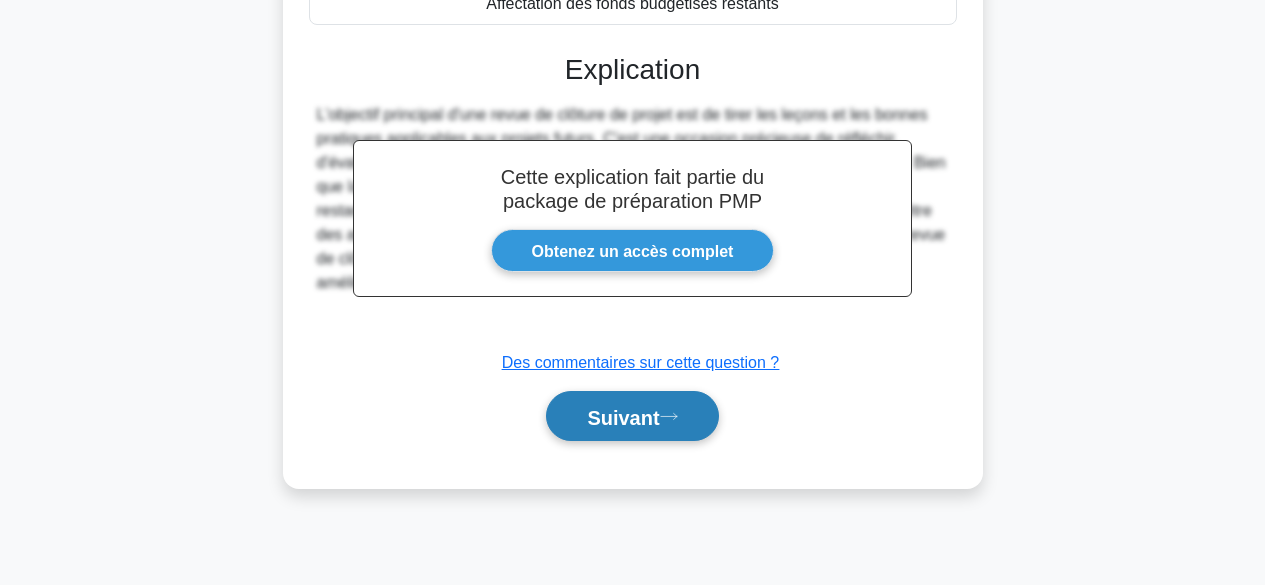 click on "Suivant" at bounding box center (623, 417) 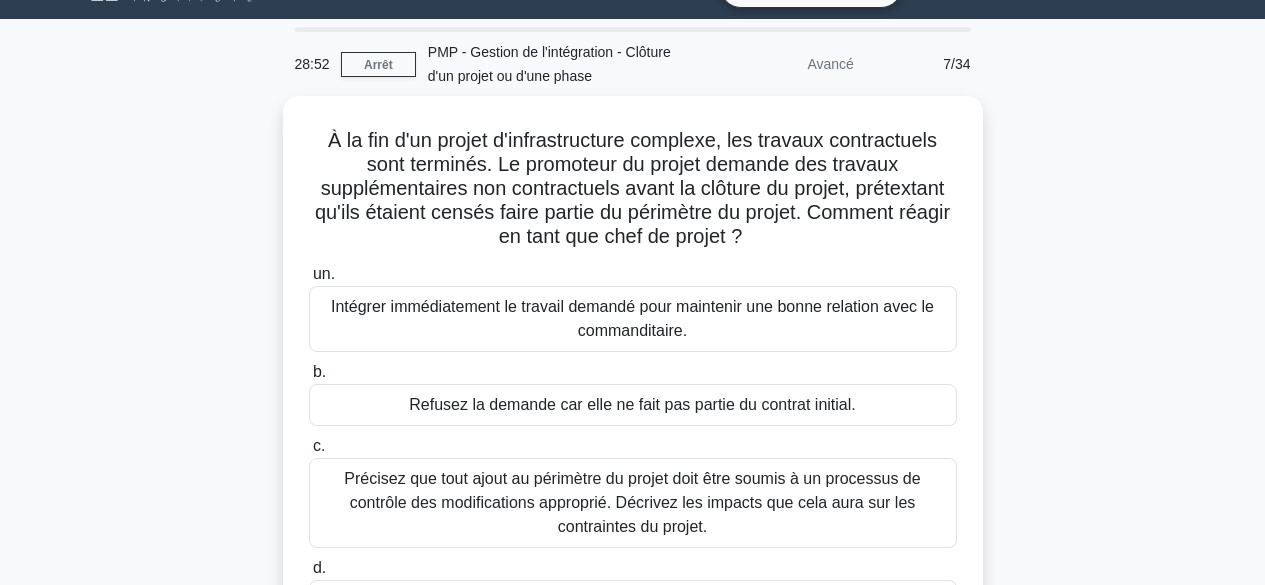 scroll, scrollTop: 22, scrollLeft: 0, axis: vertical 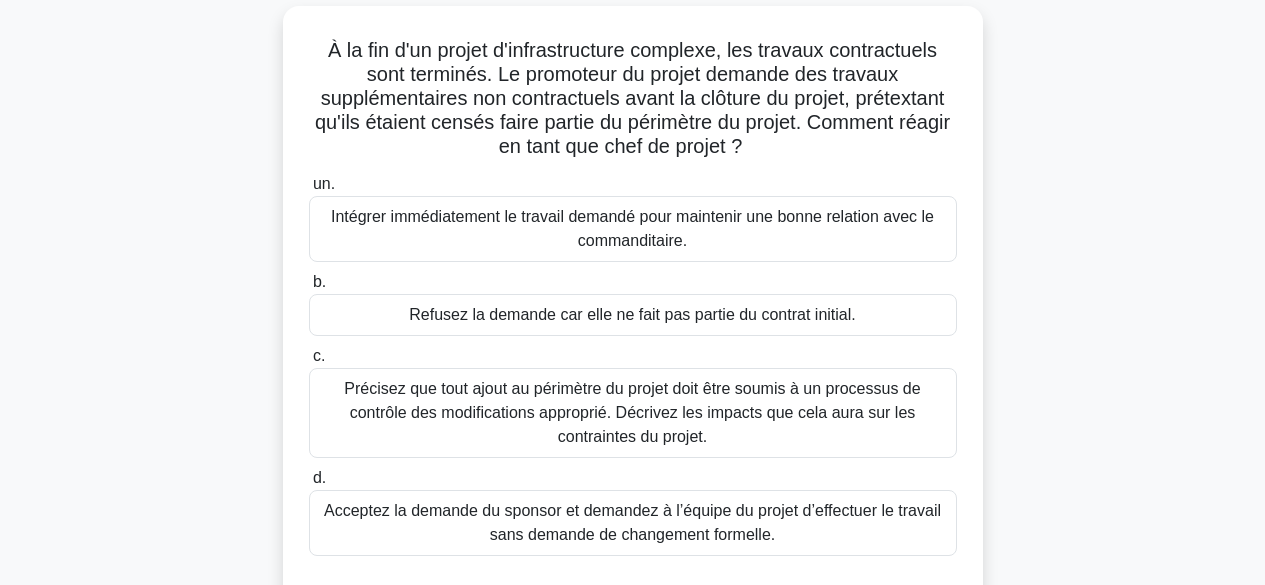 click on "Précisez que tout ajout au périmètre du projet doit être soumis à un processus de contrôle des modifications approprié. Décrivez les impacts que cela aura sur les contraintes du projet." at bounding box center [632, 412] 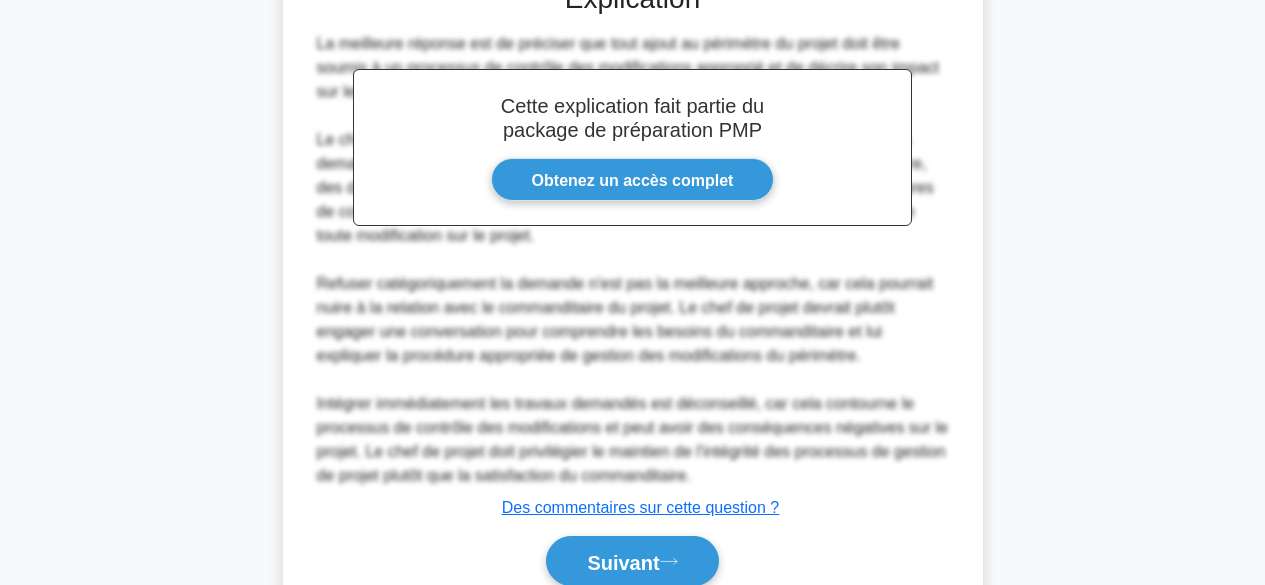 scroll, scrollTop: 820, scrollLeft: 0, axis: vertical 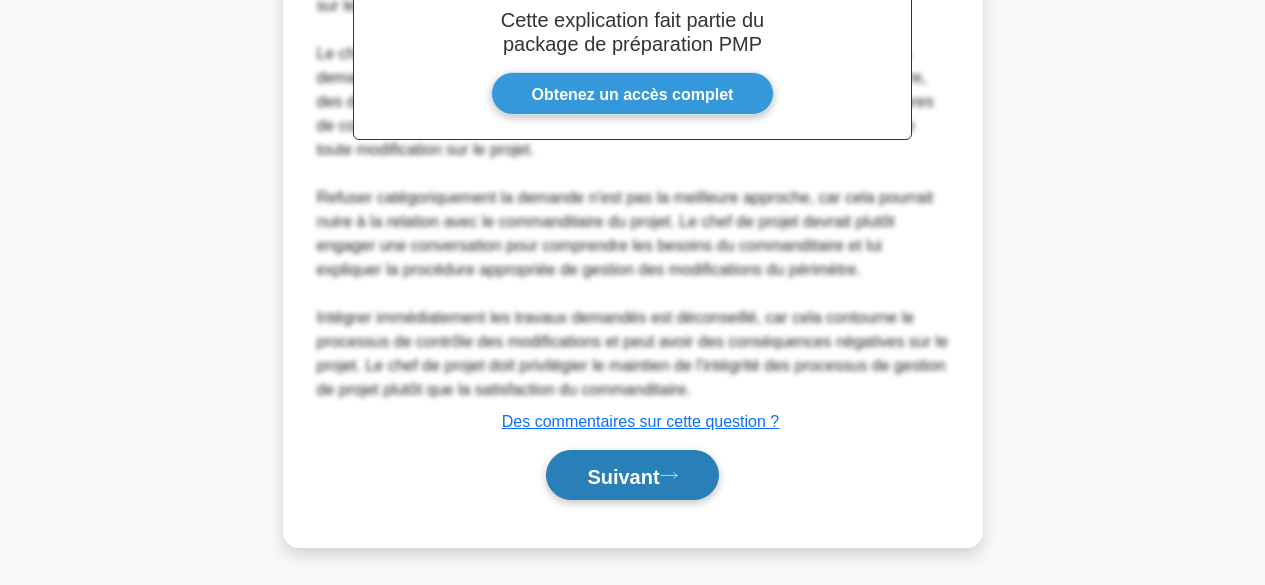 click on "Suivant" at bounding box center (623, 476) 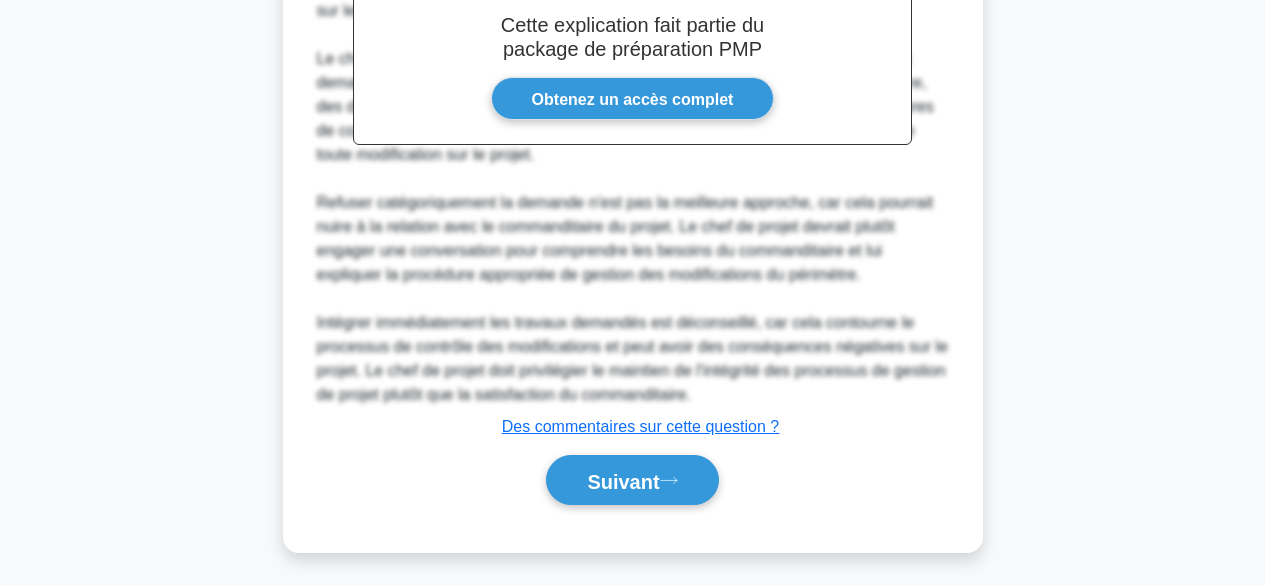 scroll, scrollTop: 495, scrollLeft: 0, axis: vertical 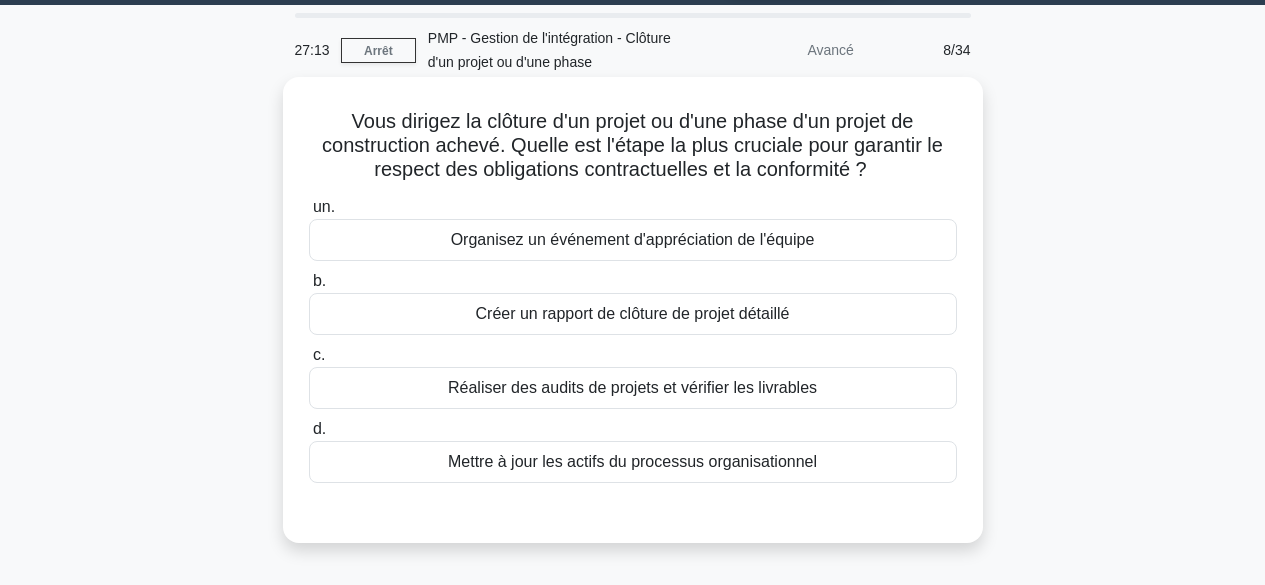 click on "Créer un rapport de clôture de projet détaillé" at bounding box center [633, 313] 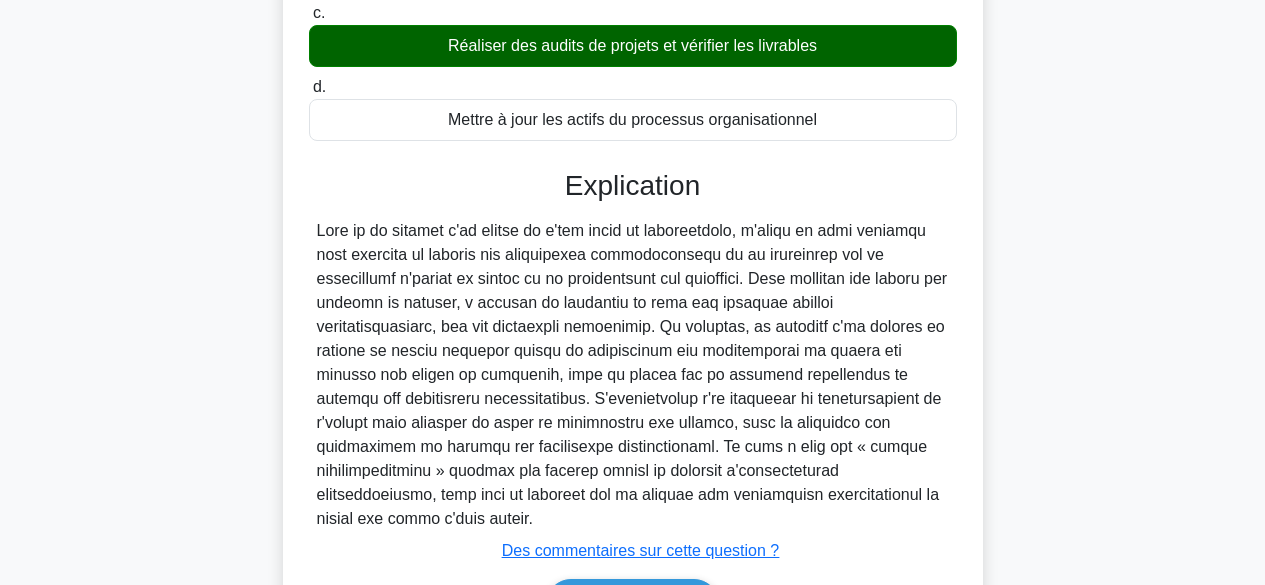 scroll, scrollTop: 510, scrollLeft: 0, axis: vertical 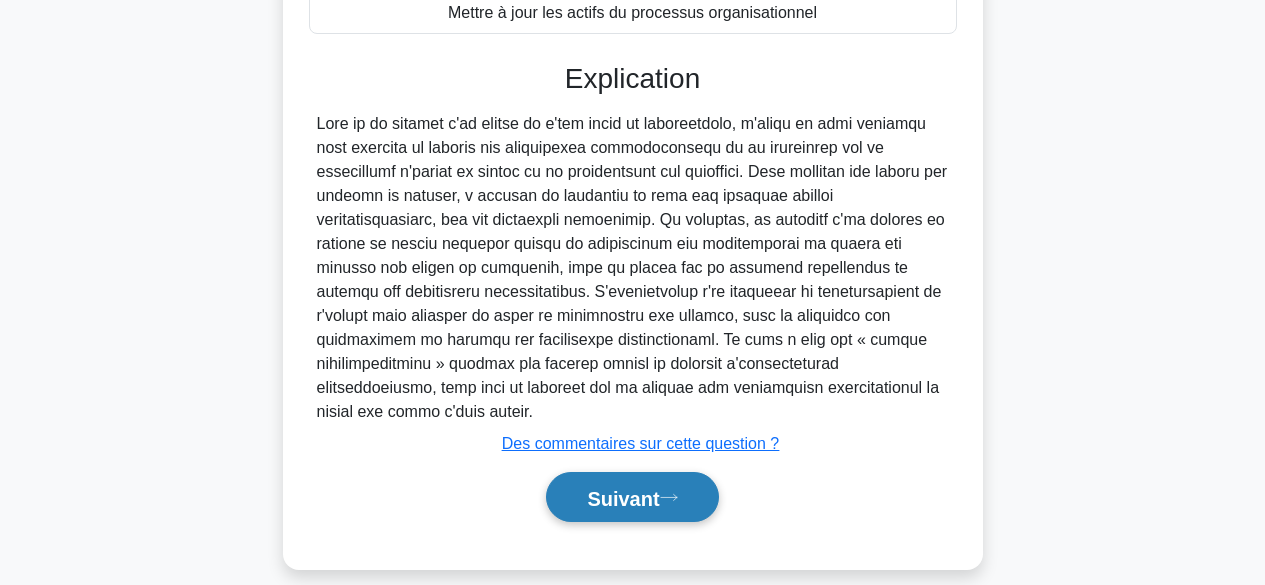 click on "Suivant" at bounding box center (623, 498) 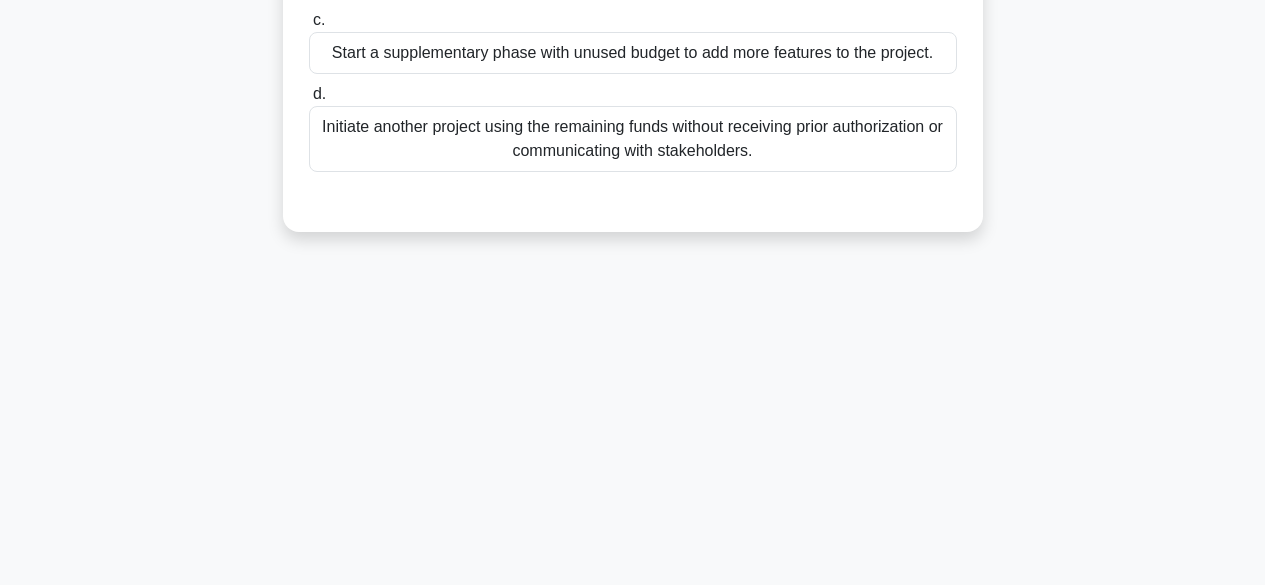 scroll, scrollTop: 495, scrollLeft: 0, axis: vertical 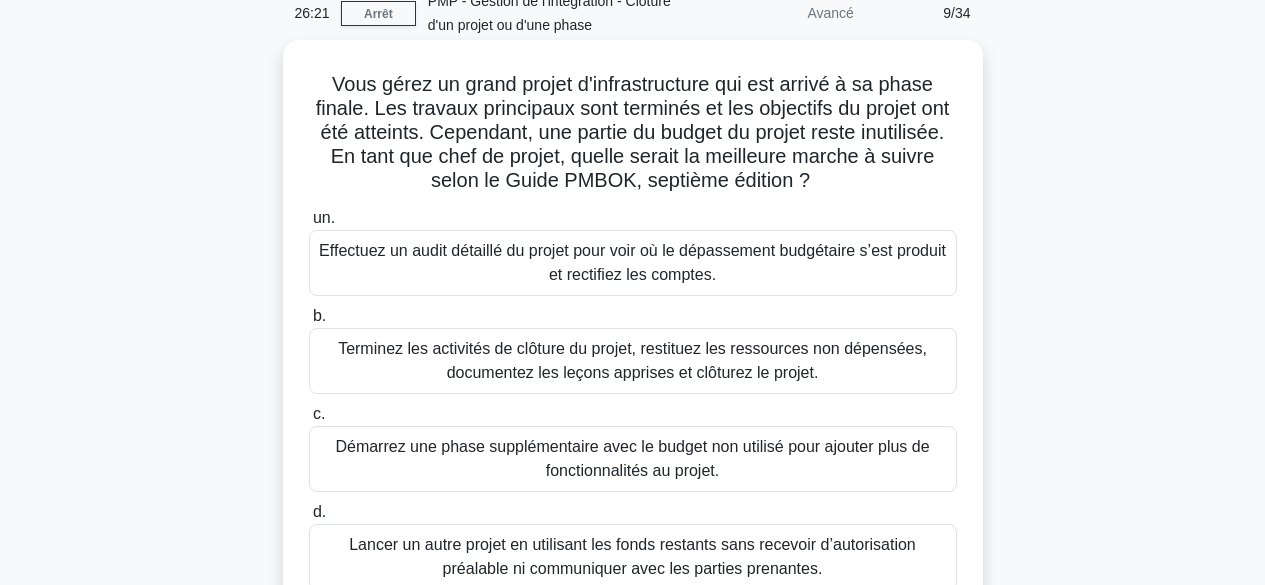 click on "Terminez les activités de clôture du projet, restituez les ressources non dépensées, documentez les leçons apprises et clôturez le projet." at bounding box center (632, 360) 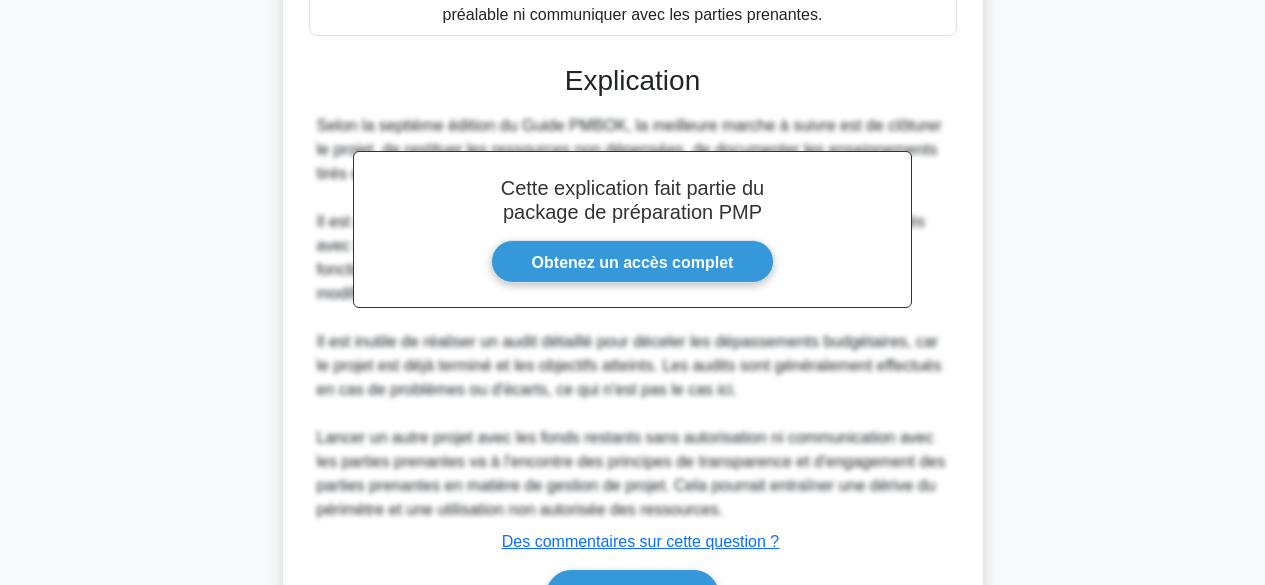scroll, scrollTop: 772, scrollLeft: 0, axis: vertical 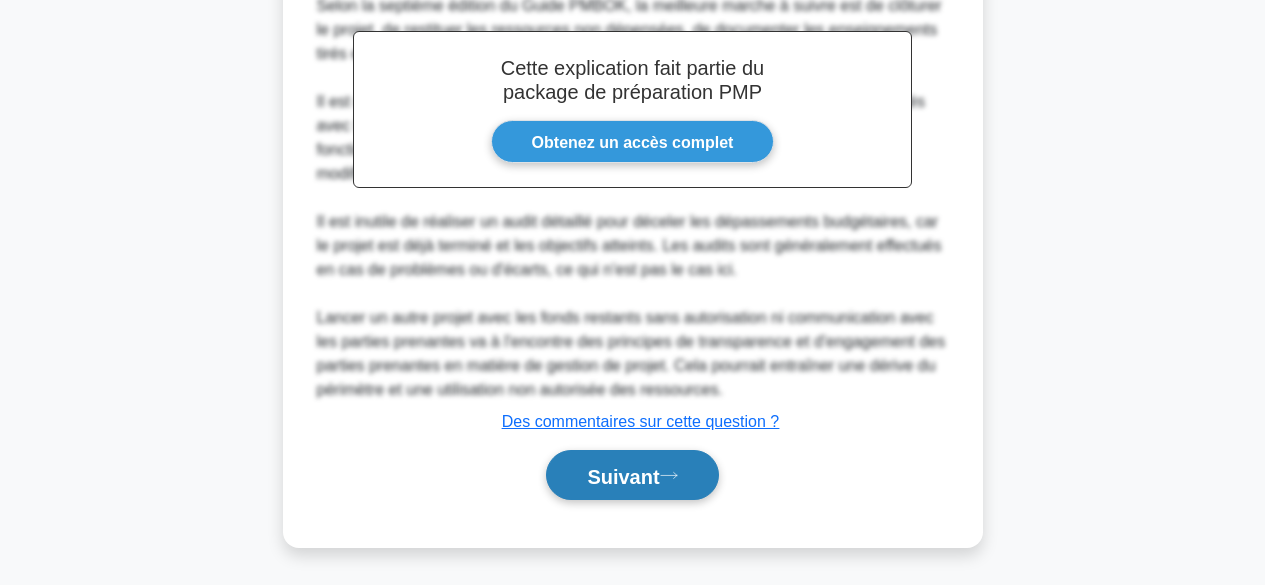 click on "Suivant" at bounding box center (623, 476) 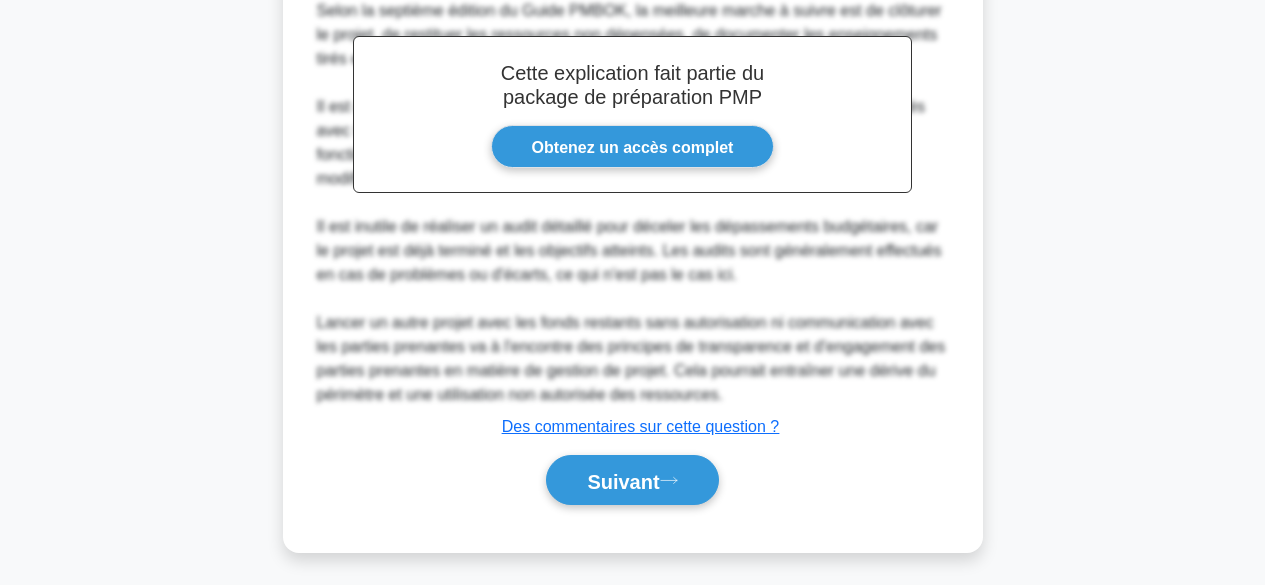 scroll, scrollTop: 495, scrollLeft: 0, axis: vertical 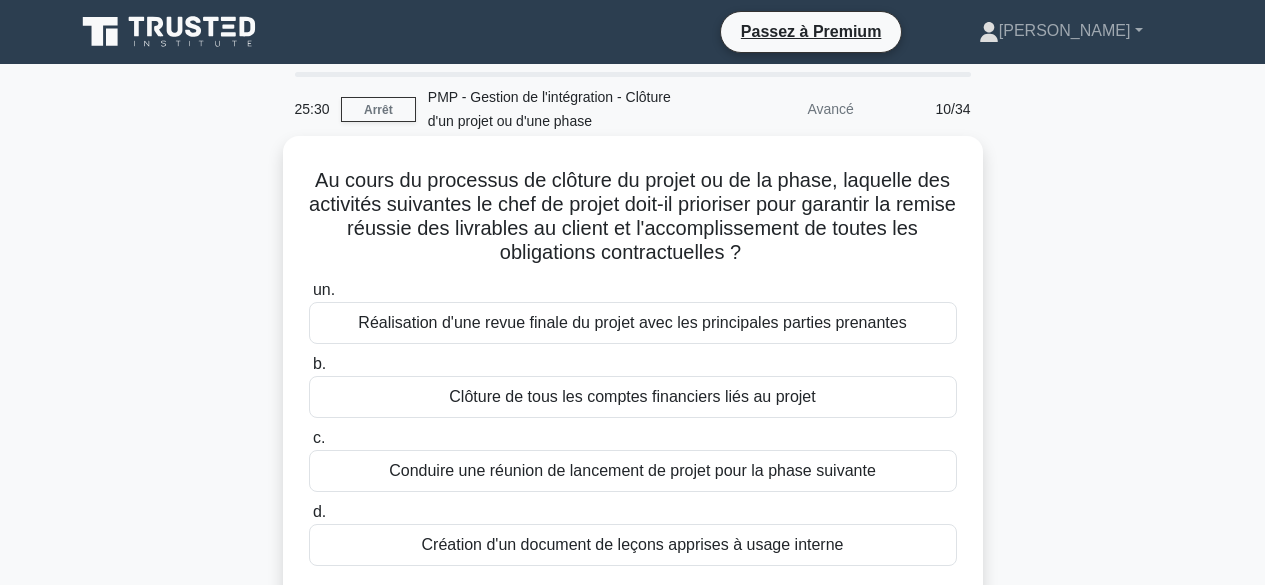 click on "Réalisation d'une revue finale du projet avec les principales parties prenantes" at bounding box center [632, 322] 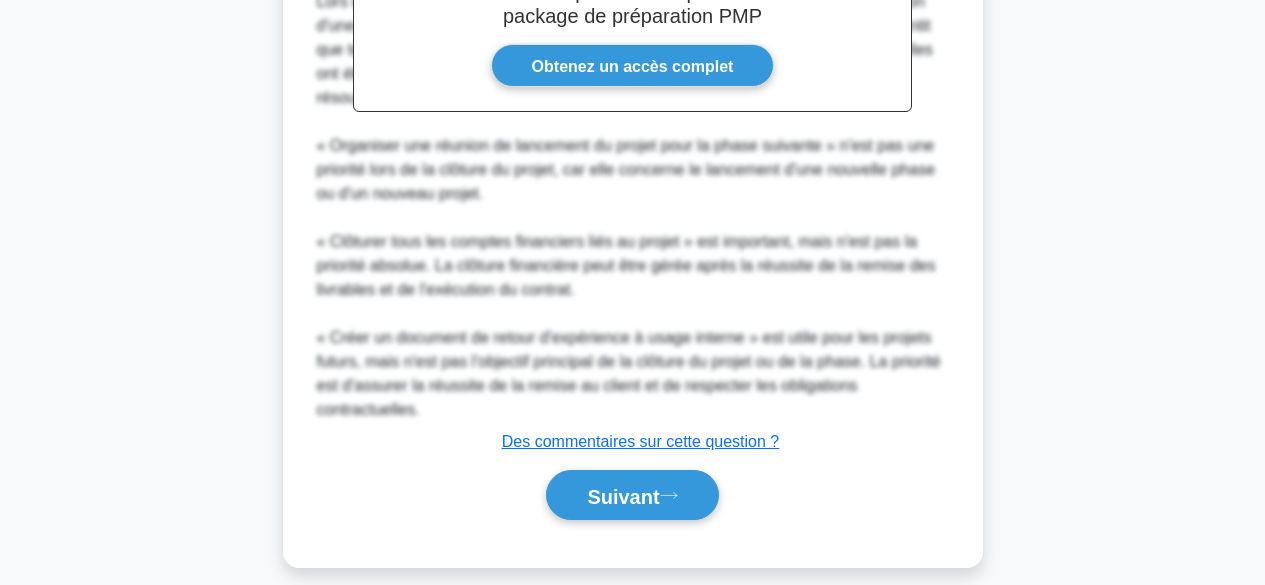 scroll, scrollTop: 748, scrollLeft: 0, axis: vertical 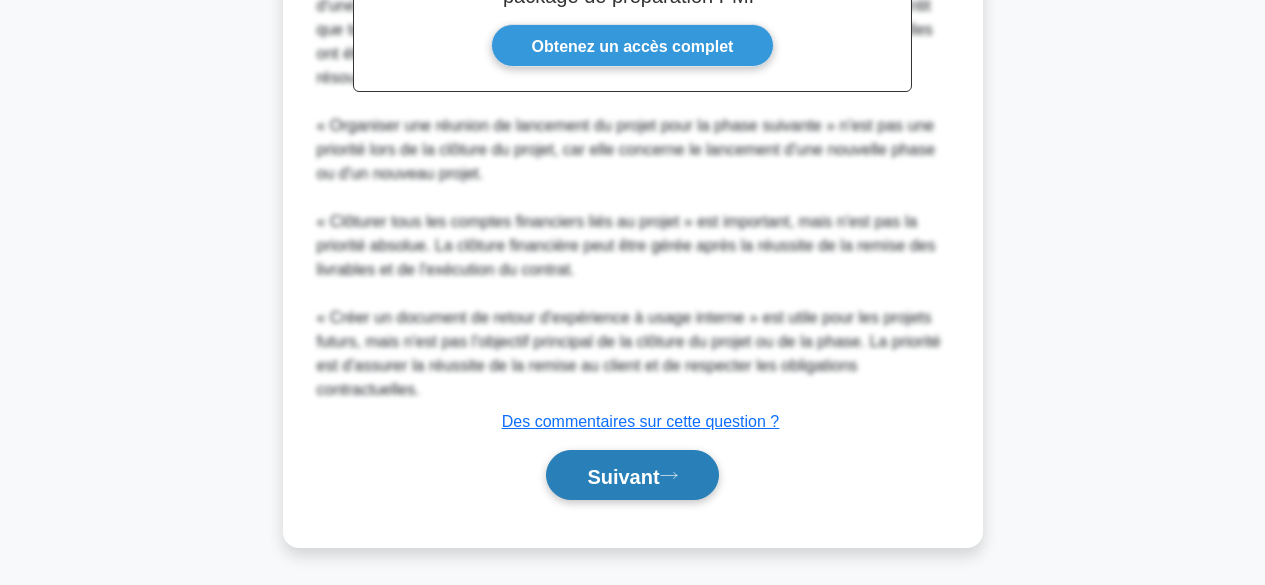 click on "Suivant" at bounding box center [623, 476] 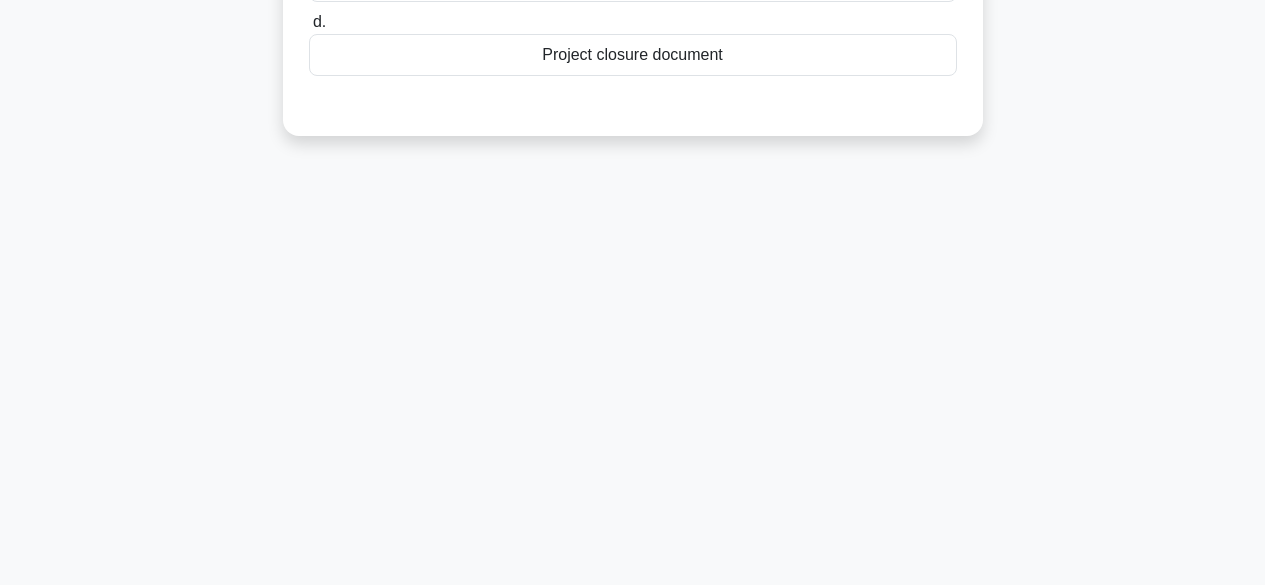 scroll, scrollTop: 495, scrollLeft: 0, axis: vertical 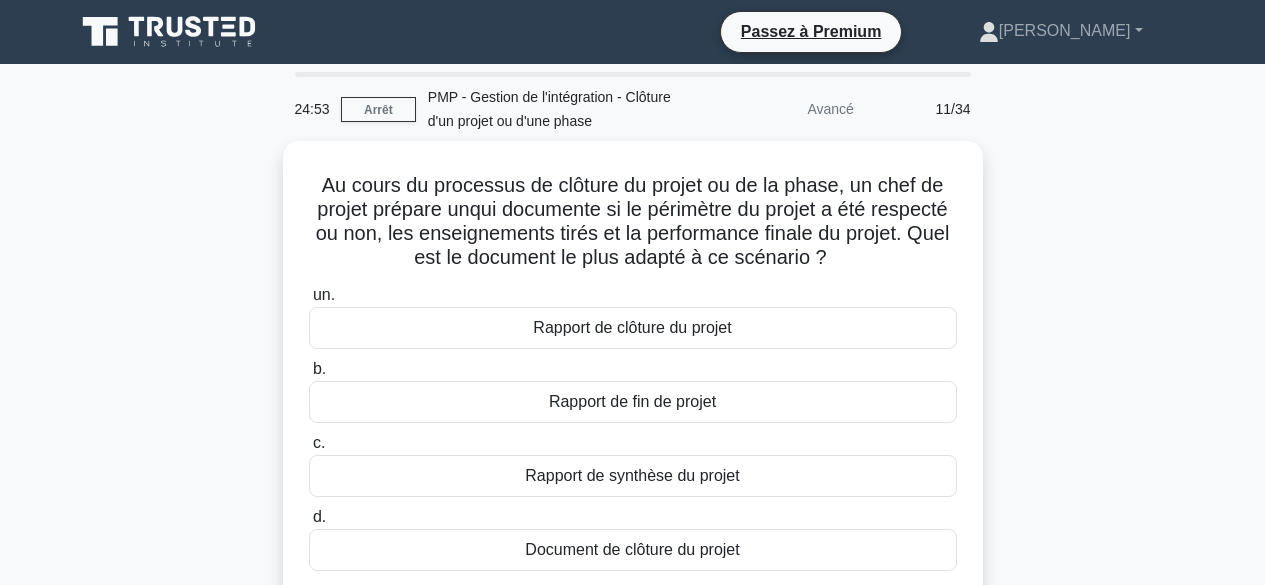 click on "Au cours du processus de clôture du projet ou de la phase, un chef de projet prépare un qui documente si le périmètre du projet a été respecté ou non, les enseignements tirés et la performance finale du projet. Quel est le document le plus adapté à ce scénario ?
.spinner_0XTQ{transform-origin:center;animation:spinner_y6GP .75s linear infinite}@keyframes spinner_y6GP{100%{transform:rotate(360deg)}}
un.
b. c. d." at bounding box center (633, 398) 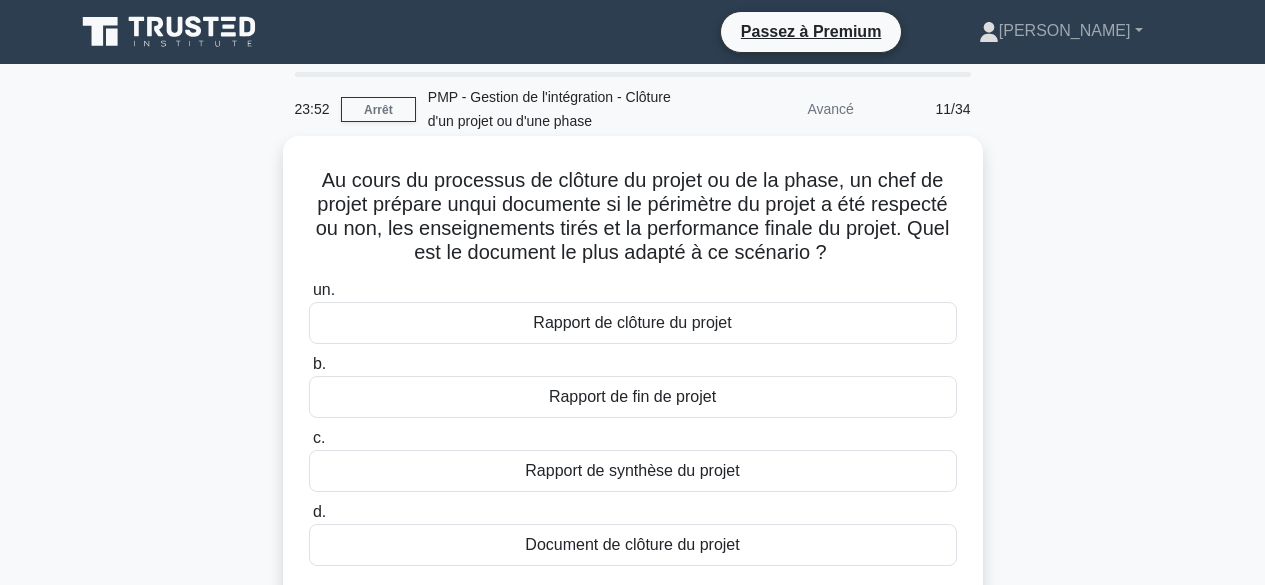 click on "Rapport de clôture du projet" at bounding box center (632, 322) 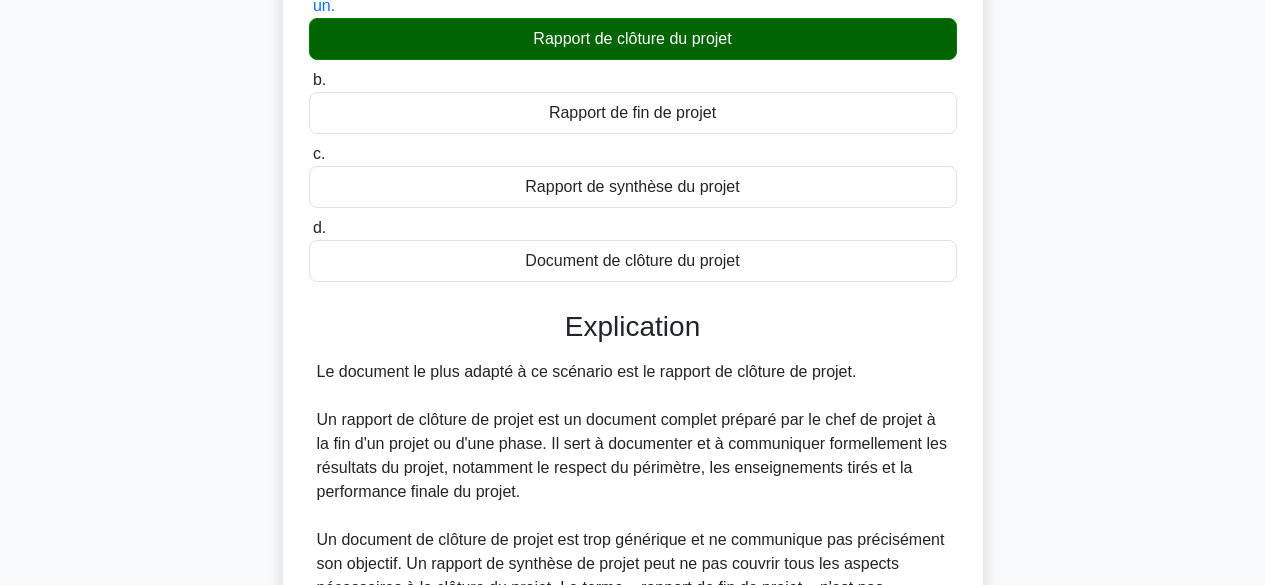 scroll, scrollTop: 508, scrollLeft: 0, axis: vertical 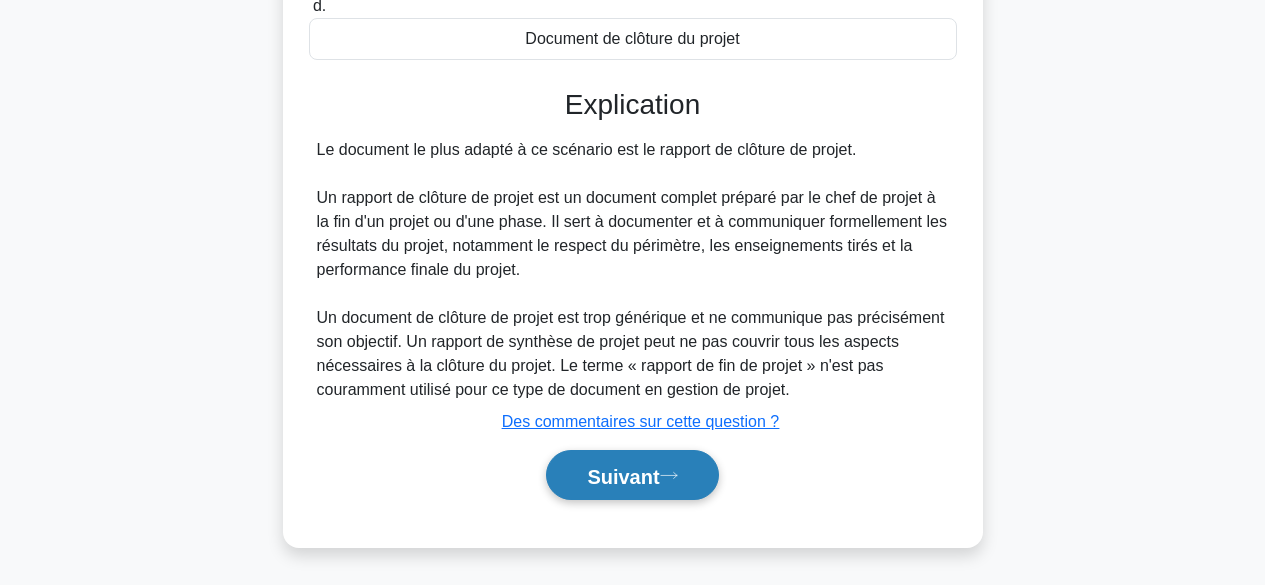 click on "Suivant" at bounding box center [623, 476] 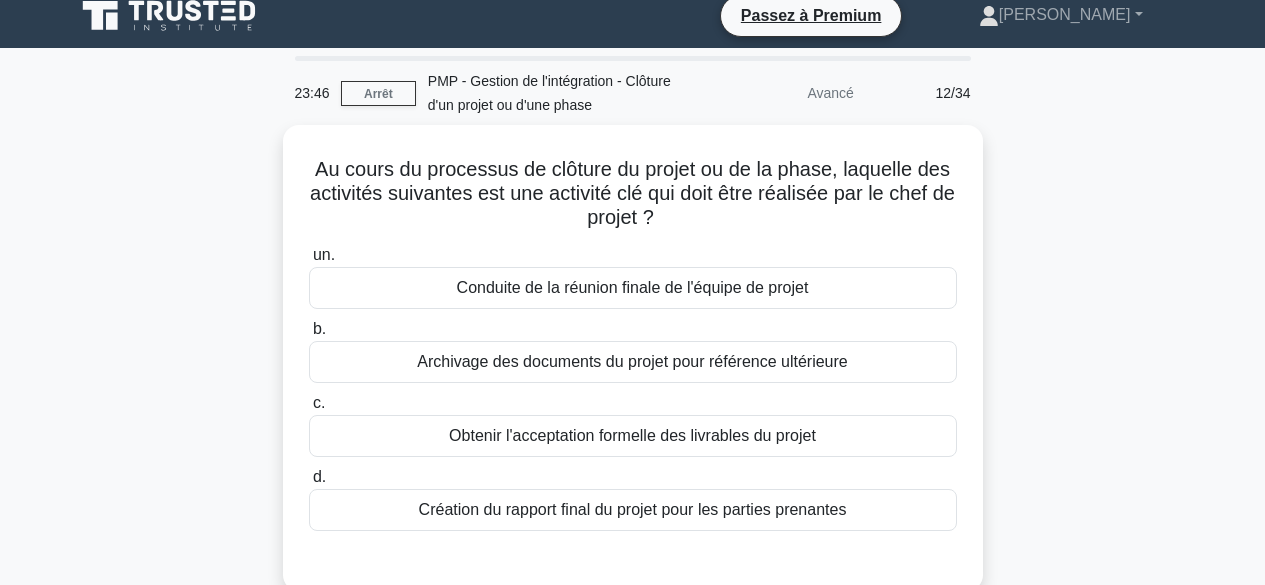scroll, scrollTop: 0, scrollLeft: 0, axis: both 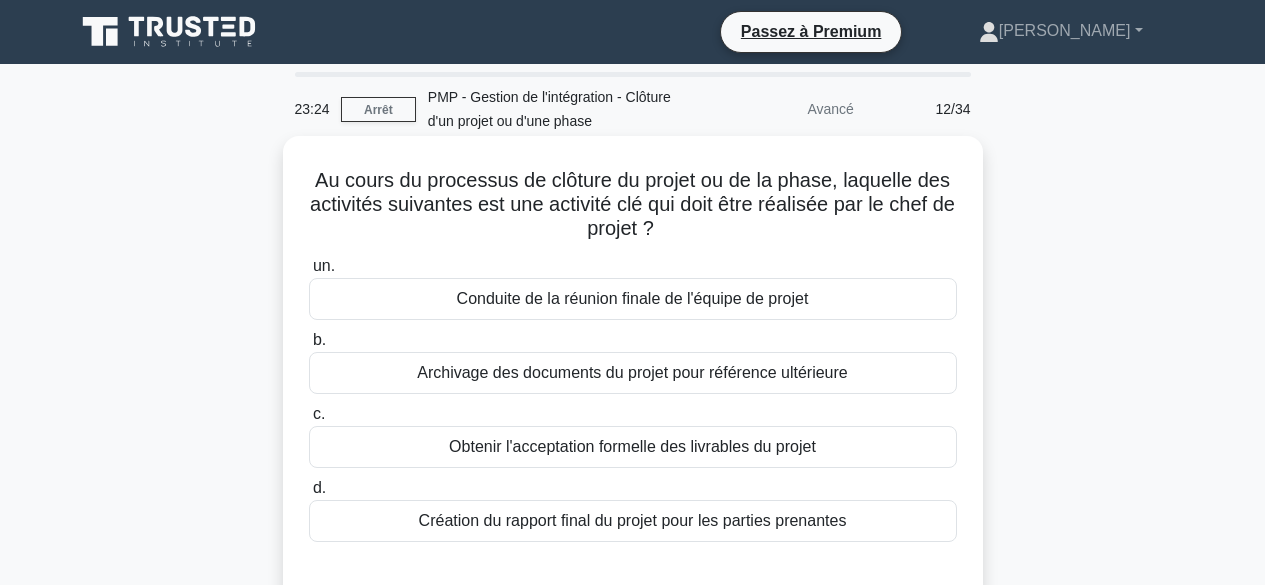 click on "Création du rapport final du projet pour les parties prenantes" at bounding box center [633, 520] 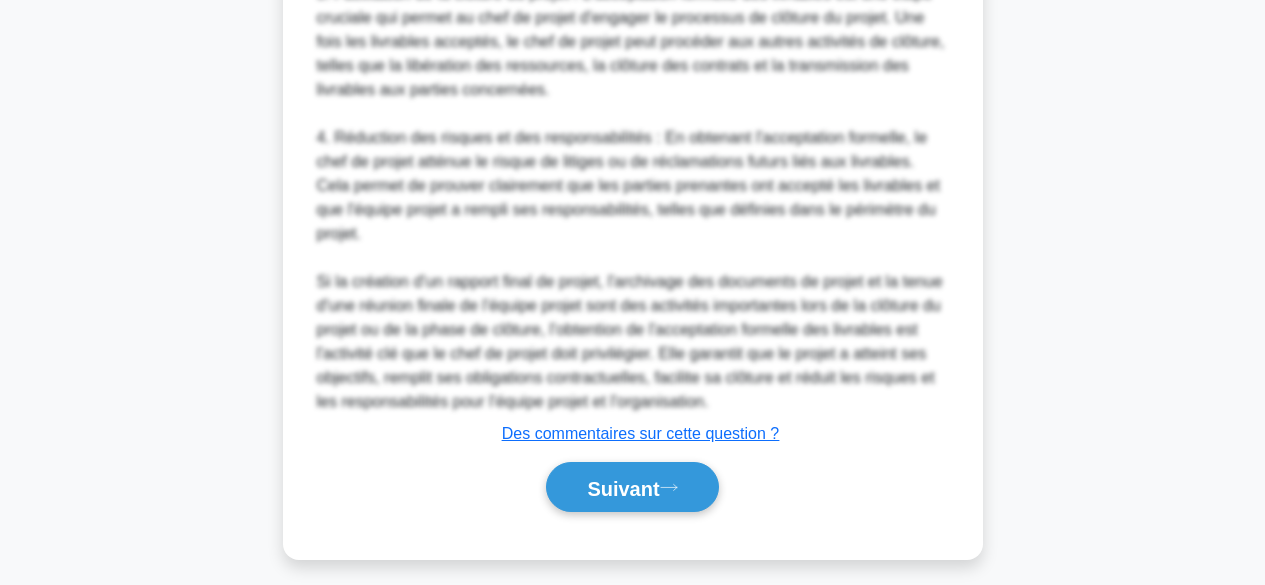 scroll, scrollTop: 990, scrollLeft: 0, axis: vertical 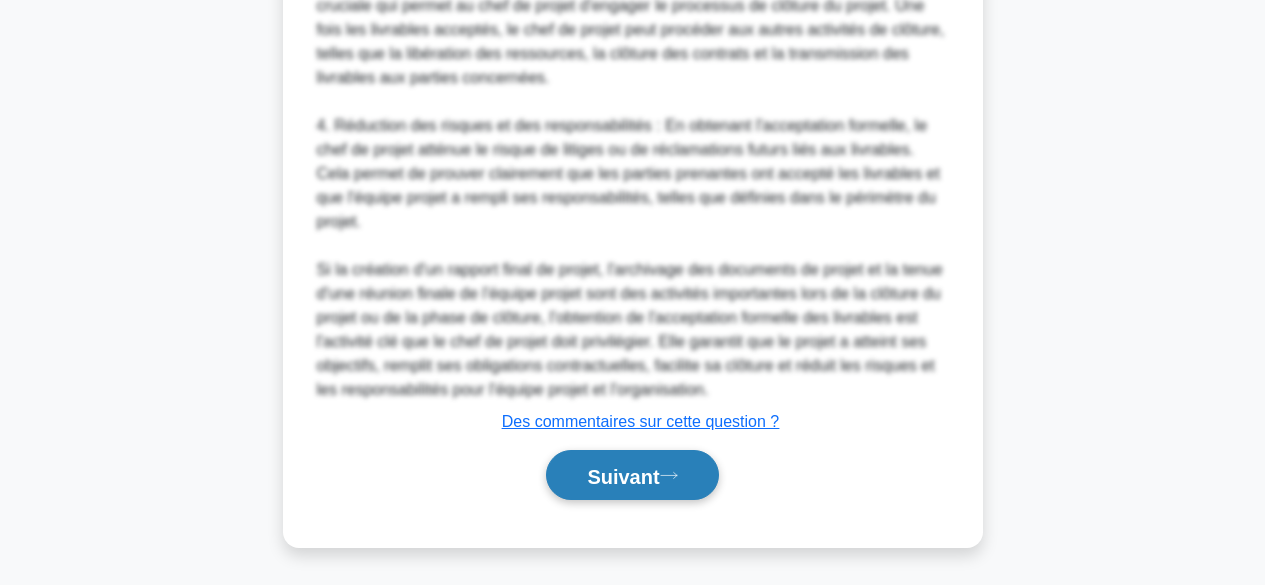 click on "Suivant" at bounding box center (623, 476) 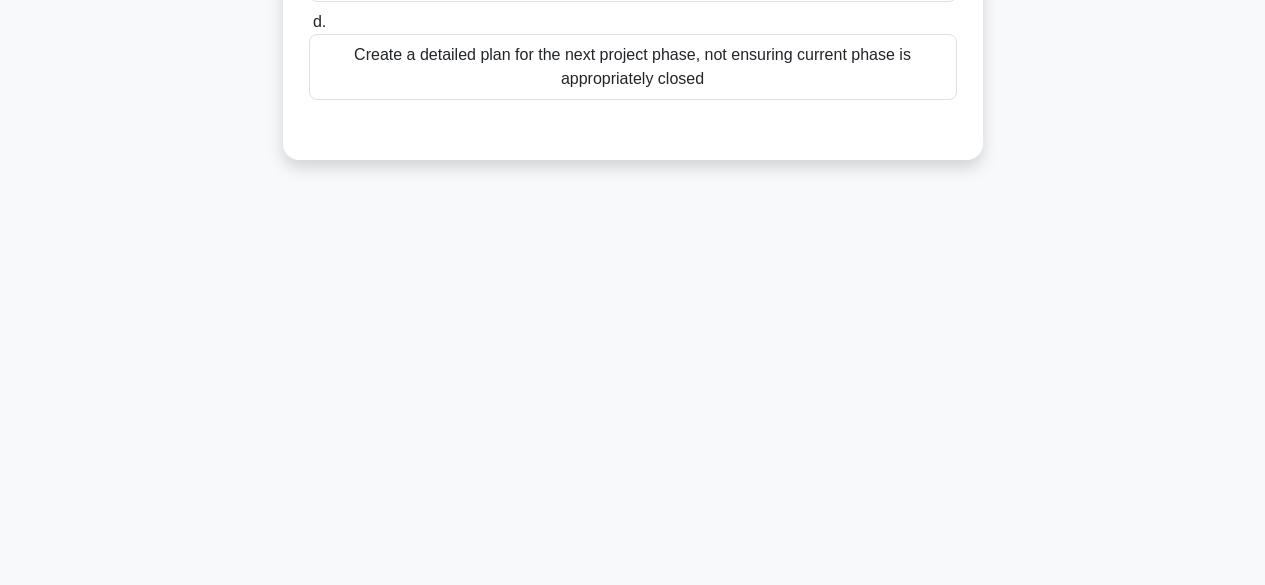 scroll, scrollTop: 495, scrollLeft: 0, axis: vertical 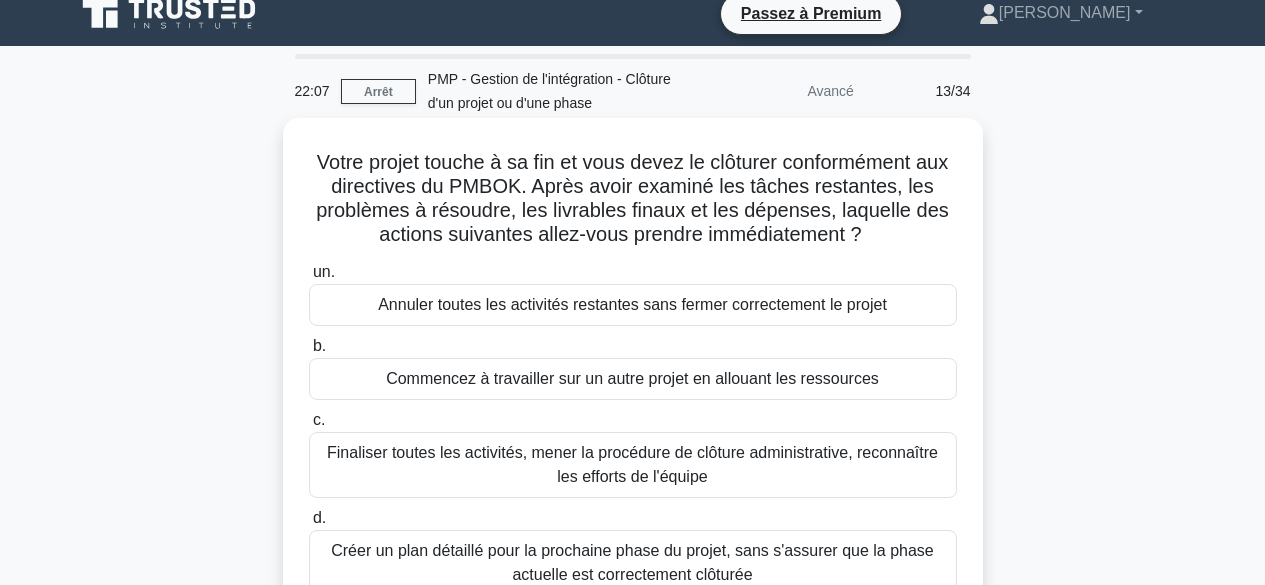 click on "Finaliser toutes les activités, mener la procédure de clôture administrative, reconnaître les efforts de l'équipe" at bounding box center (633, 465) 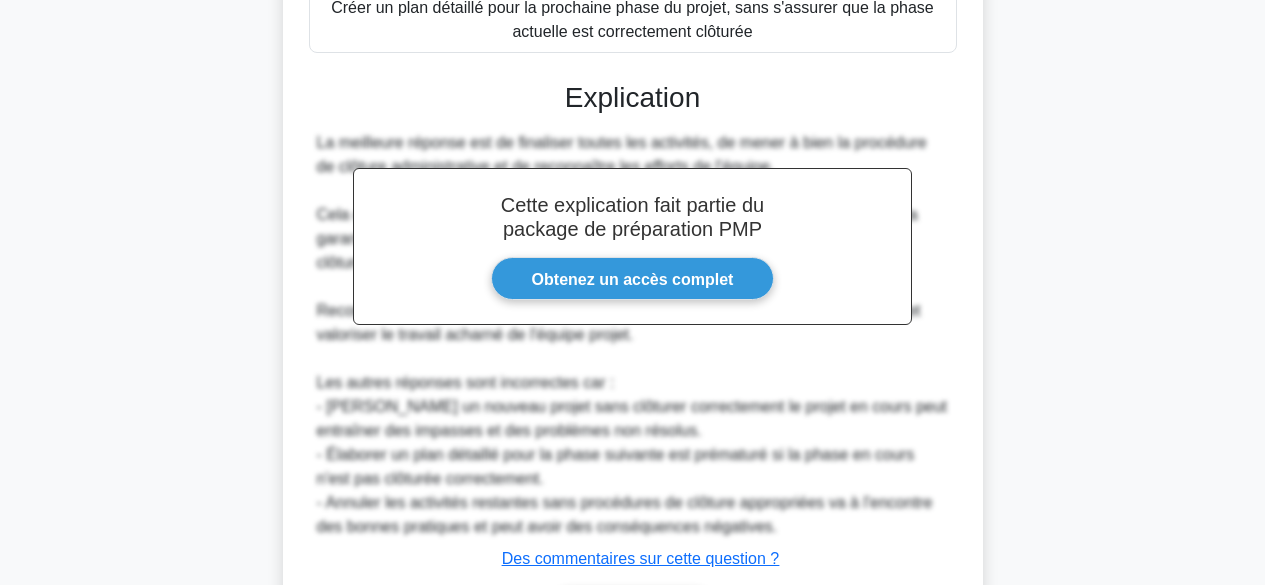 scroll, scrollTop: 700, scrollLeft: 0, axis: vertical 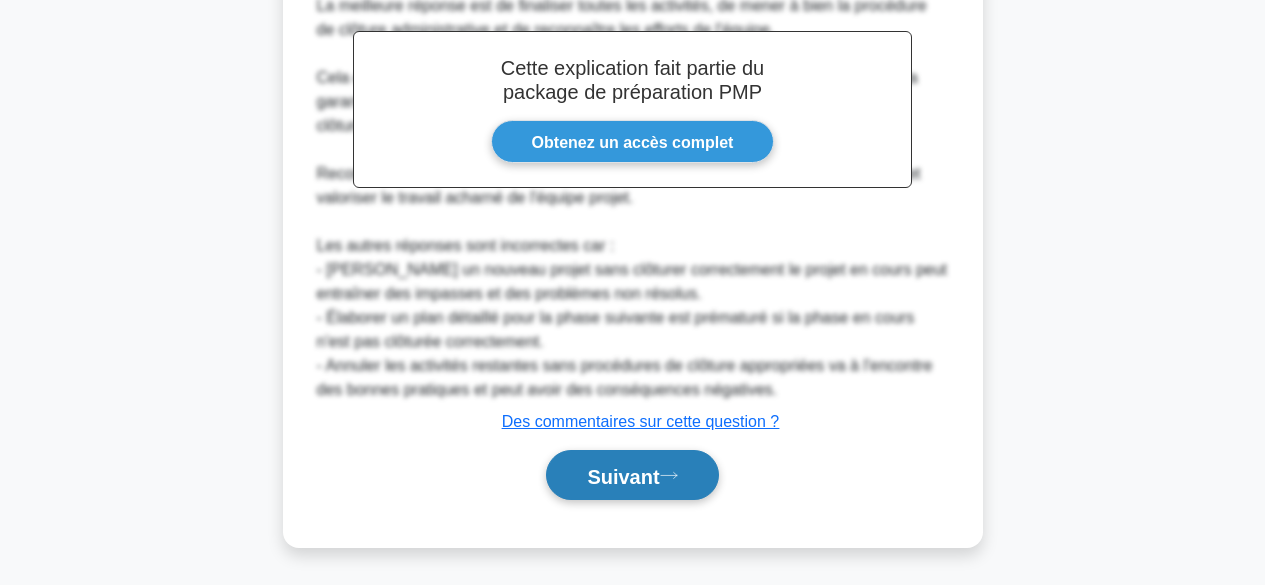 click on "Suivant" at bounding box center [623, 476] 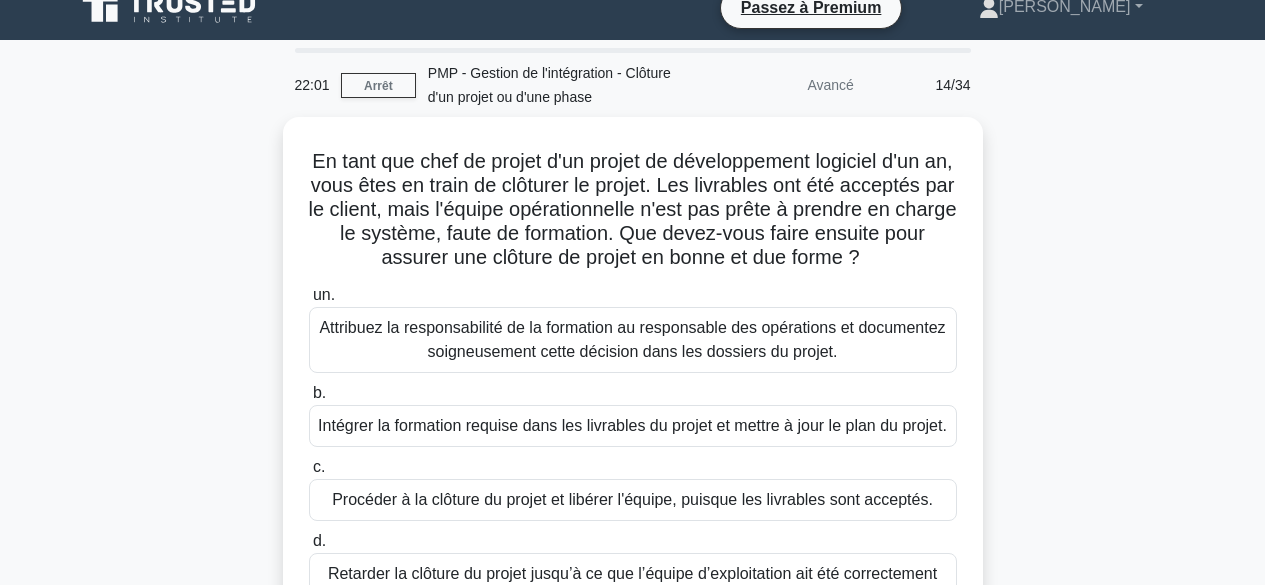 scroll, scrollTop: 12, scrollLeft: 0, axis: vertical 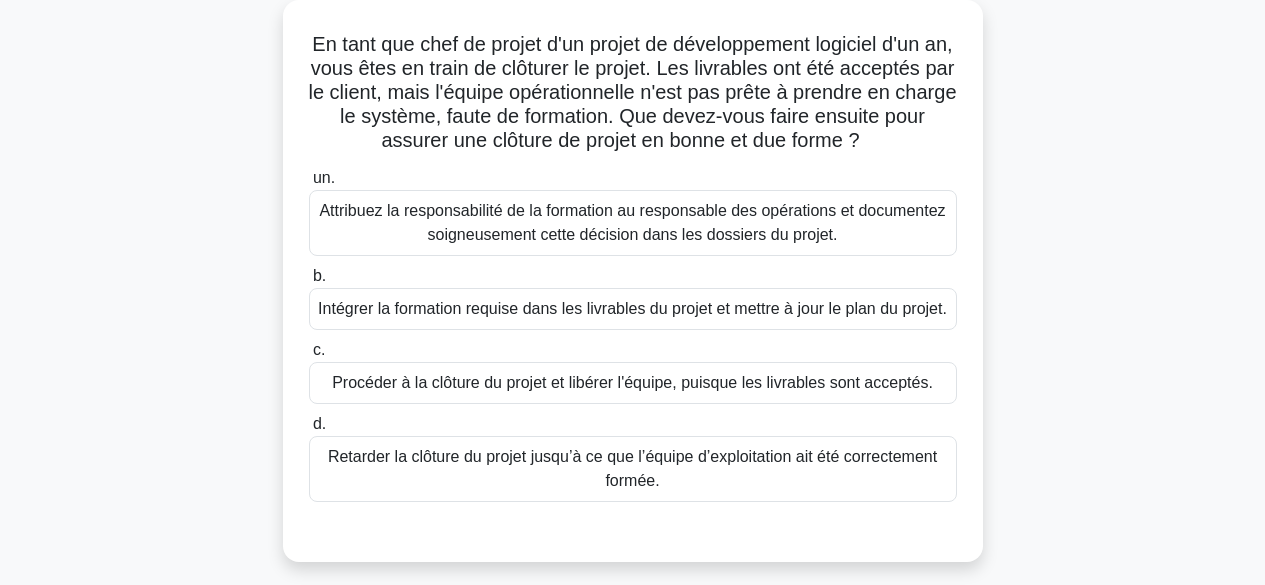 click on "Intégrer la formation requise dans les livrables du projet et mettre à jour le plan du projet." at bounding box center [632, 309] 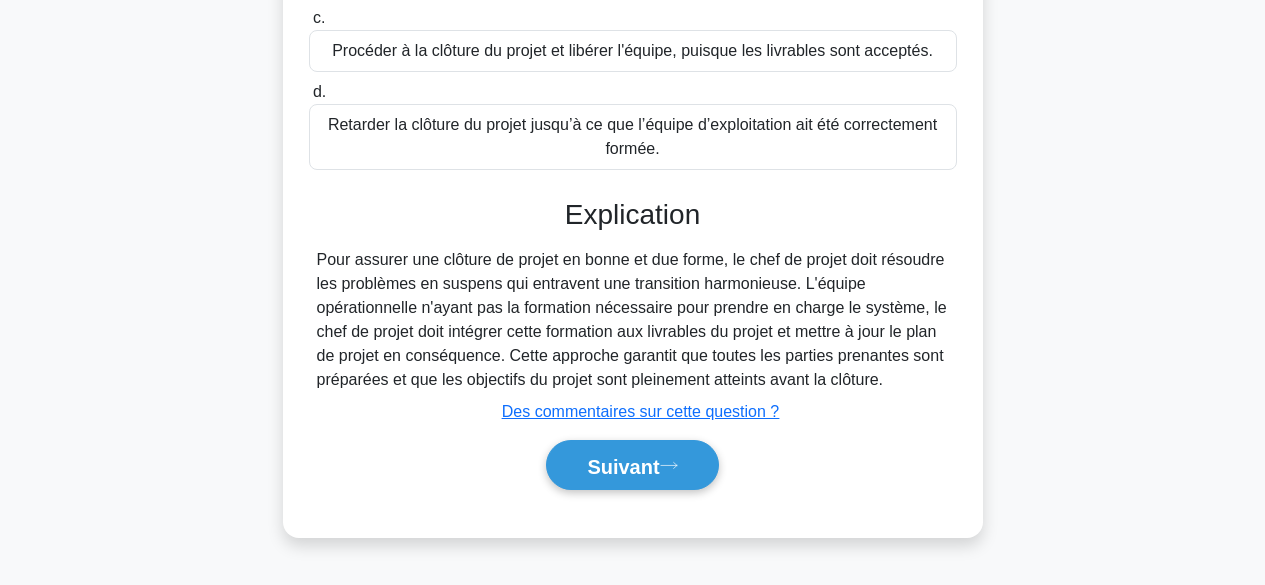 scroll, scrollTop: 495, scrollLeft: 0, axis: vertical 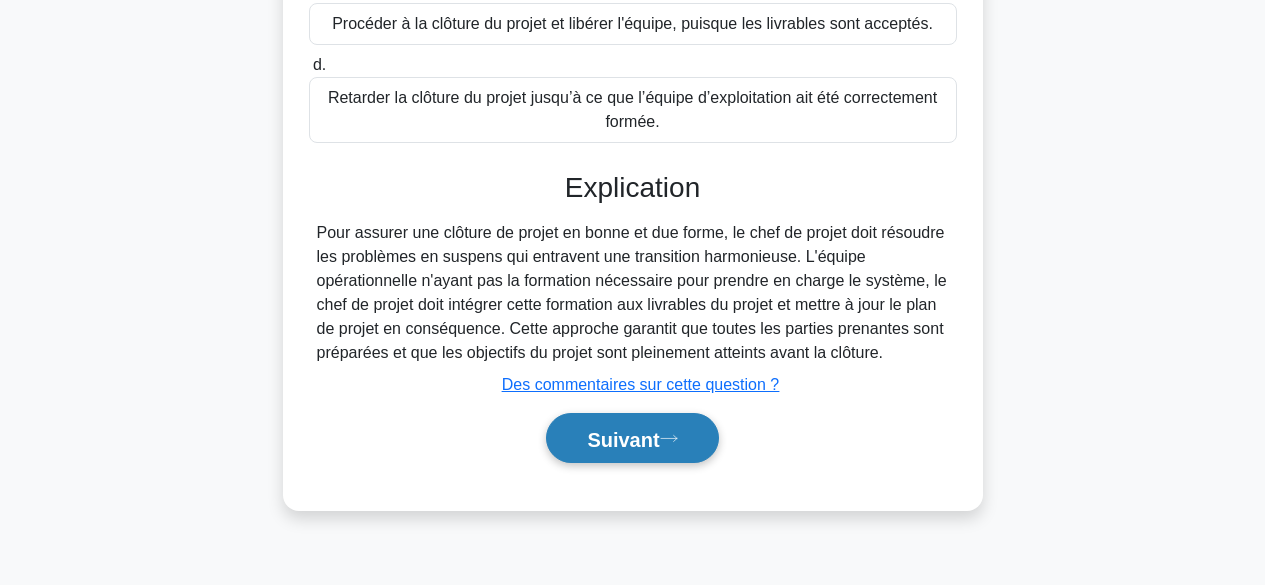 click on "Suivant" at bounding box center (623, 439) 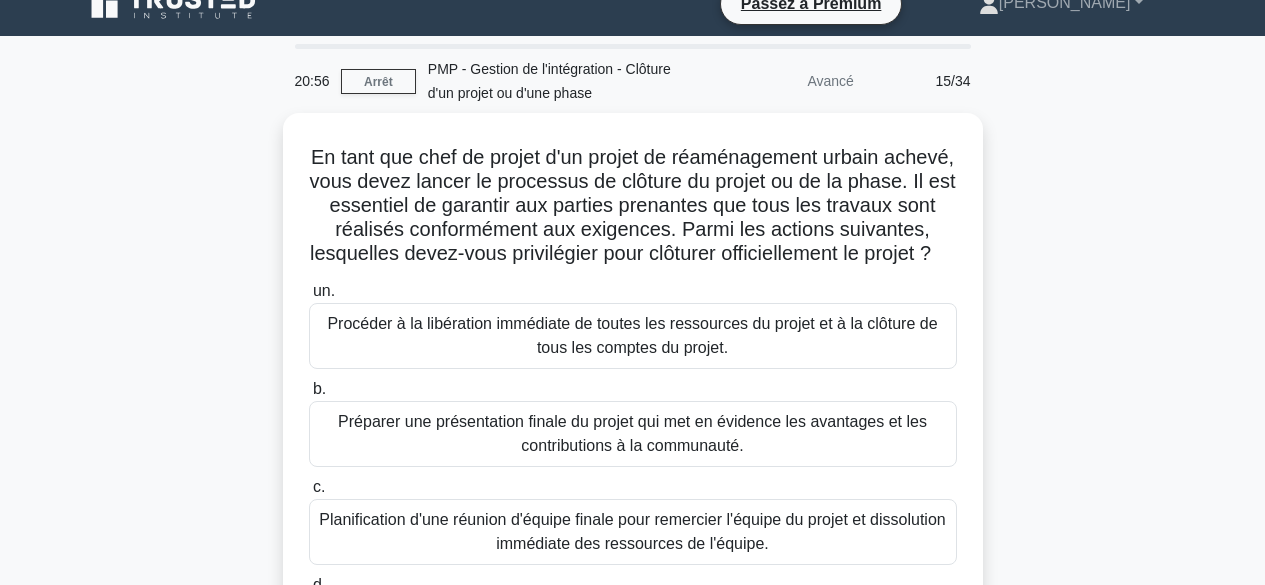 scroll, scrollTop: 20, scrollLeft: 0, axis: vertical 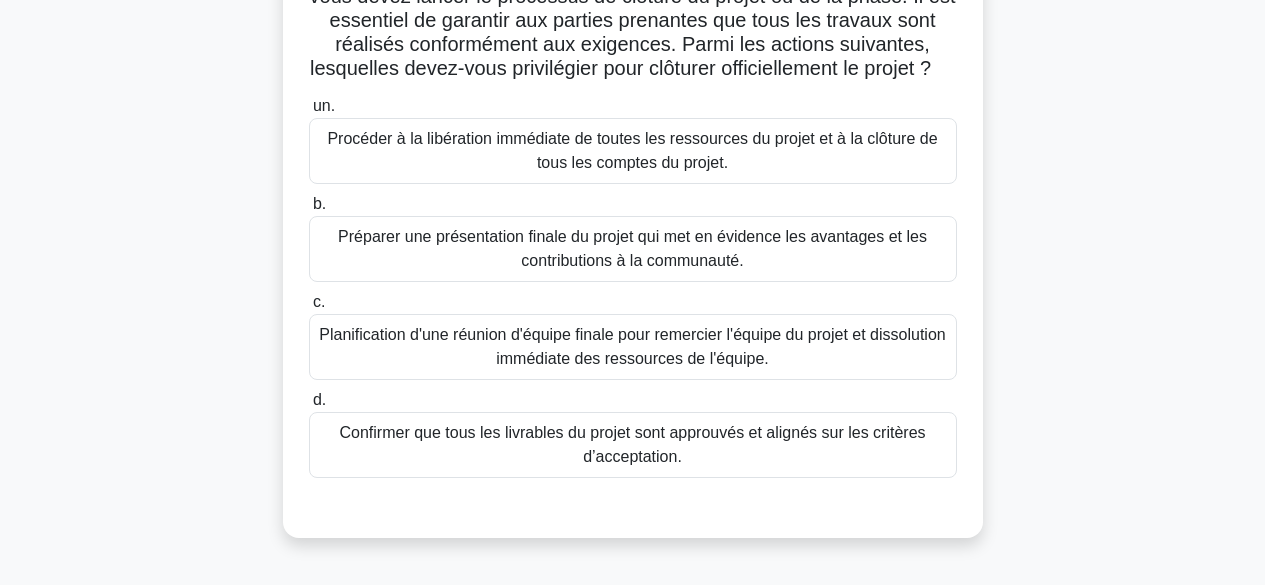 click on "Confirmer que tous les livrables du projet sont approuvés et alignés sur les critères d’acceptation." at bounding box center [633, 445] 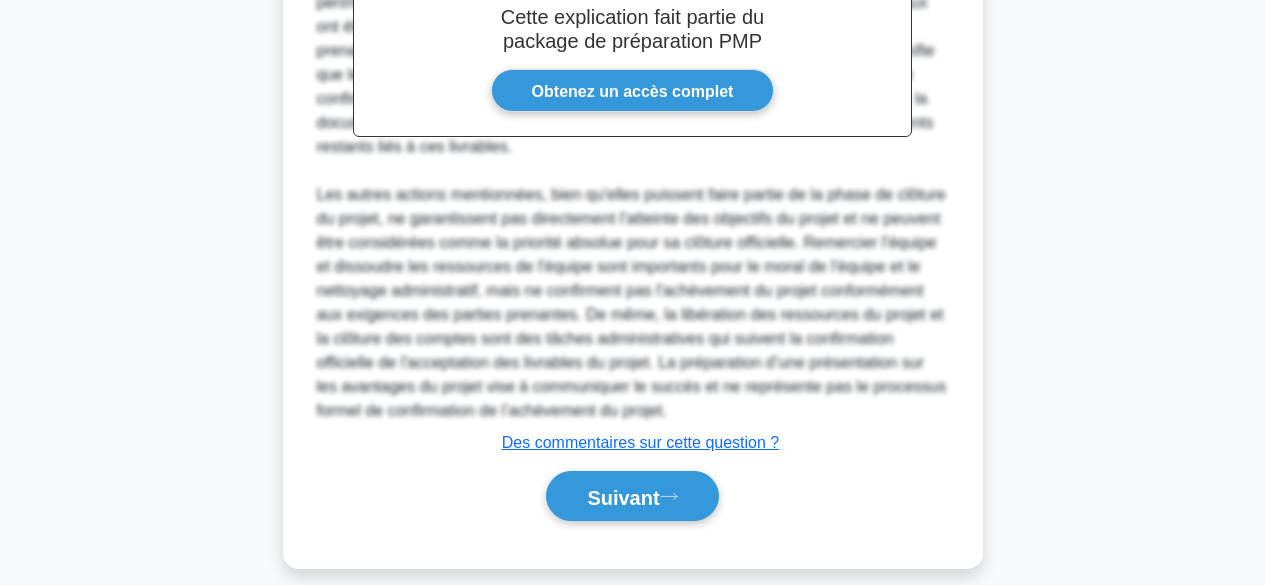 scroll, scrollTop: 868, scrollLeft: 0, axis: vertical 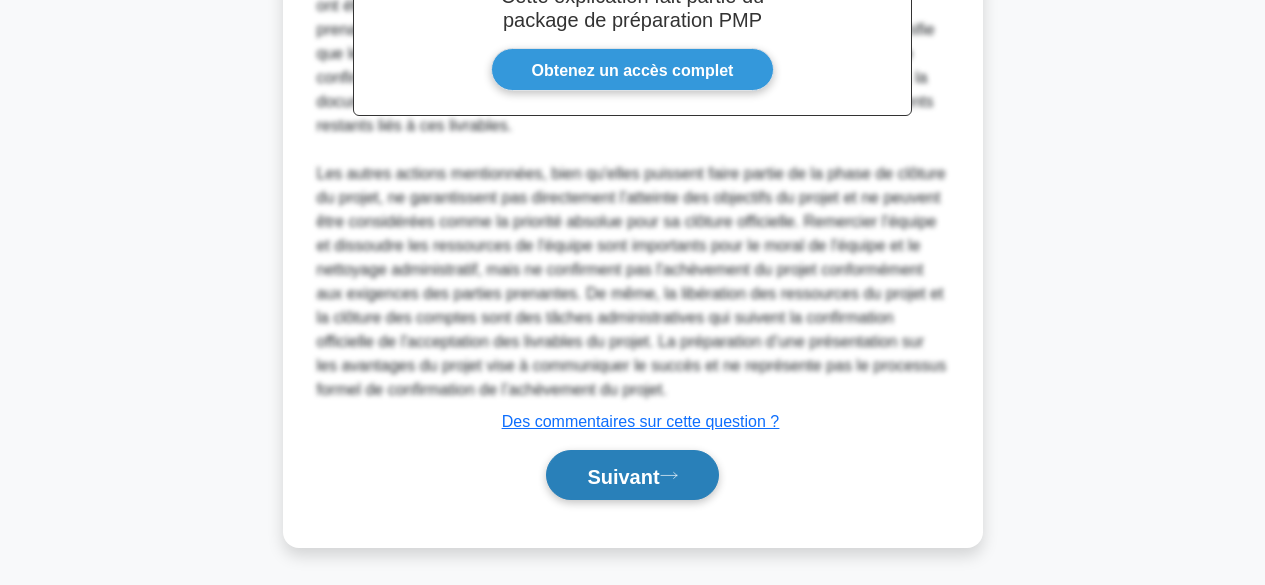 click on "Suivant" at bounding box center [623, 476] 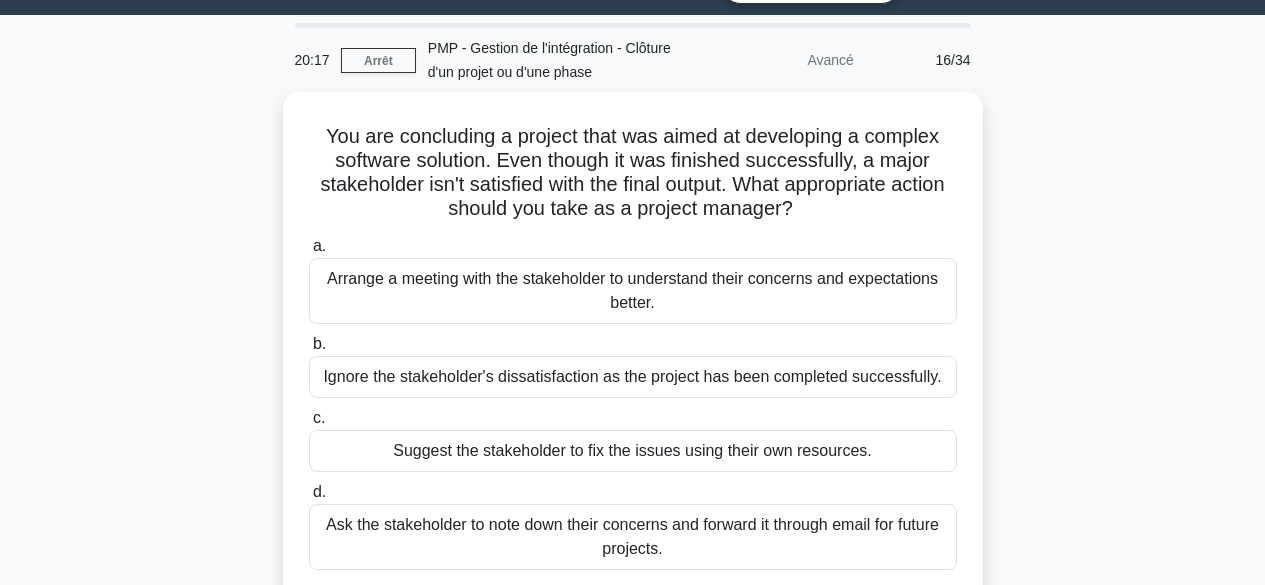 scroll, scrollTop: 26, scrollLeft: 0, axis: vertical 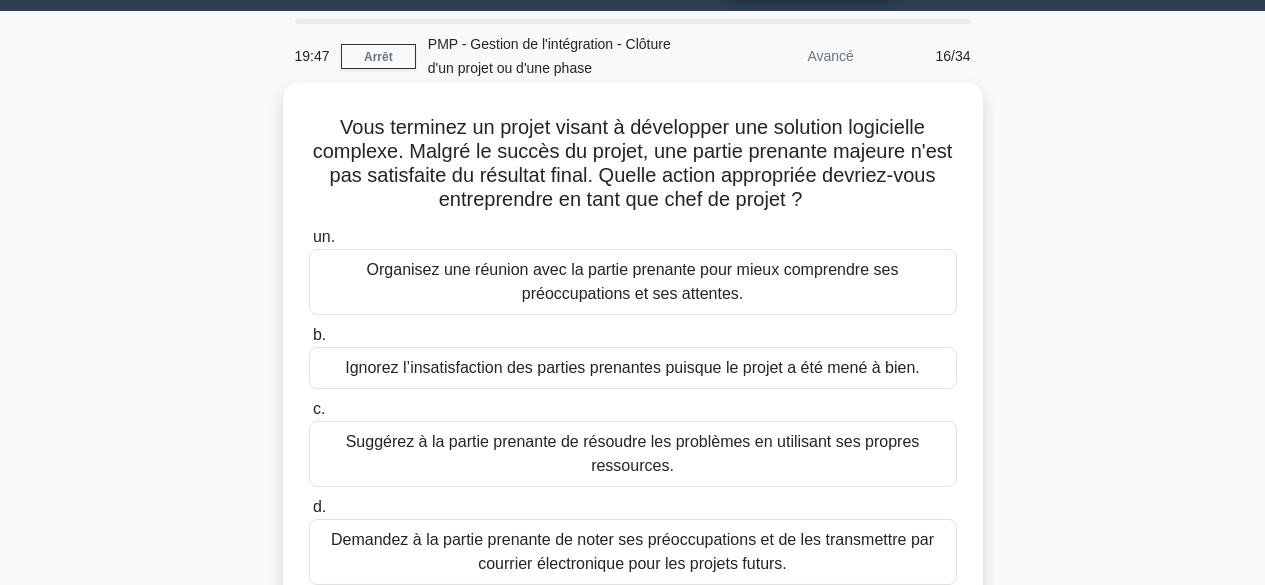 click on "Organisez une réunion avec la partie prenante pour mieux comprendre ses préoccupations et ses attentes." at bounding box center (633, 281) 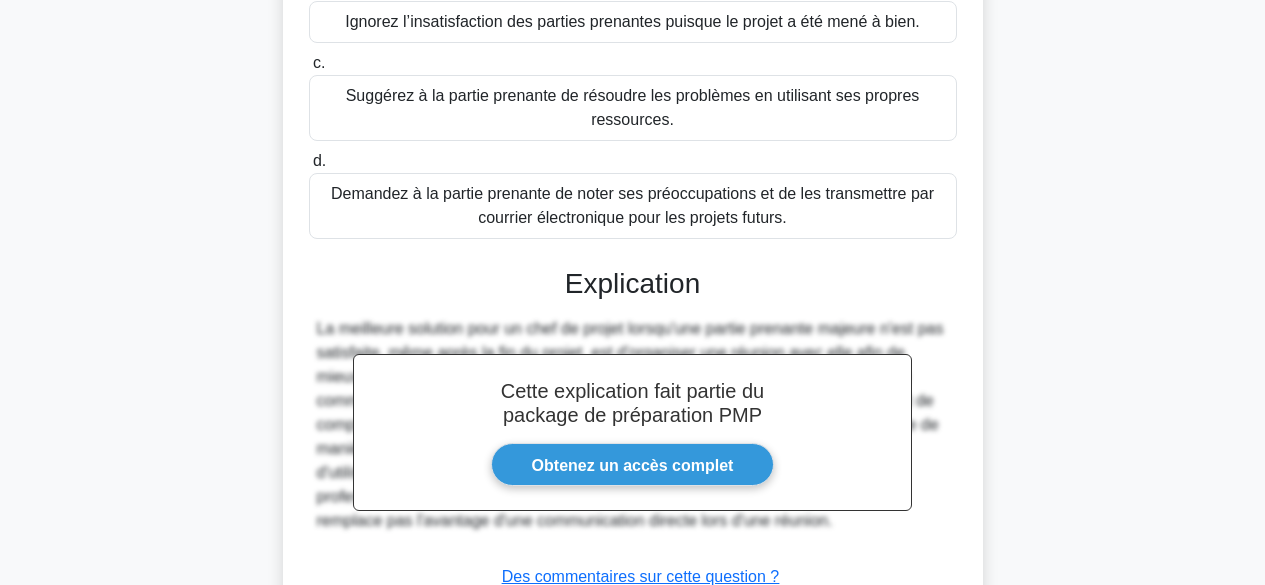 scroll, scrollTop: 556, scrollLeft: 0, axis: vertical 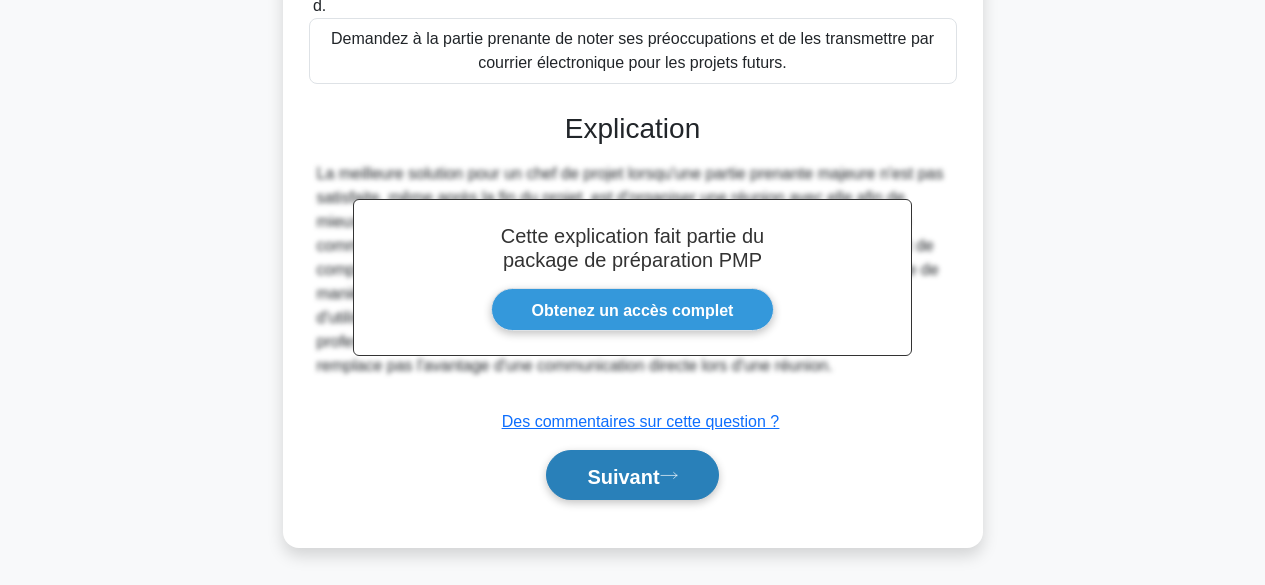click 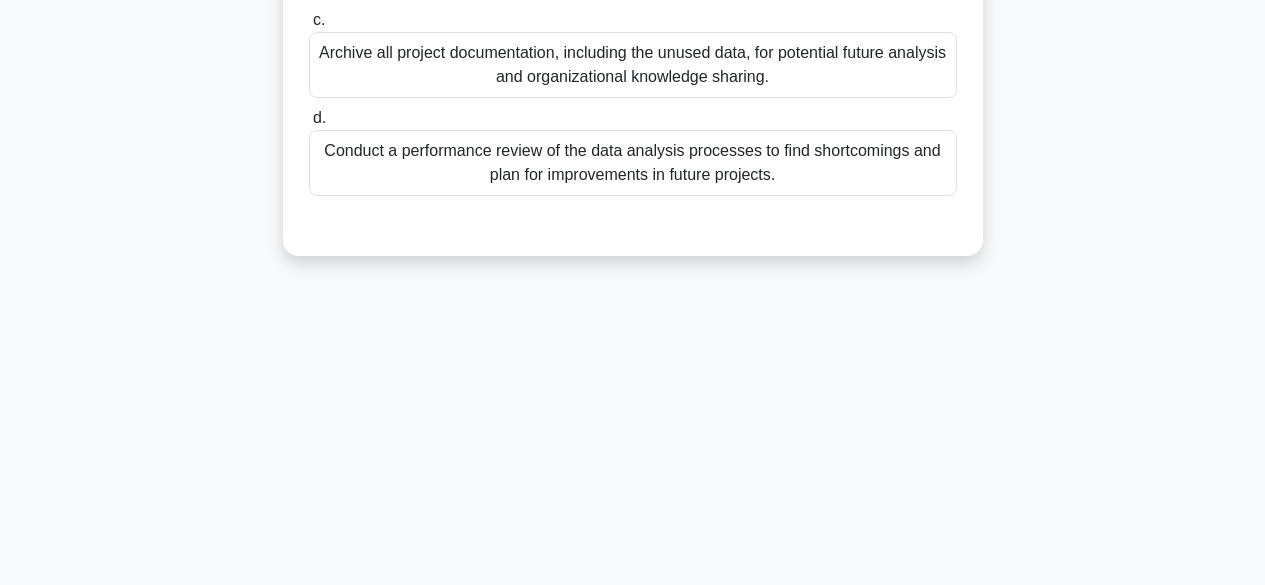 scroll, scrollTop: 495, scrollLeft: 0, axis: vertical 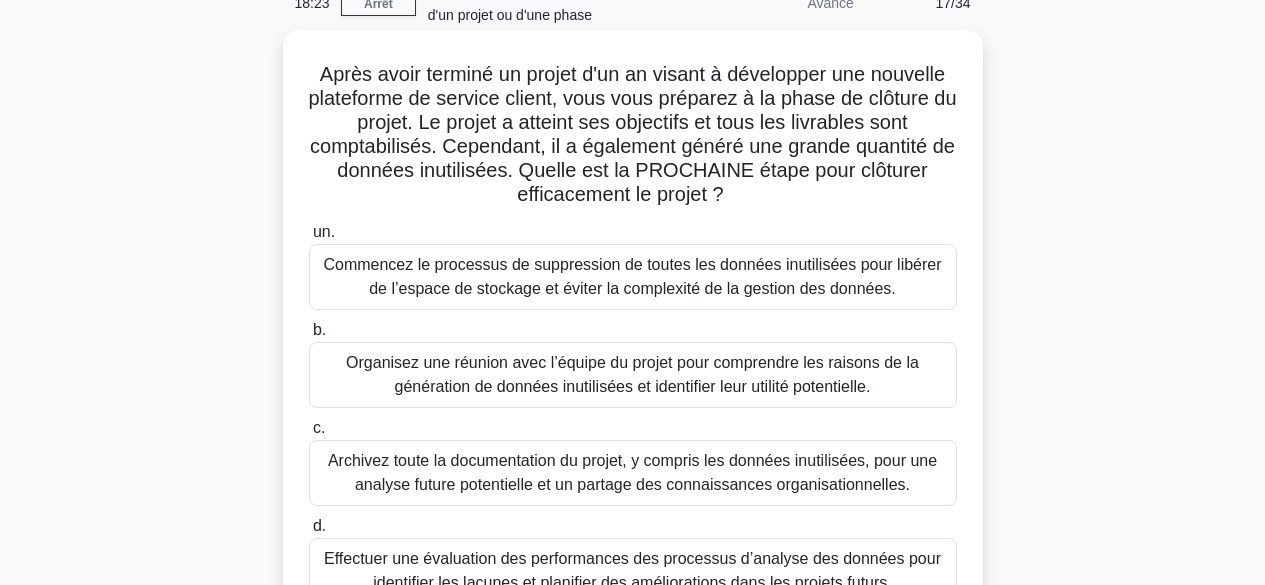 click on "Organisez une réunion avec l’équipe du projet pour comprendre les raisons de la génération de données inutilisées et identifier leur utilité potentielle." at bounding box center (632, 374) 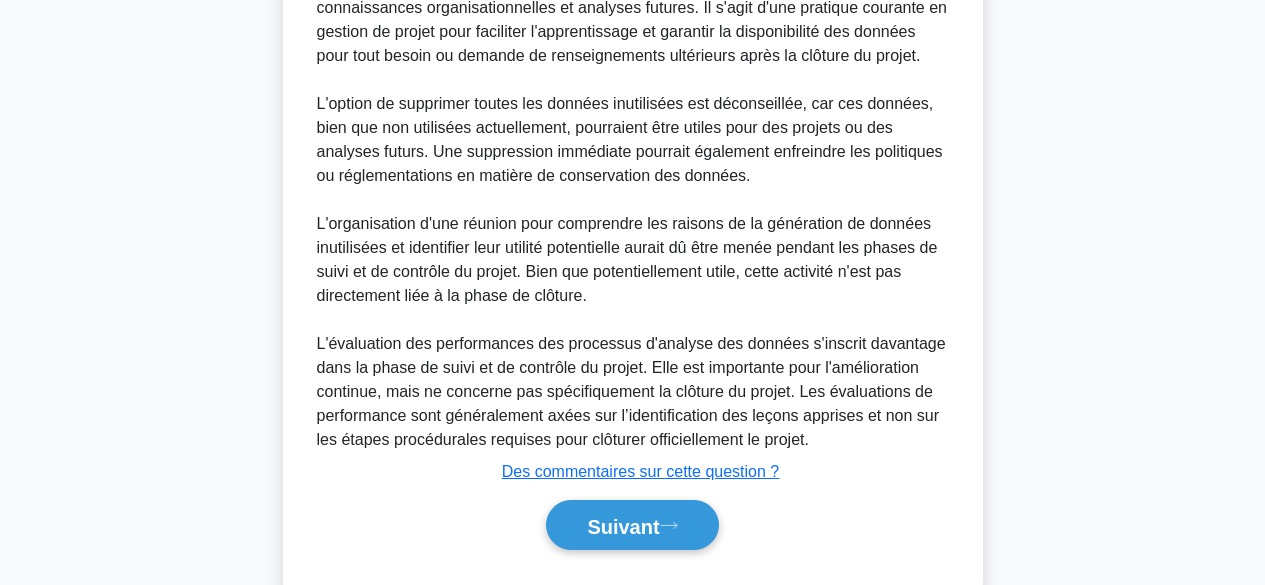 scroll, scrollTop: 918, scrollLeft: 0, axis: vertical 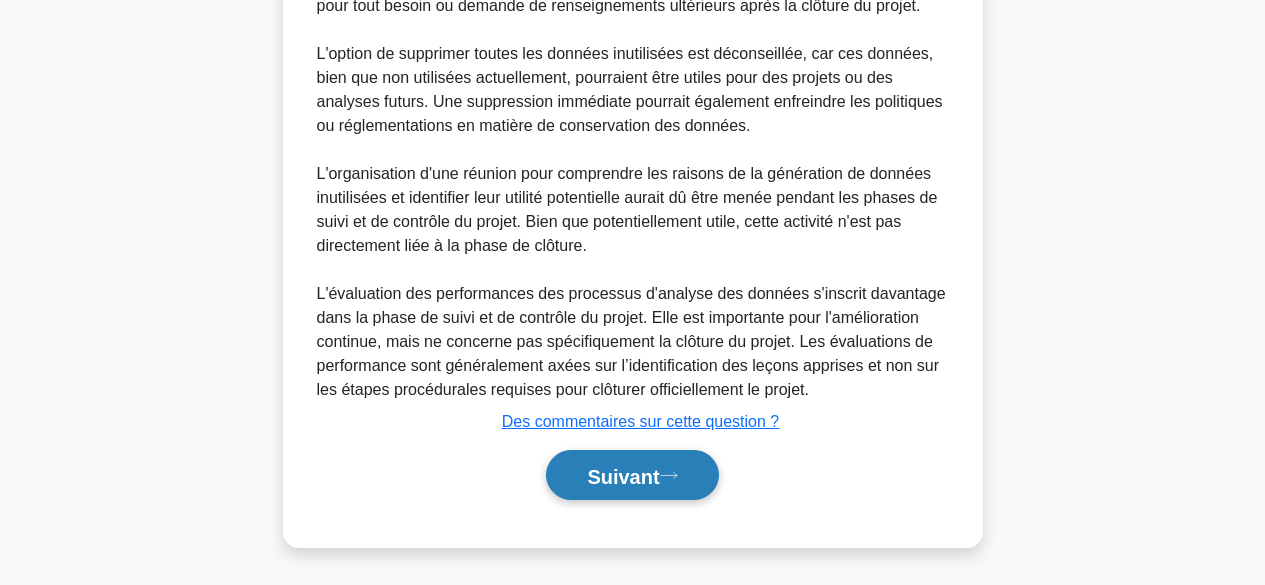 click on "Suivant" at bounding box center (623, 476) 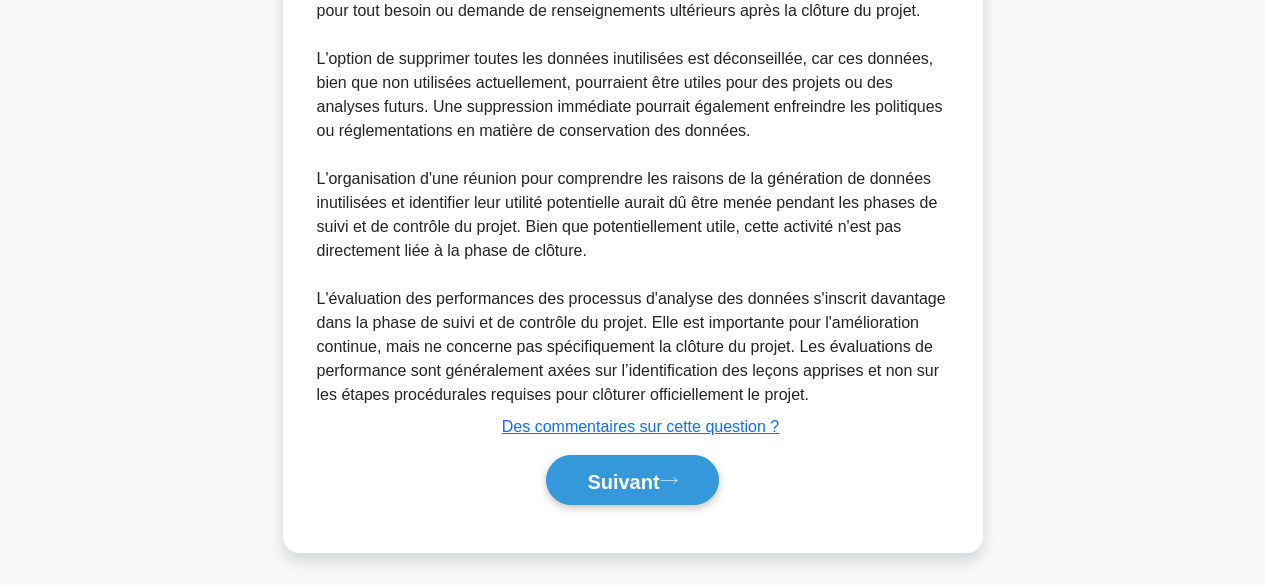 scroll, scrollTop: 495, scrollLeft: 0, axis: vertical 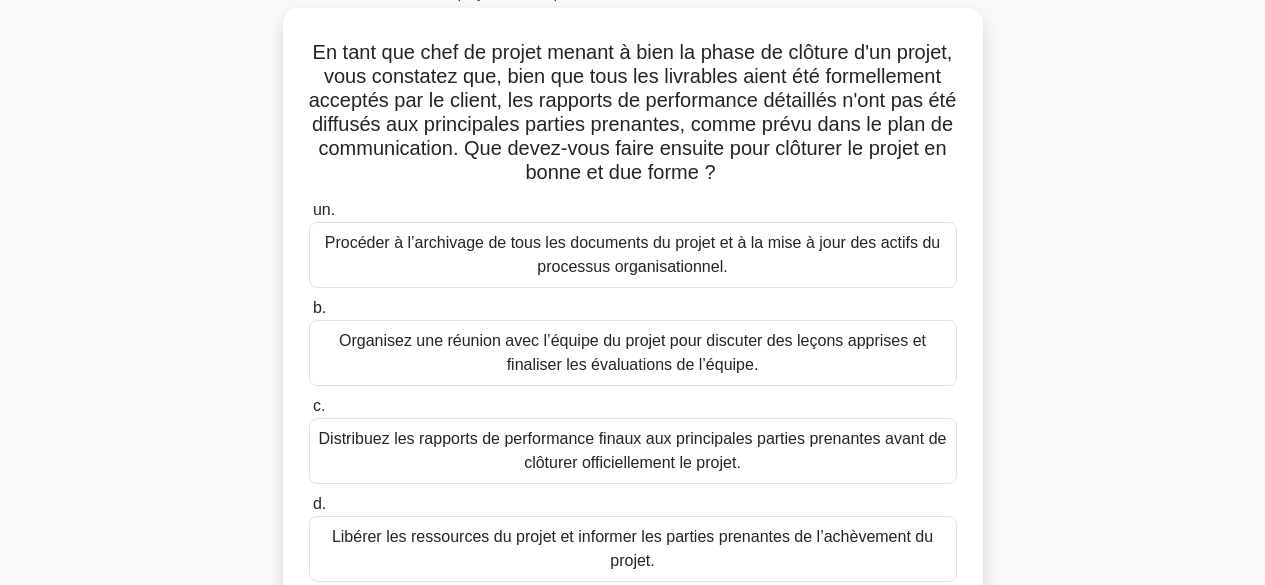 click on "Distribuez les rapports de performance finaux aux principales parties prenantes avant de clôturer officiellement le projet." at bounding box center [633, 451] 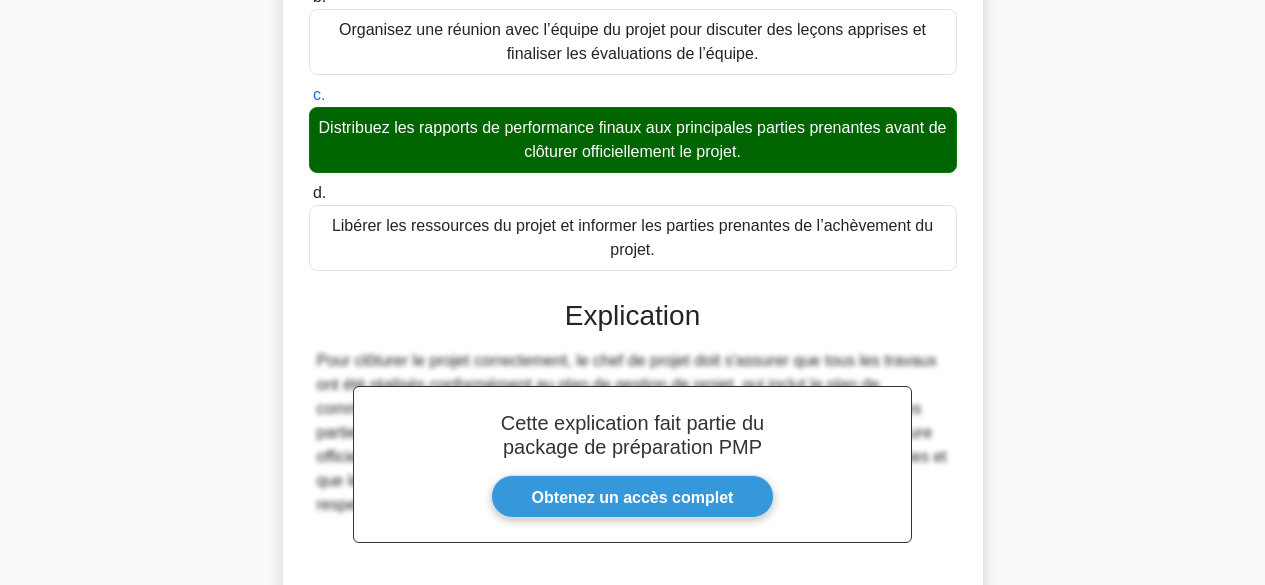 scroll, scrollTop: 628, scrollLeft: 0, axis: vertical 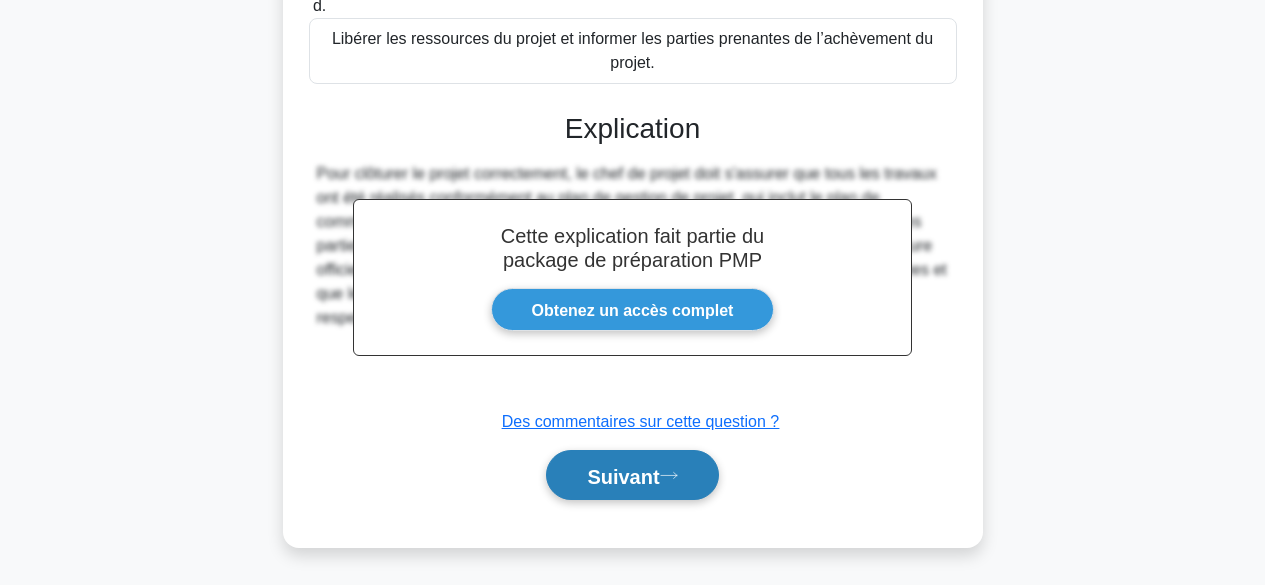 click on "Suivant" at bounding box center [623, 476] 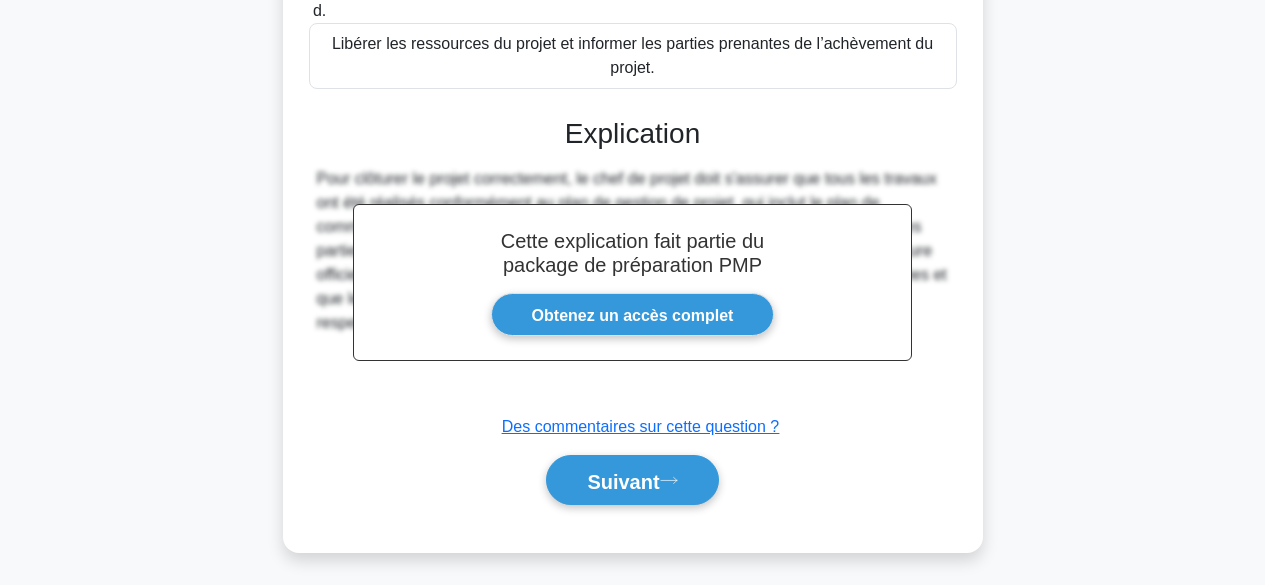 scroll, scrollTop: 495, scrollLeft: 0, axis: vertical 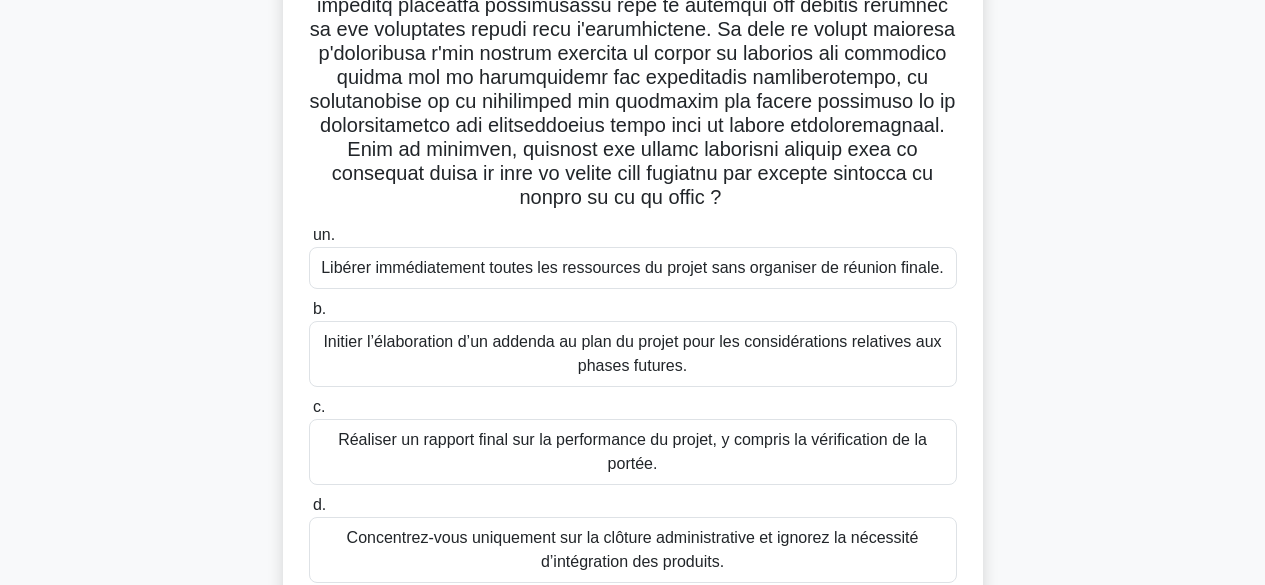 click on "Réaliser un rapport final sur la performance du projet, y compris la vérification de la portée." at bounding box center (633, 452) 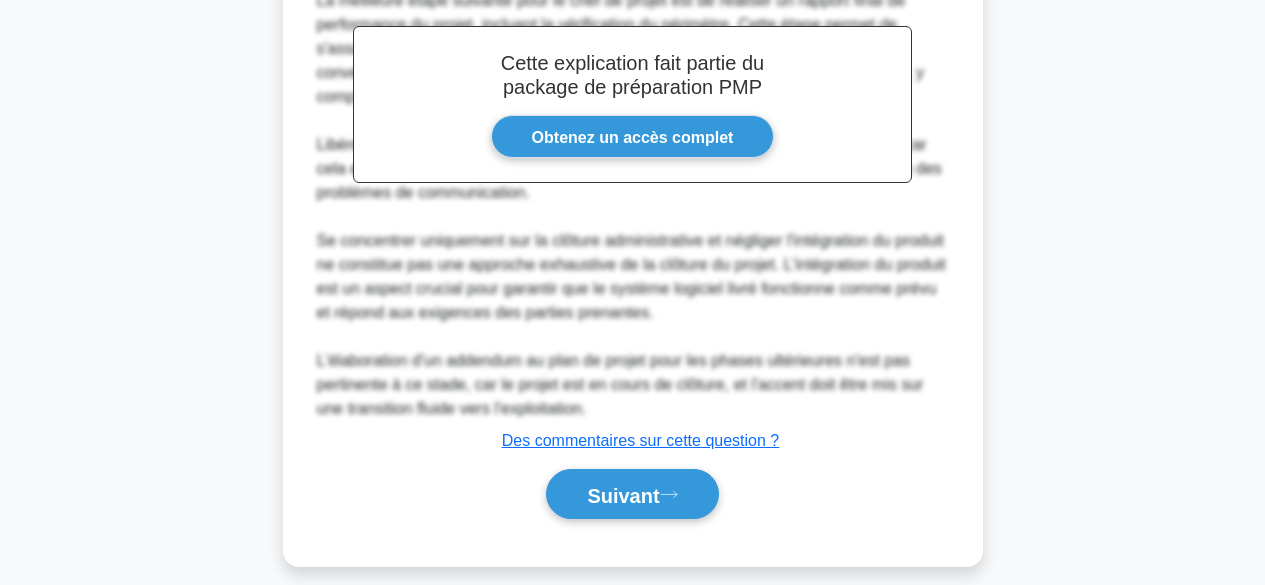 scroll, scrollTop: 1060, scrollLeft: 0, axis: vertical 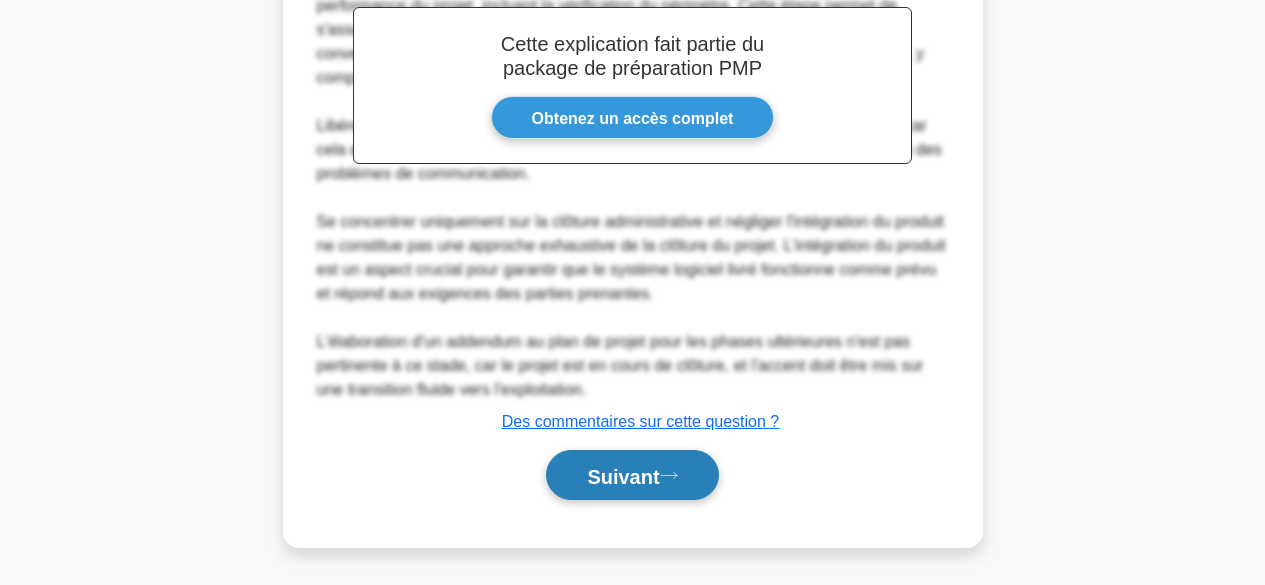 click on "Suivant" at bounding box center (623, 476) 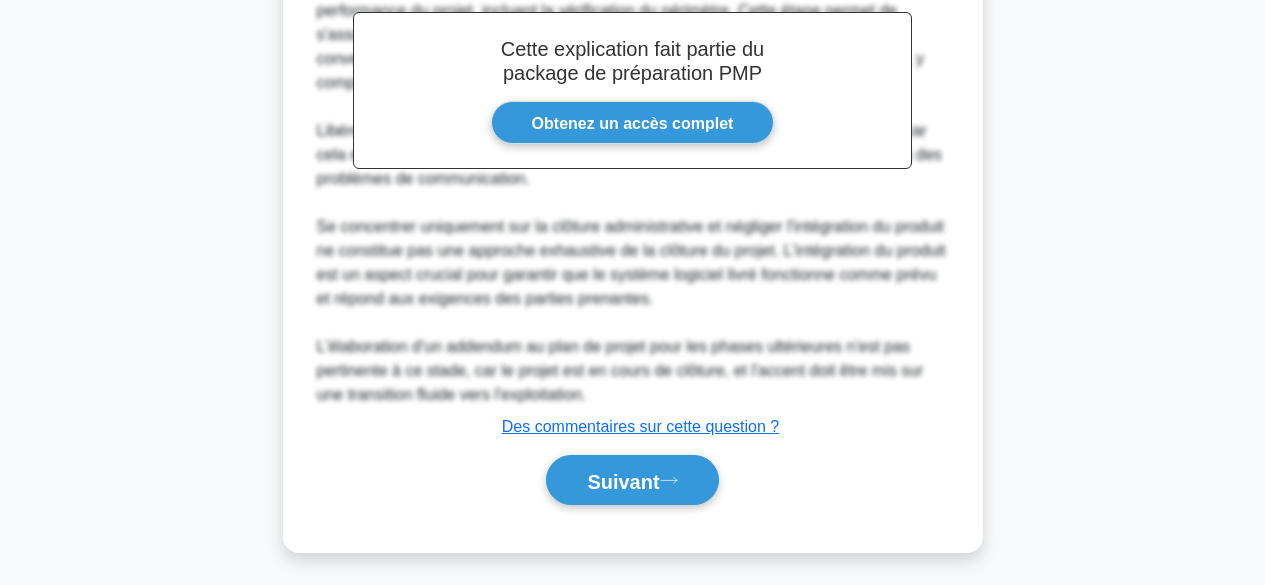 scroll, scrollTop: 495, scrollLeft: 0, axis: vertical 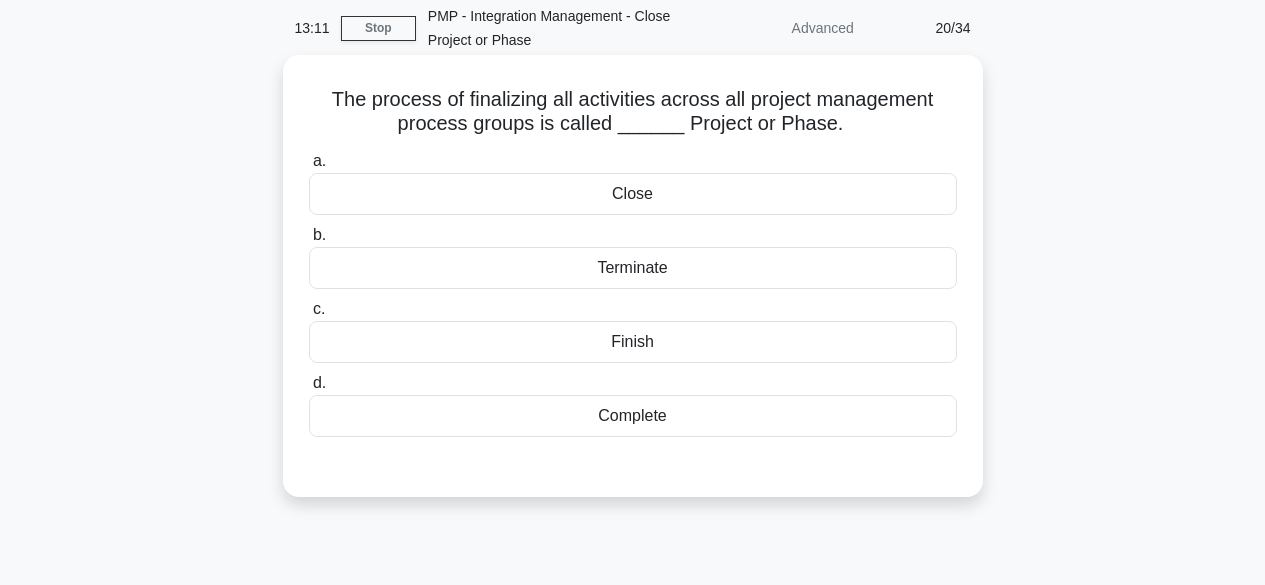 click on "Close" at bounding box center (633, 194) 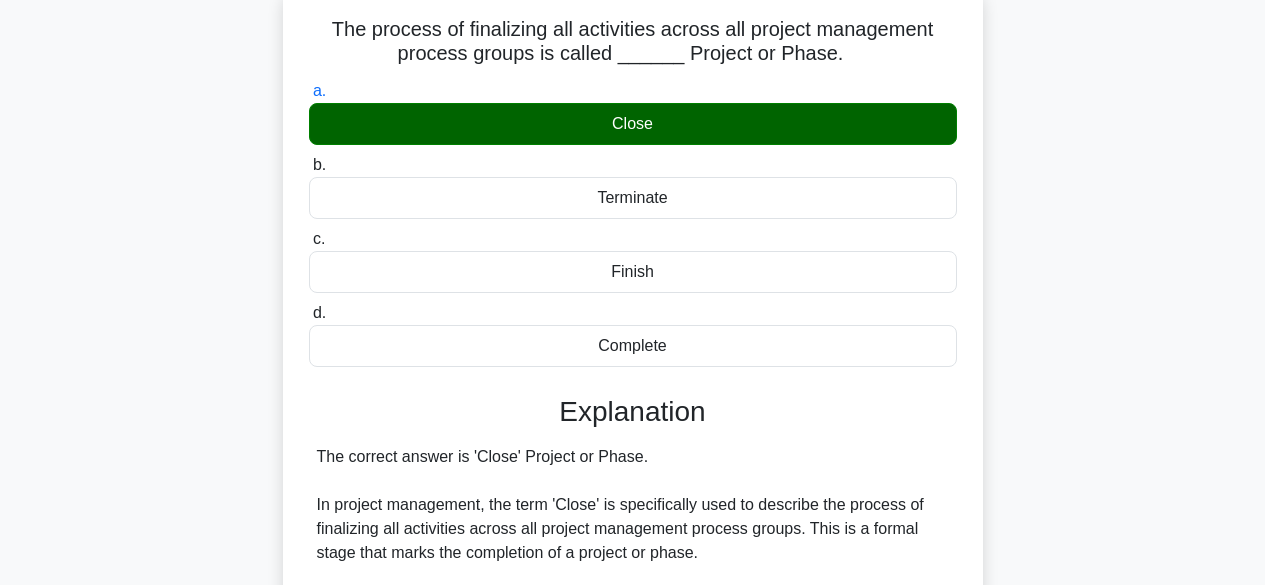 scroll, scrollTop: 141, scrollLeft: 0, axis: vertical 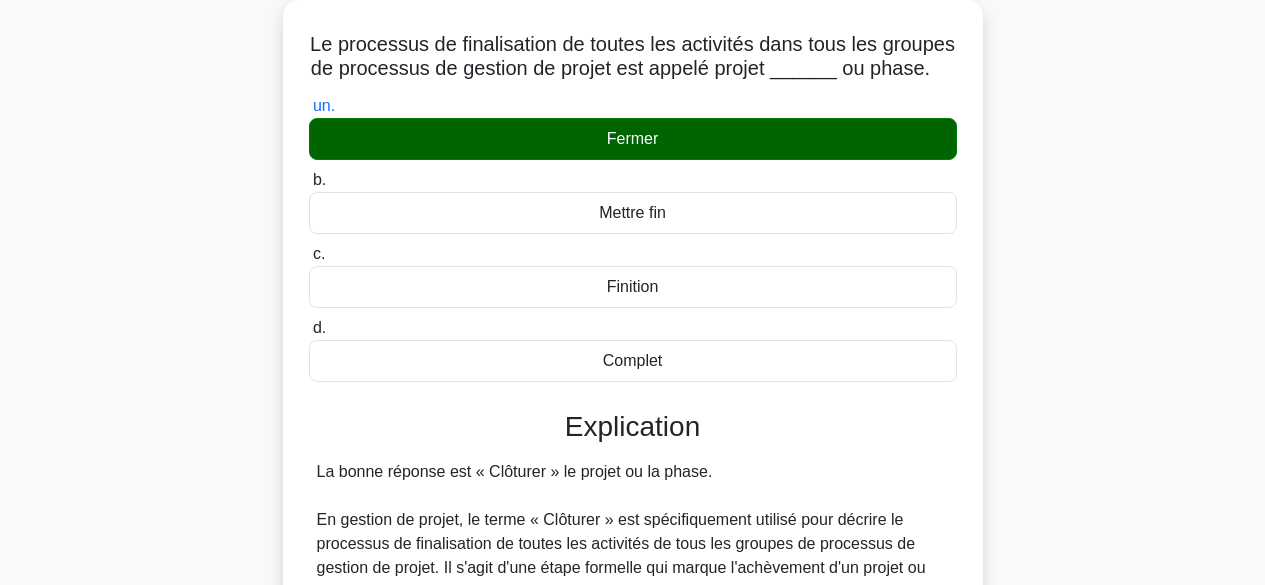click on "Le processus de finalisation de toutes les activités dans tous les groupes de processus de gestion de projet est appelé projet ______ ou phase.
.spinner_0XTQ{transform-origin:center;animation:spinner_y6GP .75s linear infinite}@keyframes spinner_y6GP{100%{transform:rotate(360deg)}}
un.
Fermer
b. c. d." at bounding box center (633, 627) 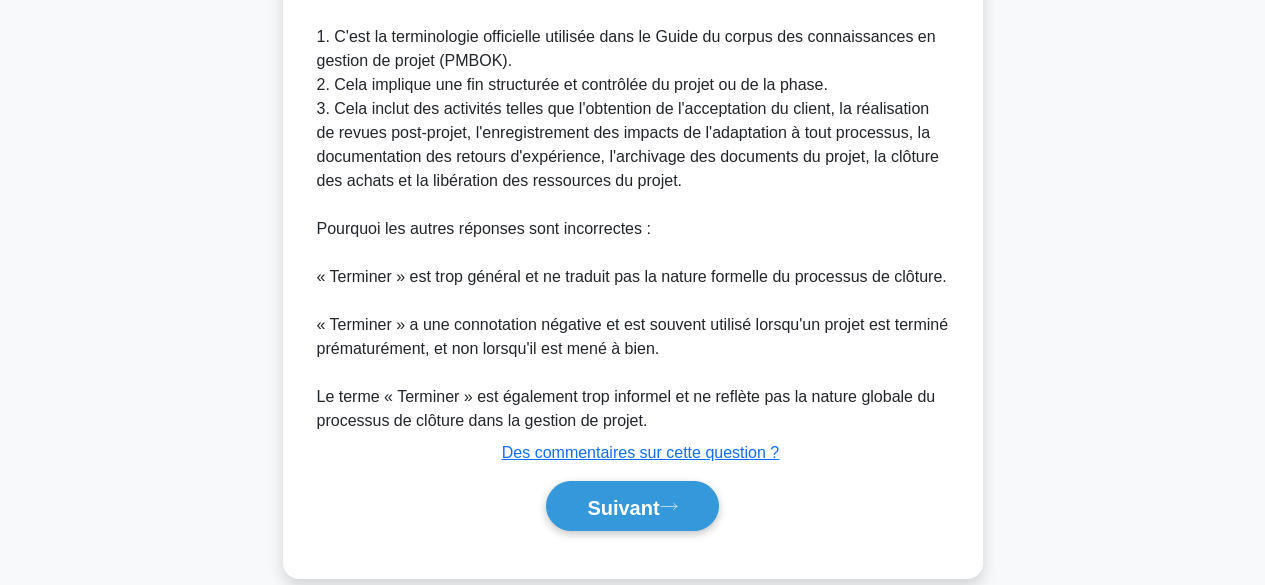 scroll, scrollTop: 820, scrollLeft: 0, axis: vertical 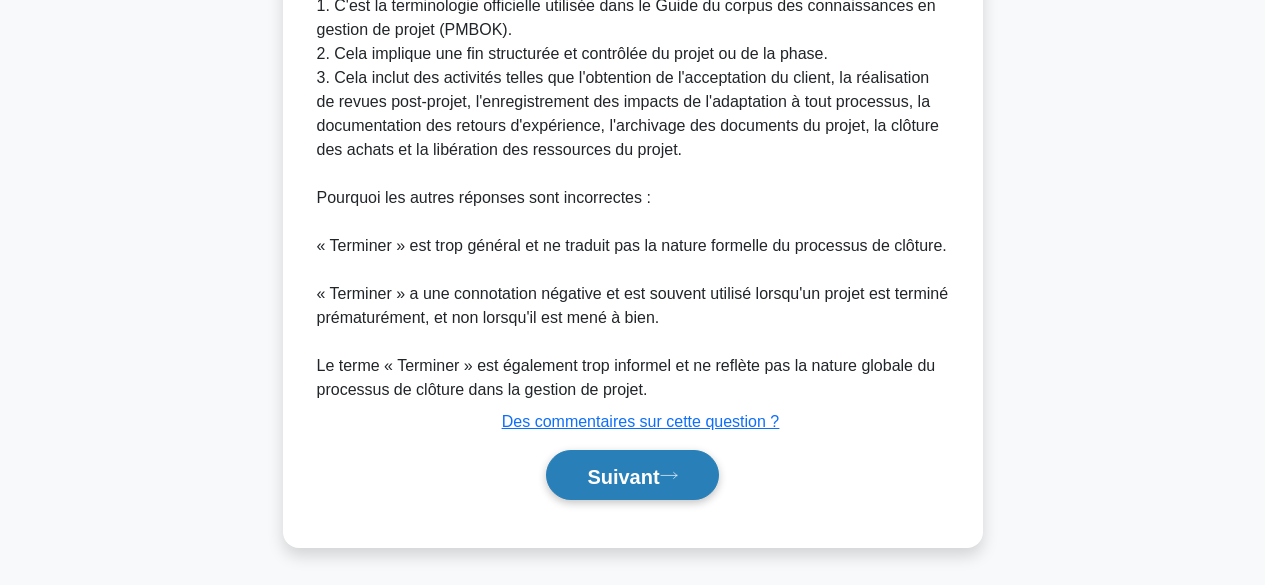 click on "Suivant" at bounding box center (632, 475) 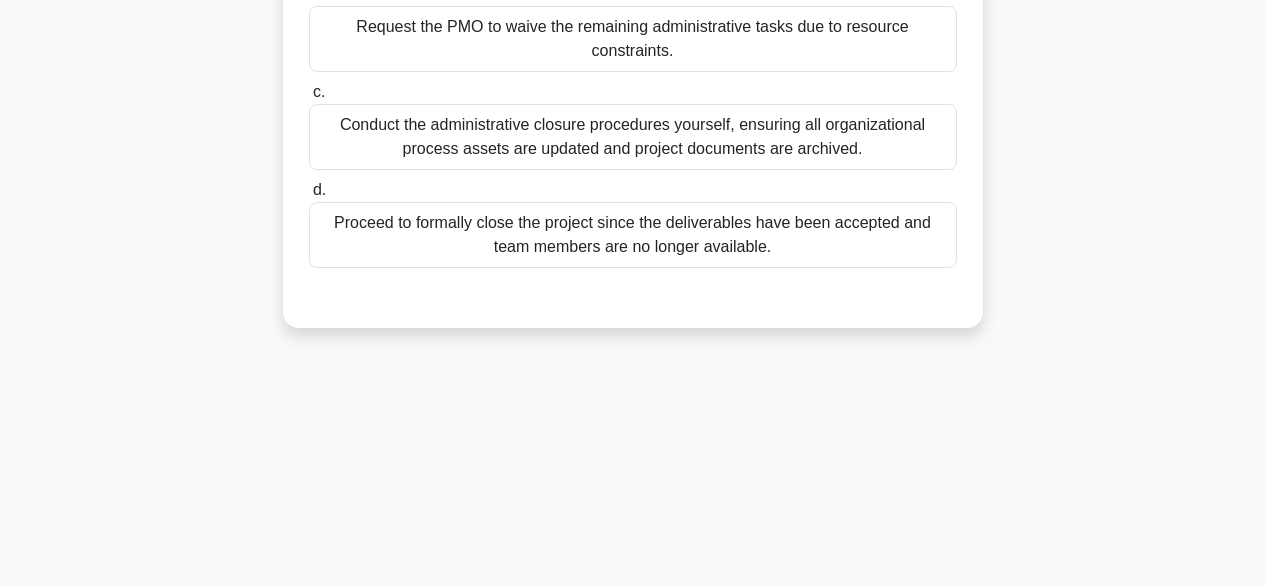 scroll, scrollTop: 495, scrollLeft: 0, axis: vertical 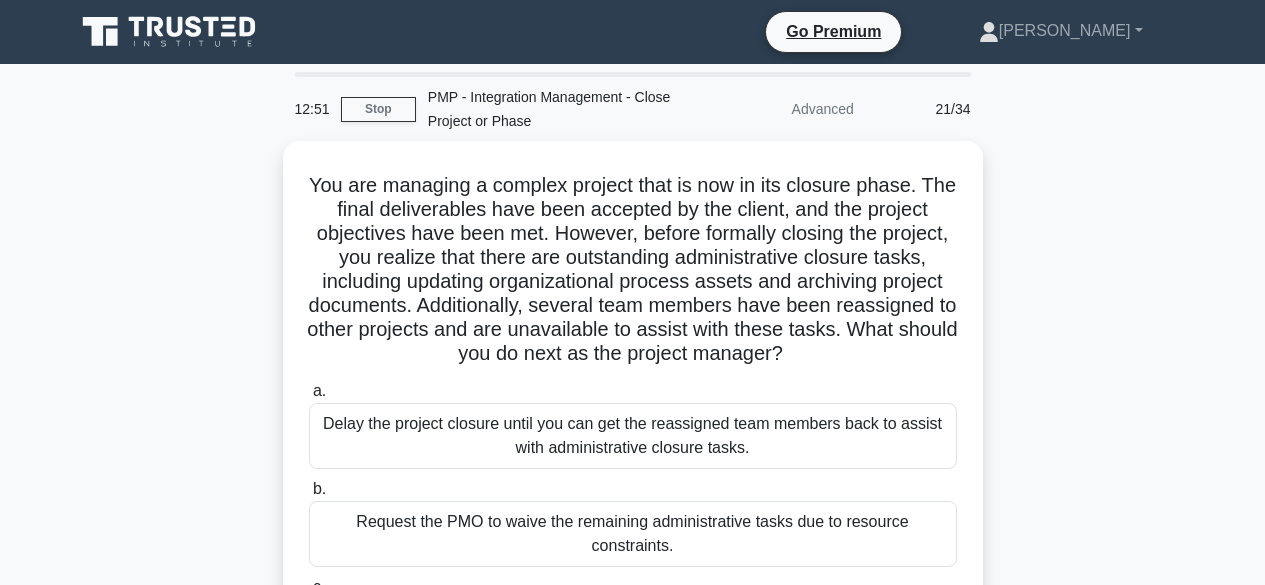 click on "You are managing a complex project that is now in its closure phase. The final deliverables have been accepted by the client, and the project objectives have been met. However, before formally closing the project, you realize that there are outstanding administrative closure tasks, including updating organizational process assets and archiving project documents. Additionally, several team members have been reassigned to other projects and are unavailable to assist with these tasks. What should you do next as the project manager?
.spinner_0XTQ{transform-origin:center;animation:spinner_y6GP .75s linear infinite}@keyframes spinner_y6GP{100%{transform:rotate(360deg)}}
a. b. c." at bounding box center (633, 494) 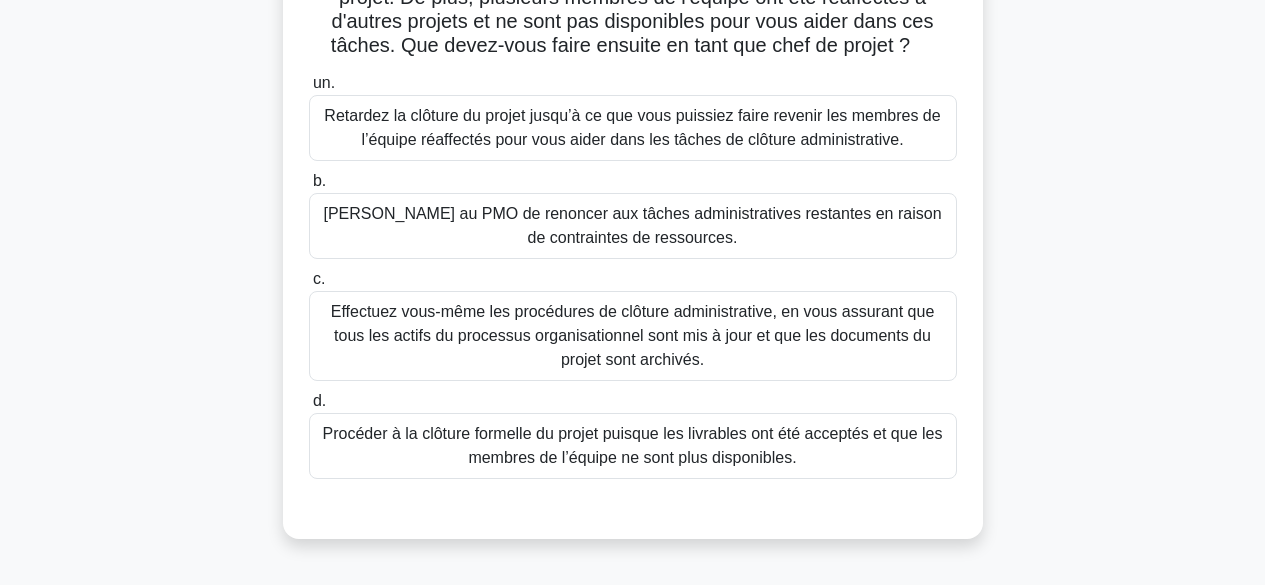 scroll, scrollTop: 318, scrollLeft: 0, axis: vertical 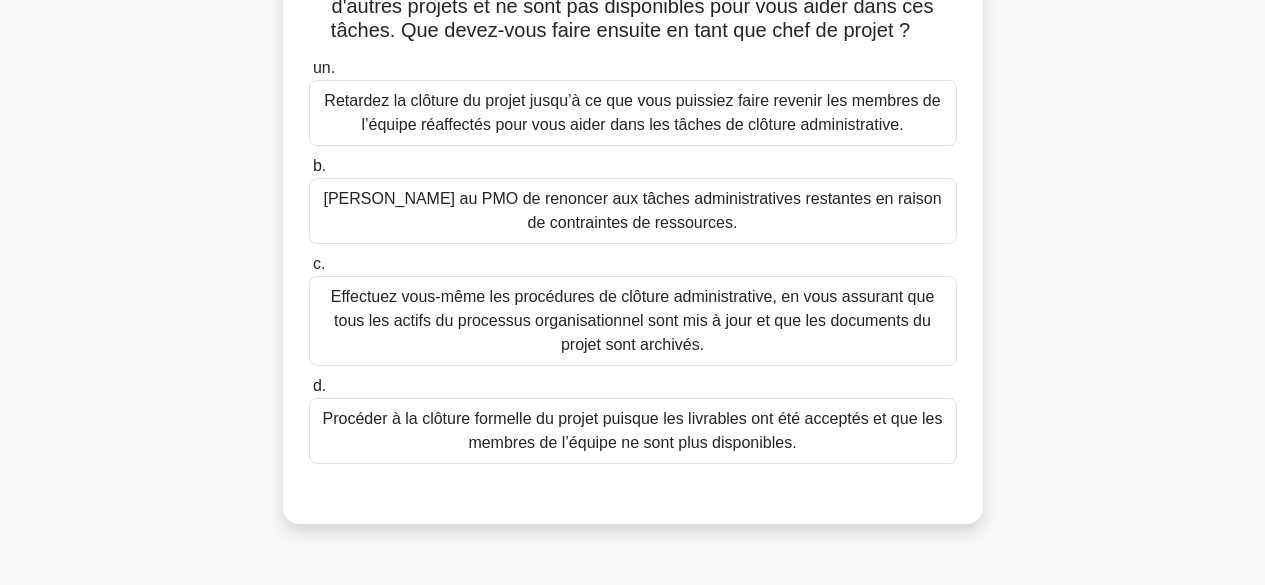 click on "Effectuez vous-même les procédures de clôture administrative, en vous assurant que tous les actifs du processus organisationnel sont mis à jour et que les documents du projet sont archivés." at bounding box center [633, 320] 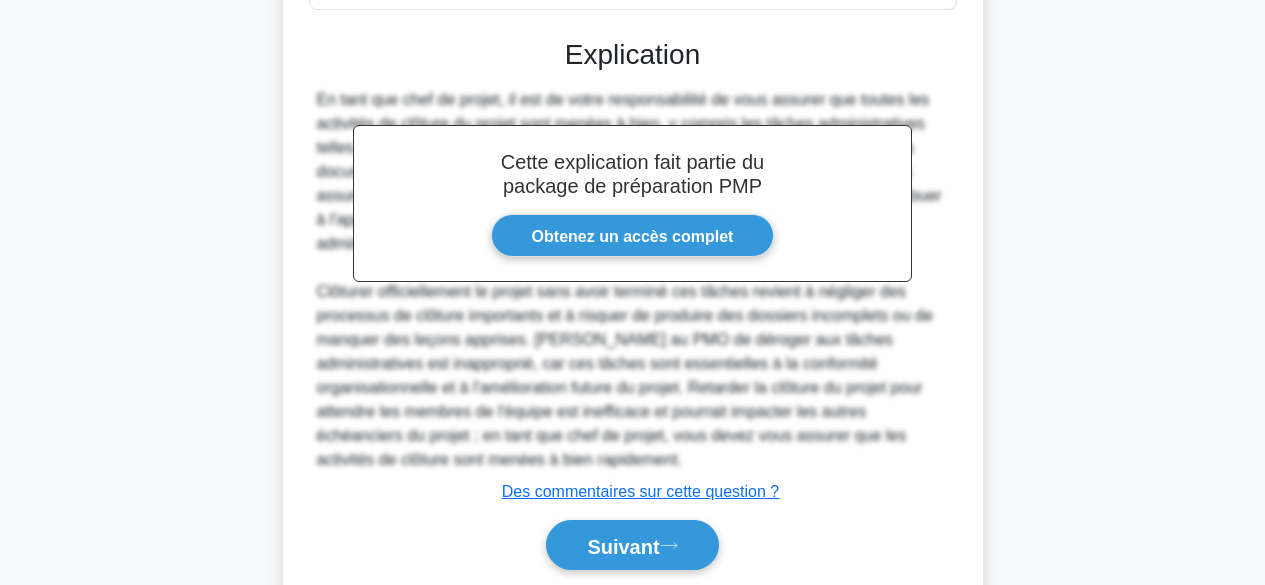 scroll, scrollTop: 844, scrollLeft: 0, axis: vertical 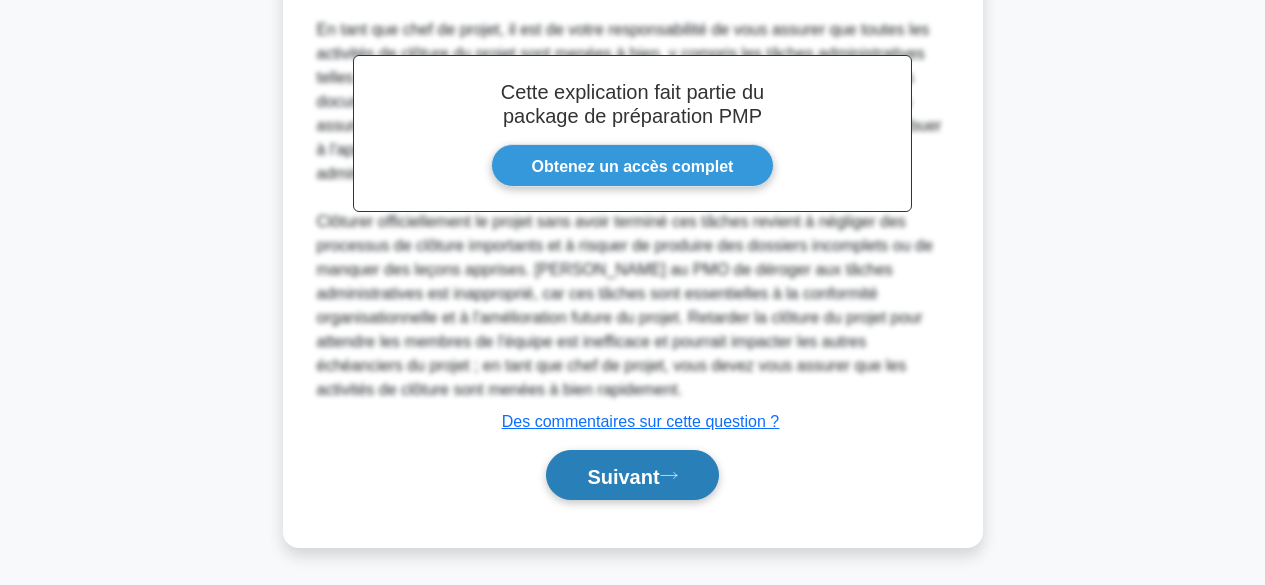 click on "Suivant" at bounding box center (623, 476) 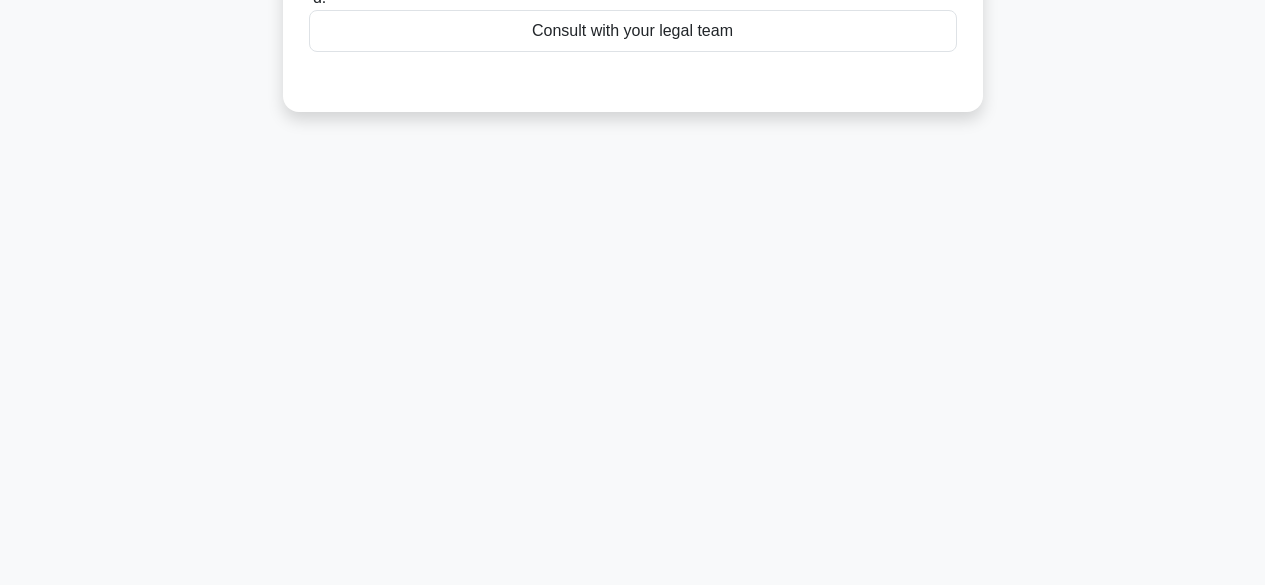 scroll, scrollTop: 495, scrollLeft: 0, axis: vertical 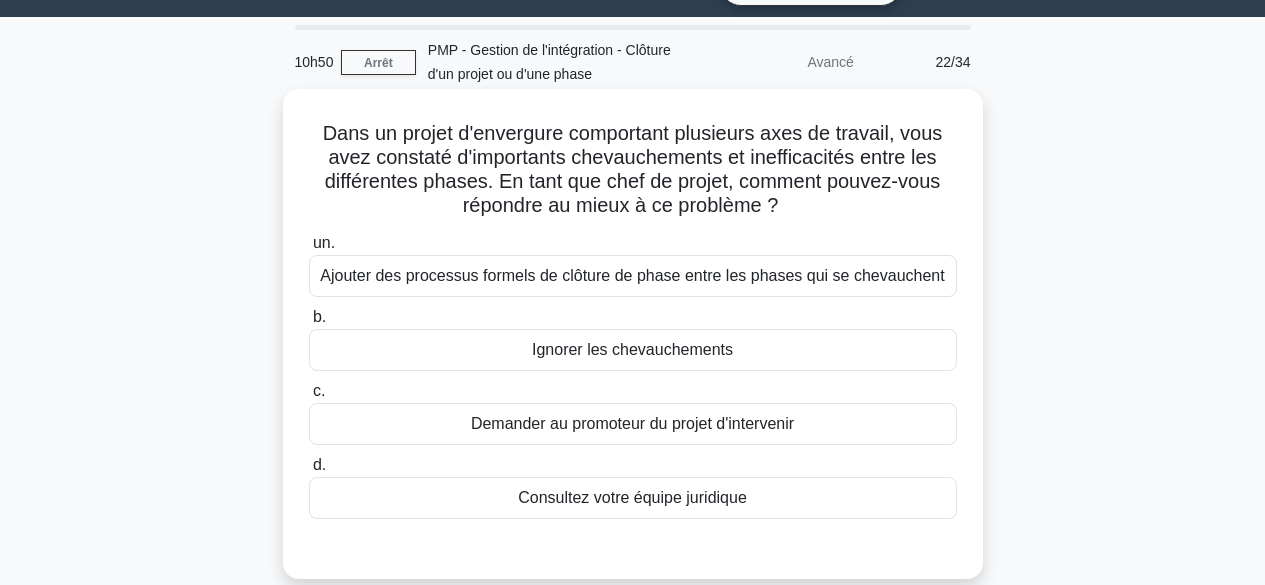 click on "Ajouter des processus formels de clôture de phase entre les phases qui se chevauchent" at bounding box center (632, 275) 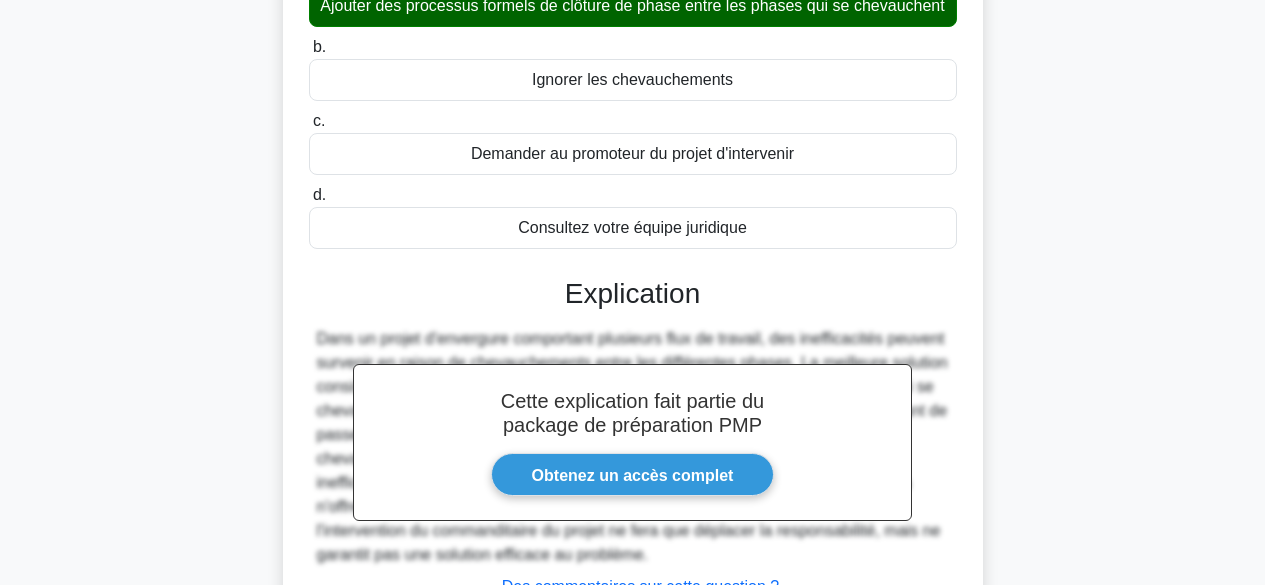 scroll, scrollTop: 495, scrollLeft: 0, axis: vertical 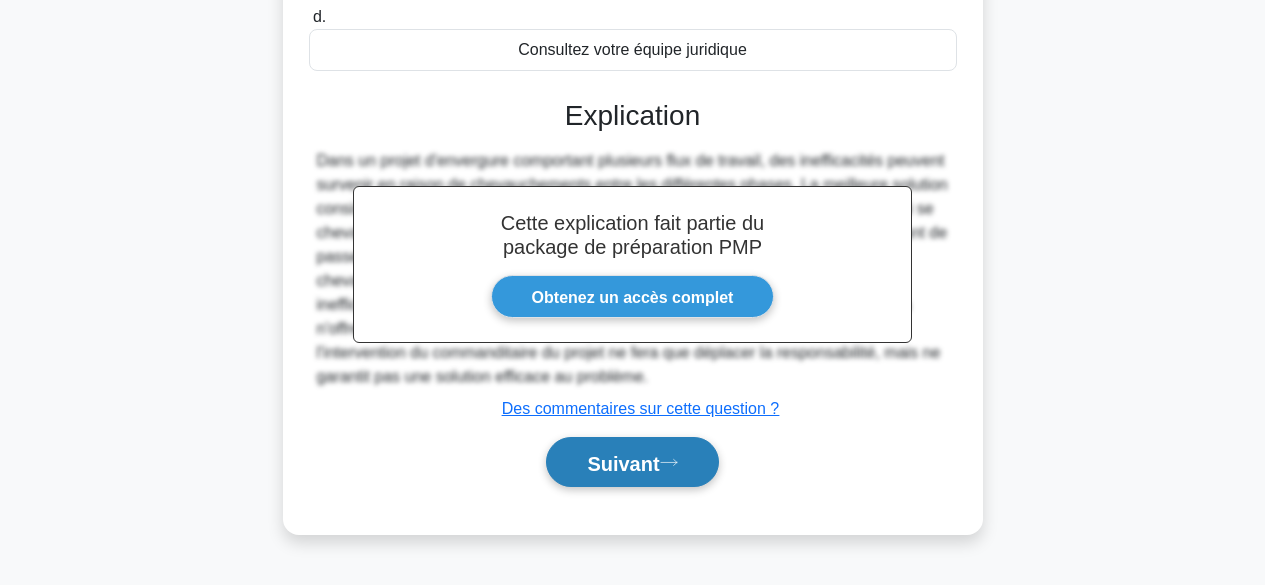 click on "Suivant" at bounding box center [623, 463] 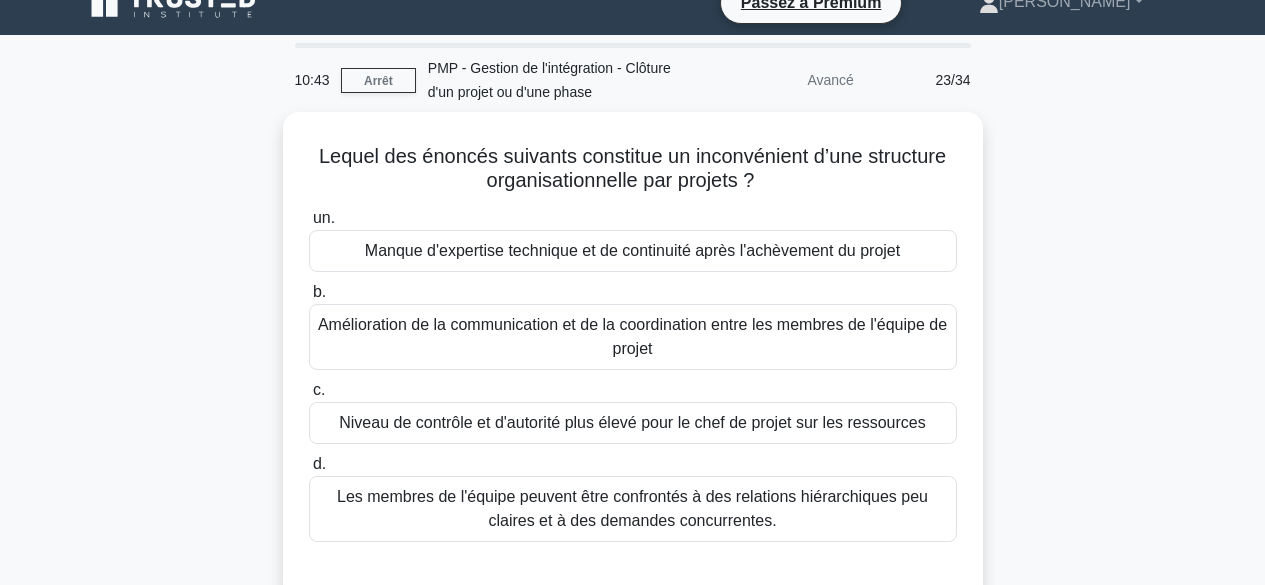 scroll, scrollTop: 0, scrollLeft: 0, axis: both 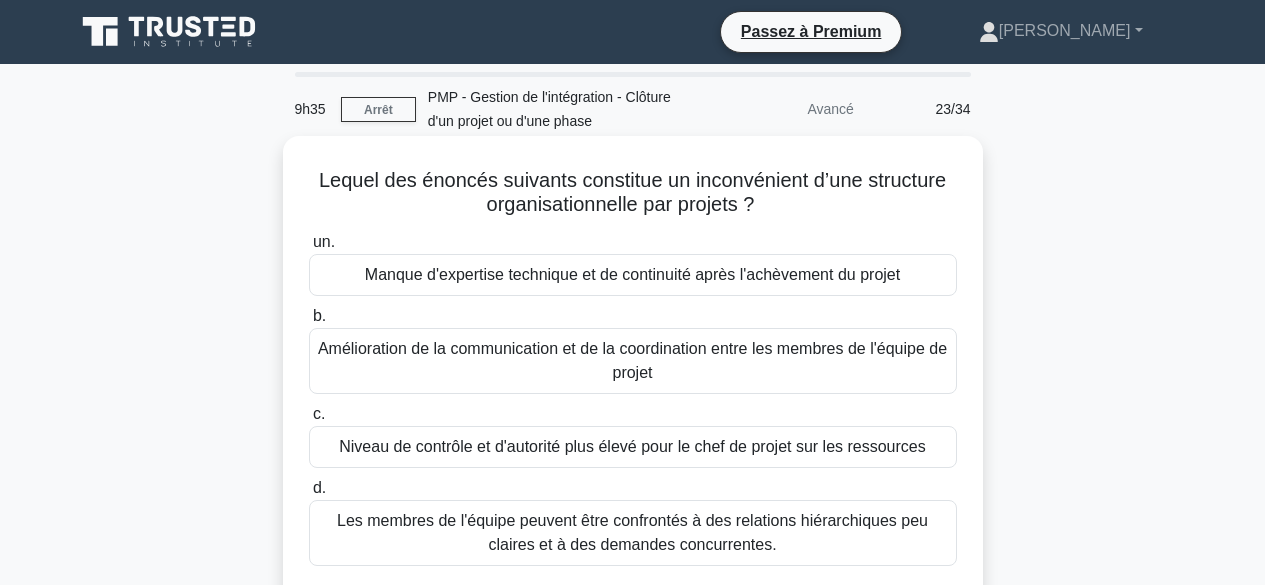 click on "Les membres de l'équipe peuvent être confrontés à des relations hiérarchiques peu claires et à des demandes concurrentes." at bounding box center [632, 532] 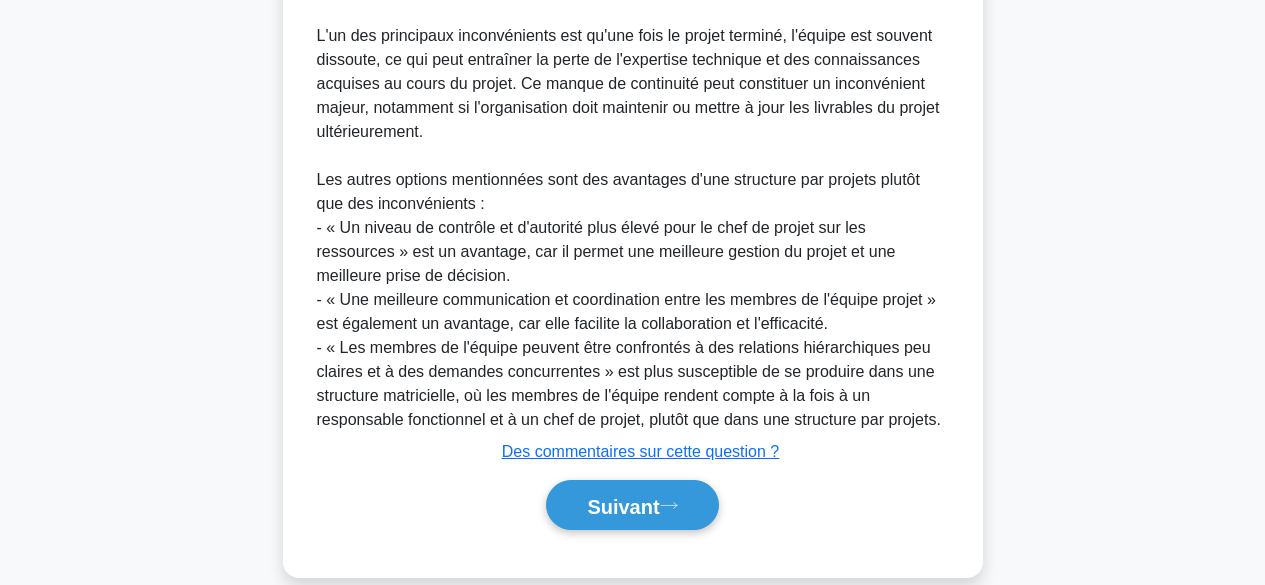 scroll, scrollTop: 870, scrollLeft: 0, axis: vertical 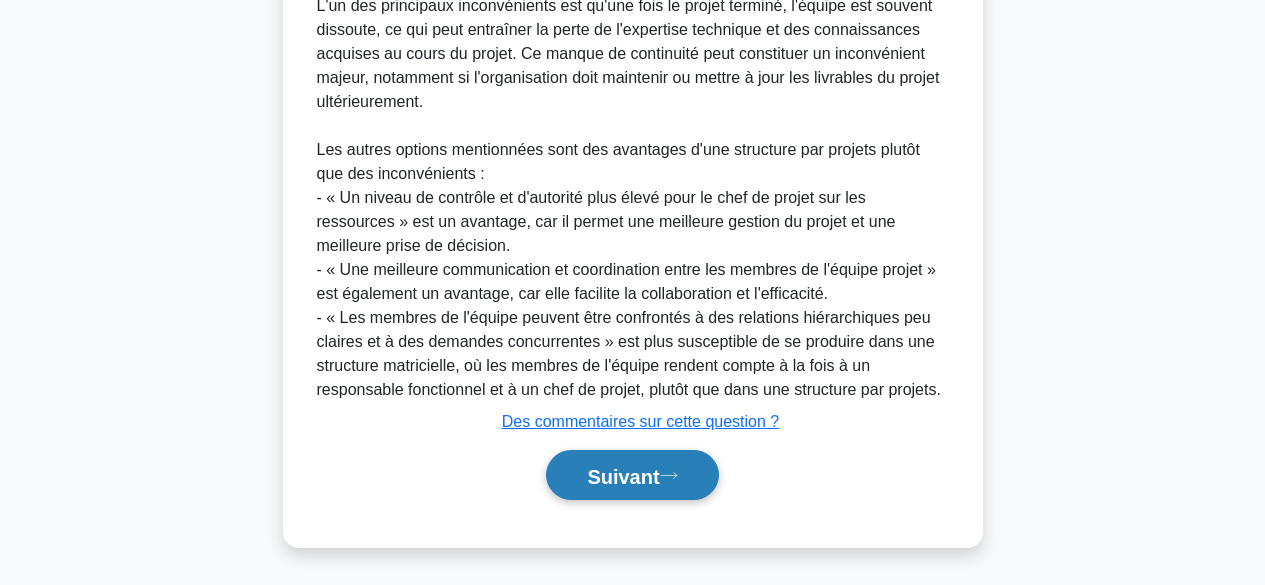 click on "Suivant" at bounding box center [632, 475] 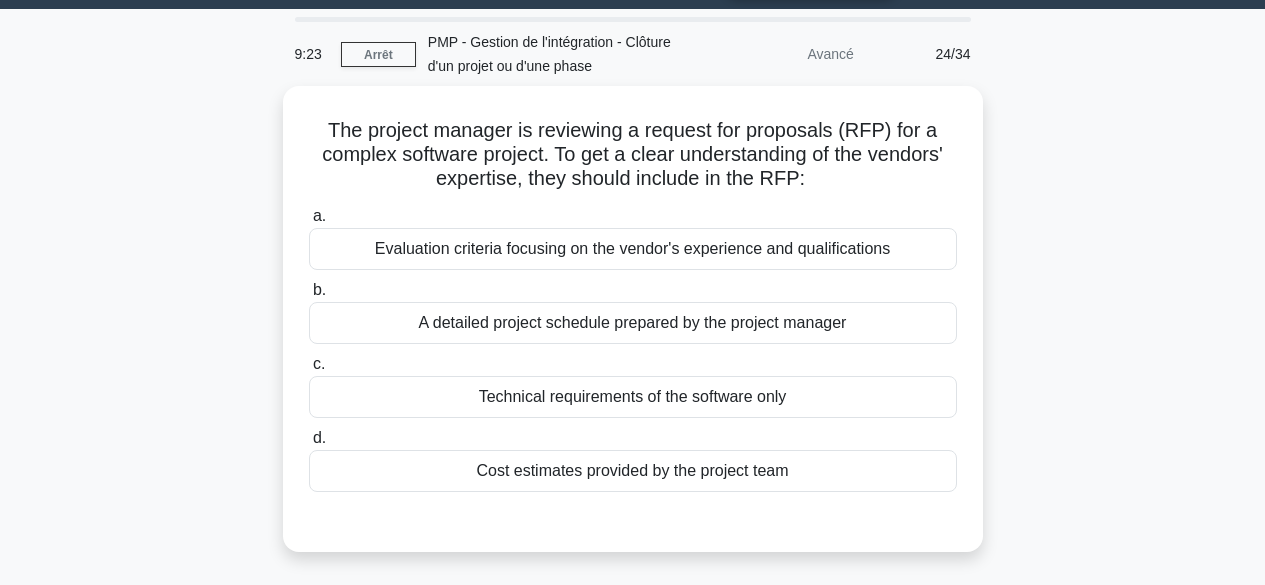 scroll, scrollTop: 22, scrollLeft: 0, axis: vertical 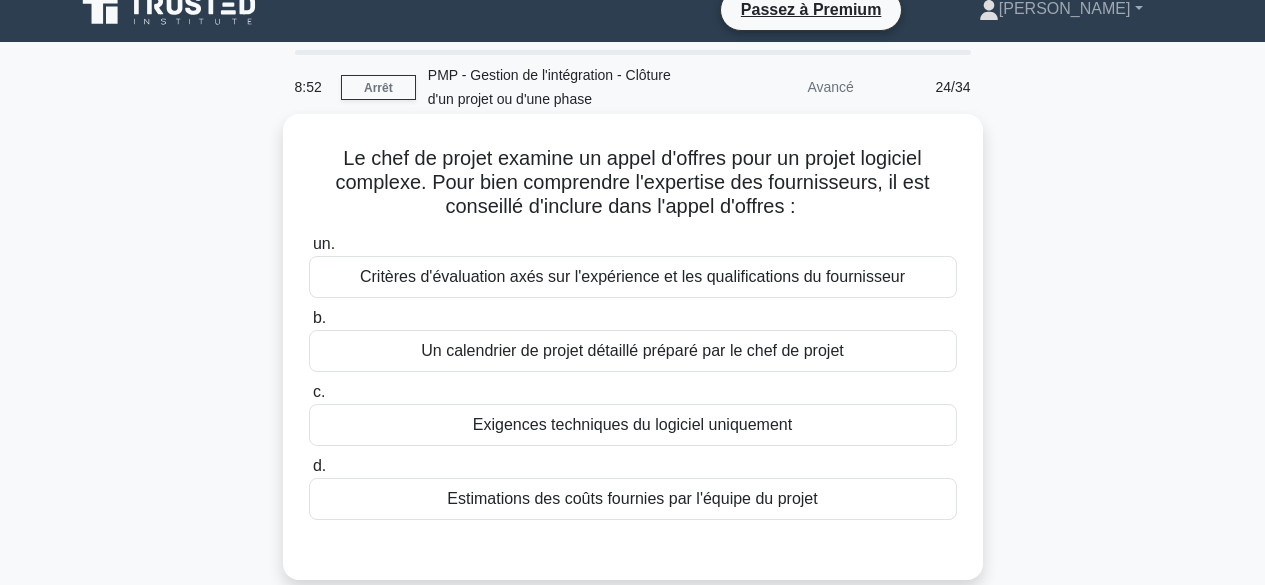 click on "Critères d'évaluation axés sur l'expérience et les qualifications du fournisseur" at bounding box center [632, 276] 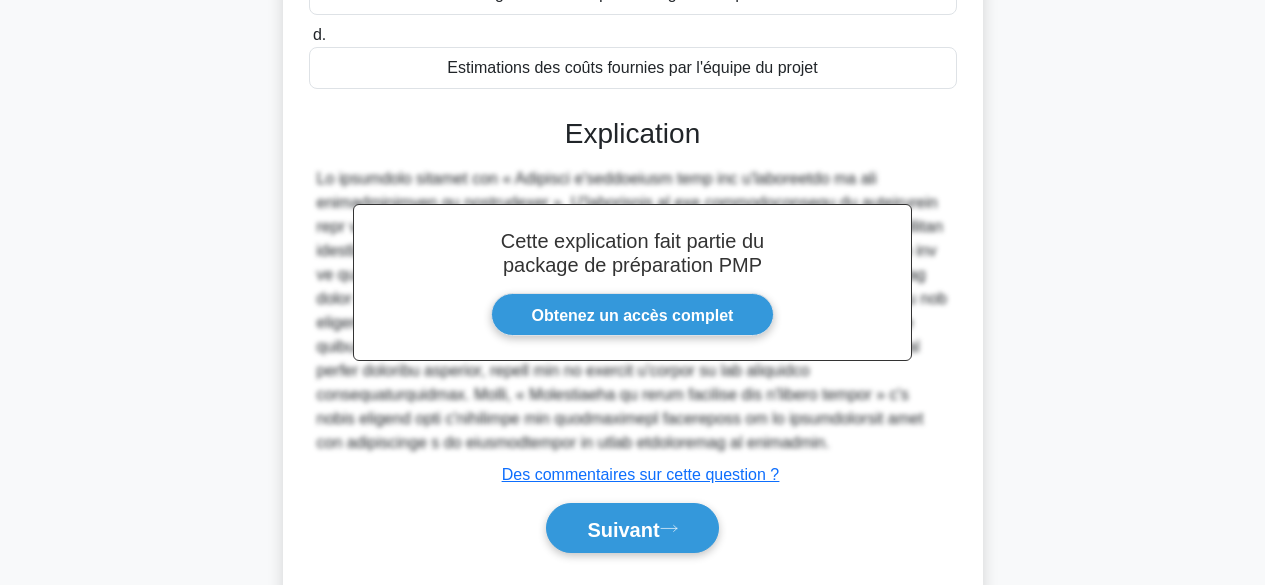 scroll, scrollTop: 508, scrollLeft: 0, axis: vertical 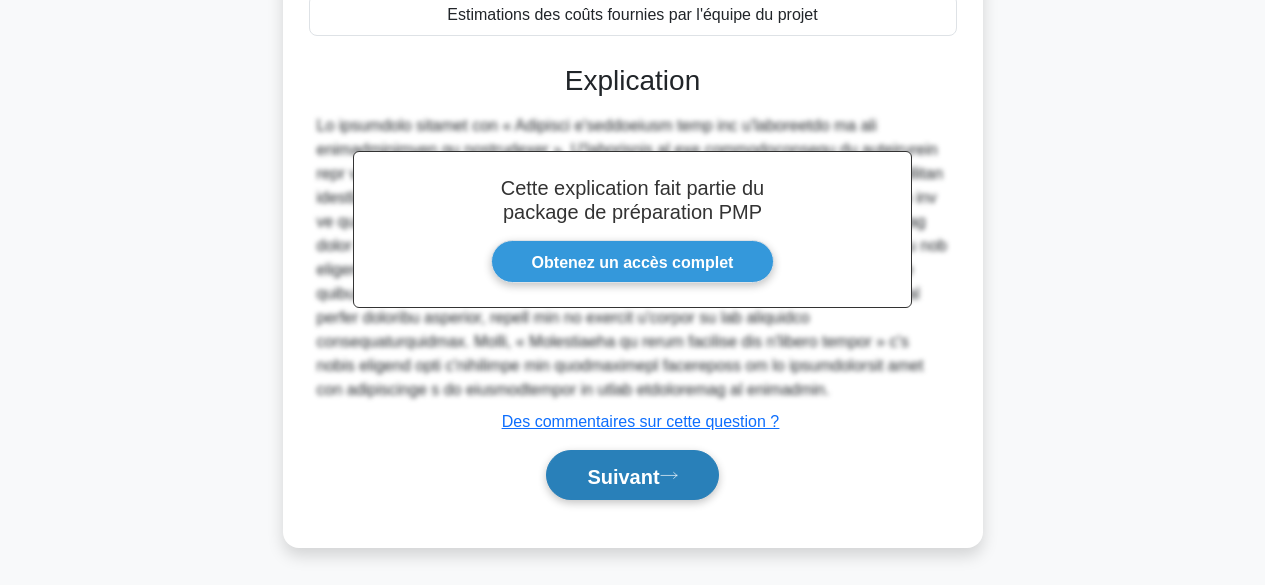 click on "Suivant" at bounding box center [623, 476] 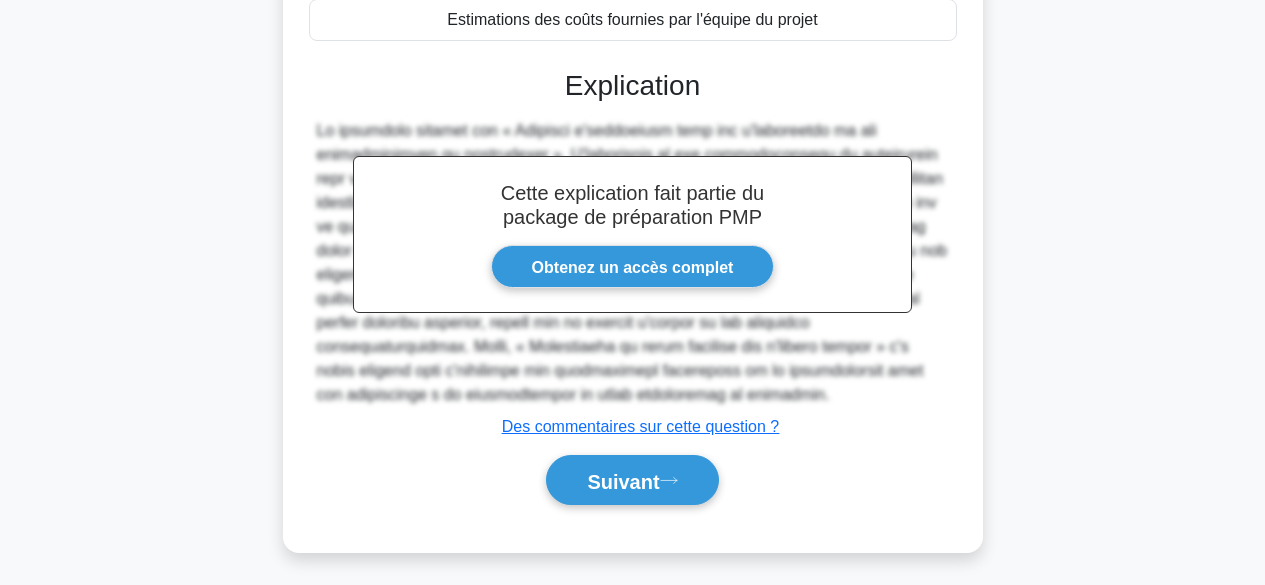 scroll, scrollTop: 495, scrollLeft: 0, axis: vertical 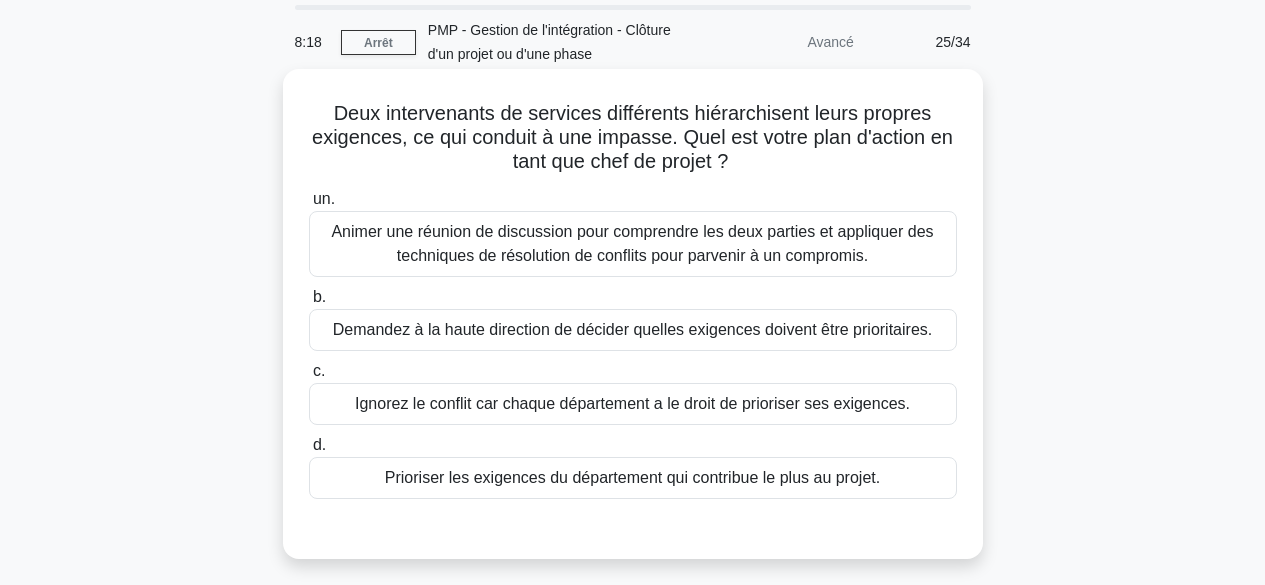 click on "Animer une réunion de discussion pour comprendre les deux parties et appliquer des techniques de résolution de conflits pour parvenir à un compromis." at bounding box center (632, 243) 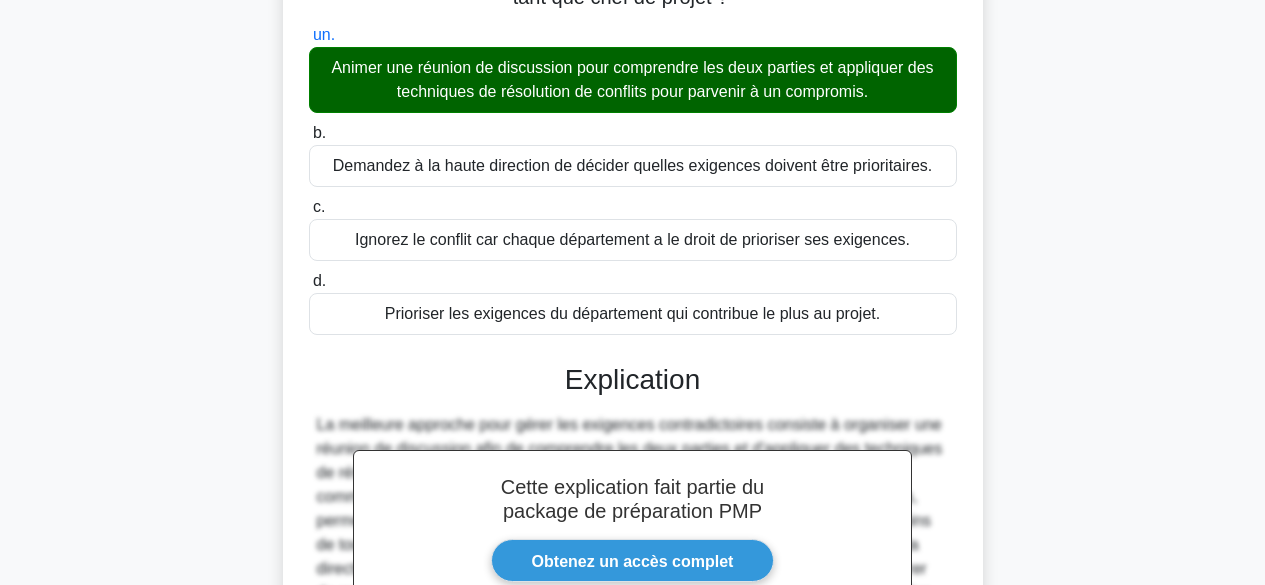 scroll, scrollTop: 508, scrollLeft: 0, axis: vertical 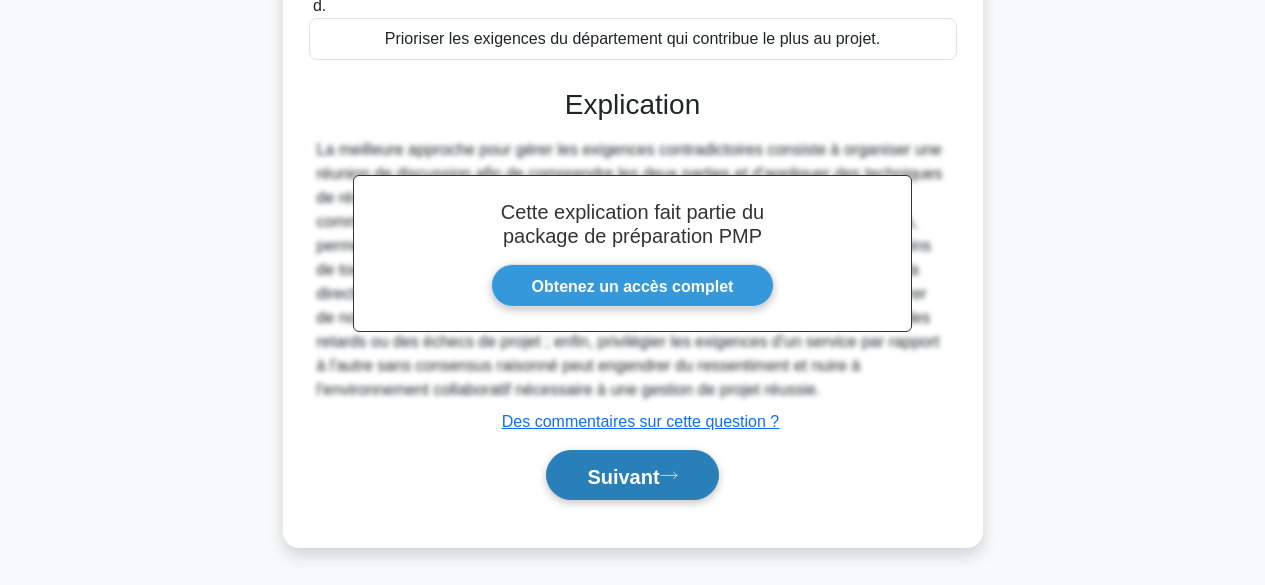 click on "Suivant" at bounding box center (623, 476) 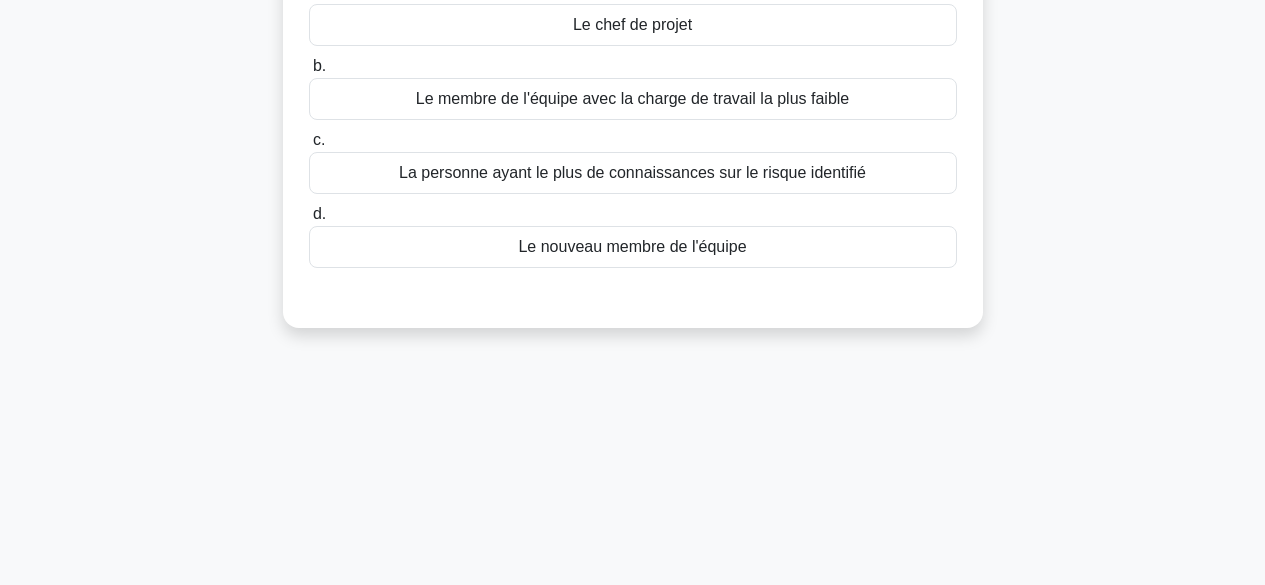 scroll, scrollTop: 0, scrollLeft: 0, axis: both 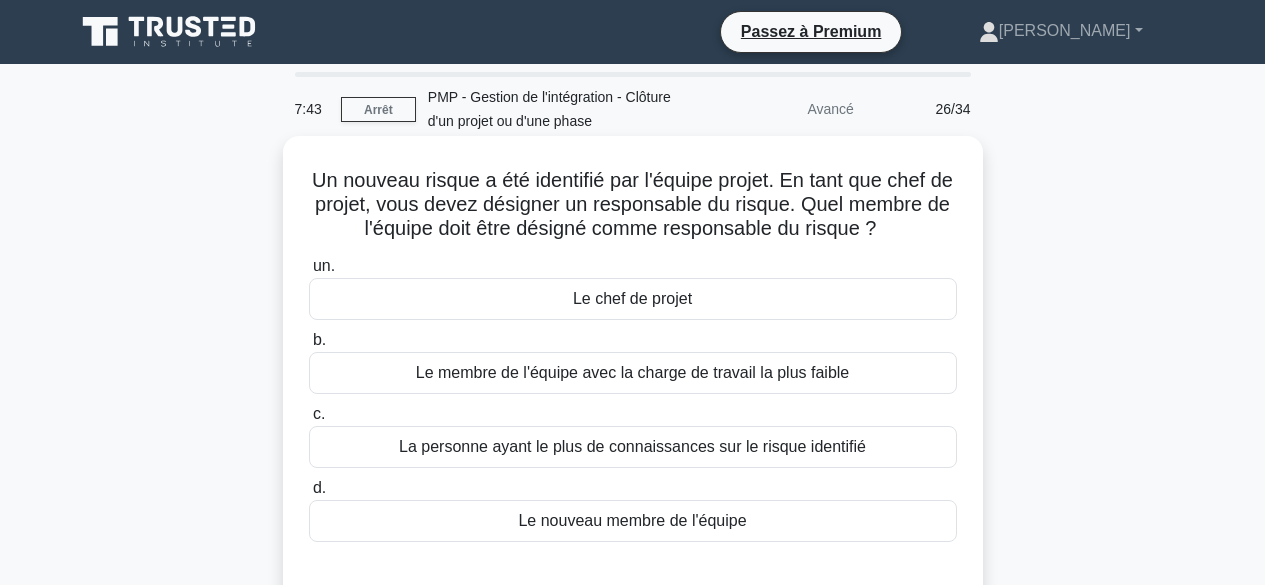 click on "La personne ayant le plus de connaissances sur le risque identifié" at bounding box center [632, 446] 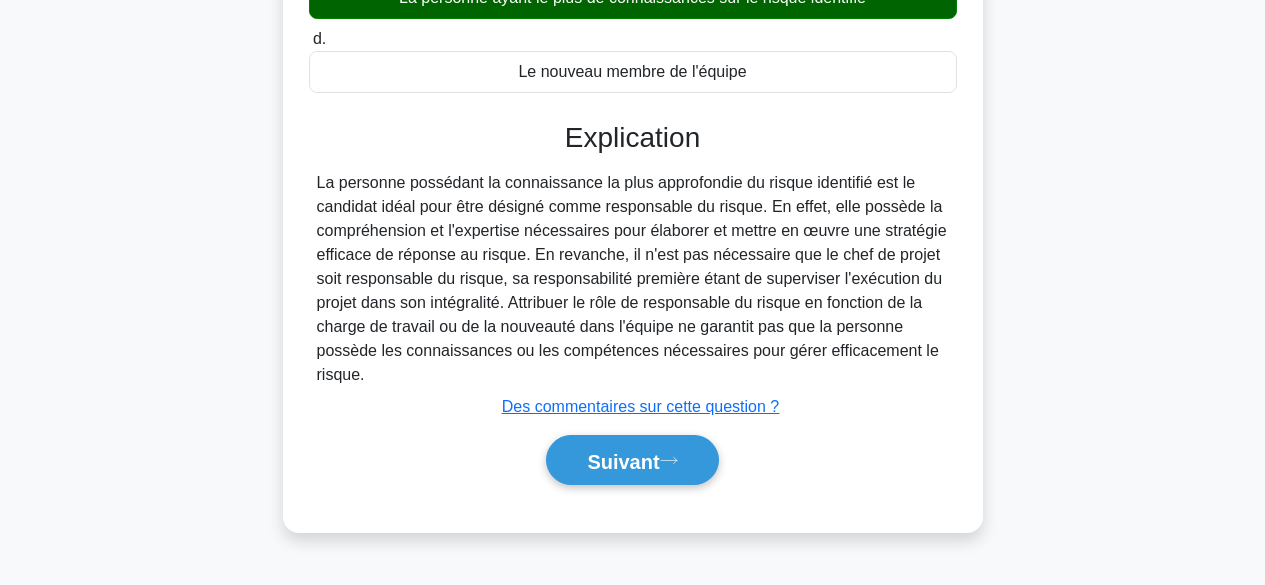 scroll, scrollTop: 495, scrollLeft: 0, axis: vertical 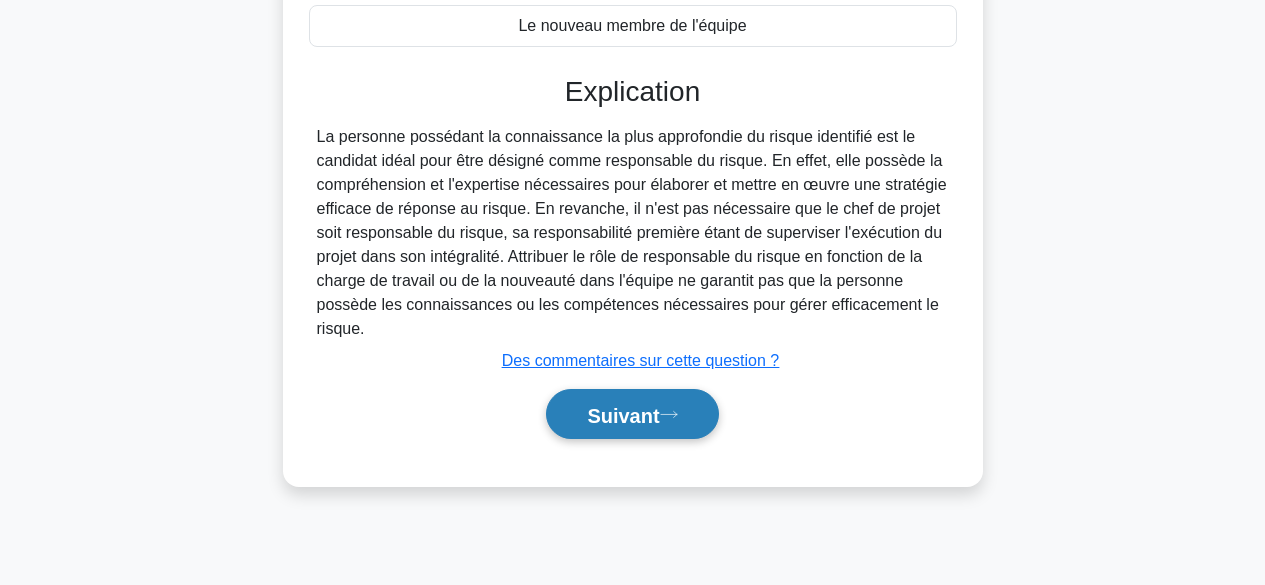 click on "Suivant" at bounding box center [623, 415] 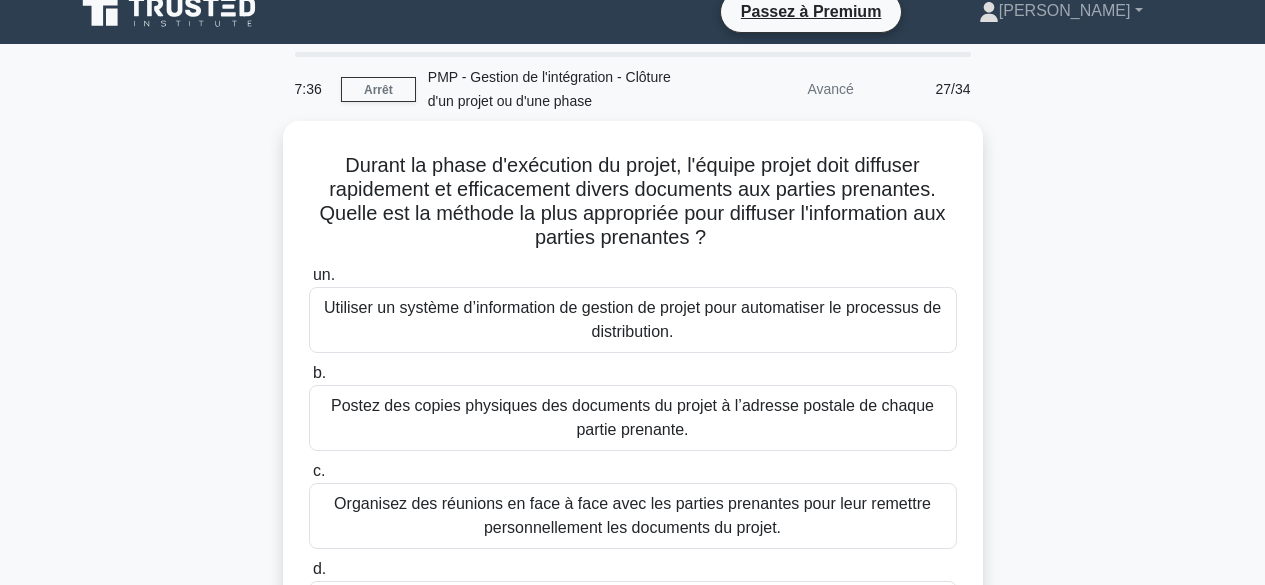 scroll, scrollTop: 4, scrollLeft: 0, axis: vertical 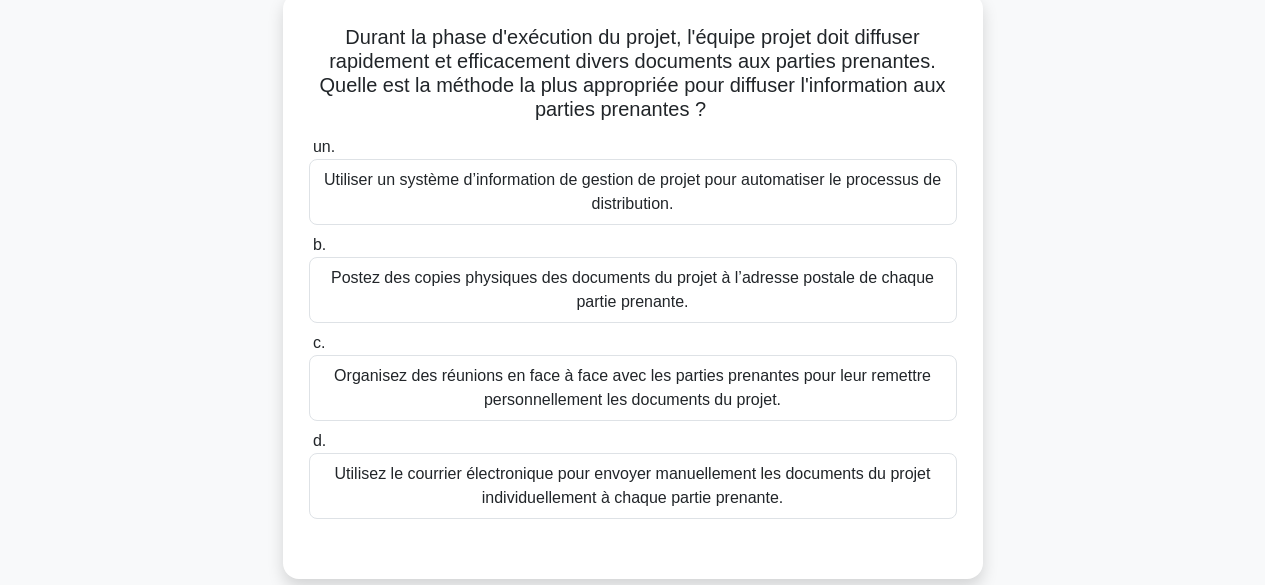 click on "Utiliser un système d’information de gestion de projet pour automatiser le processus de distribution." at bounding box center (633, 192) 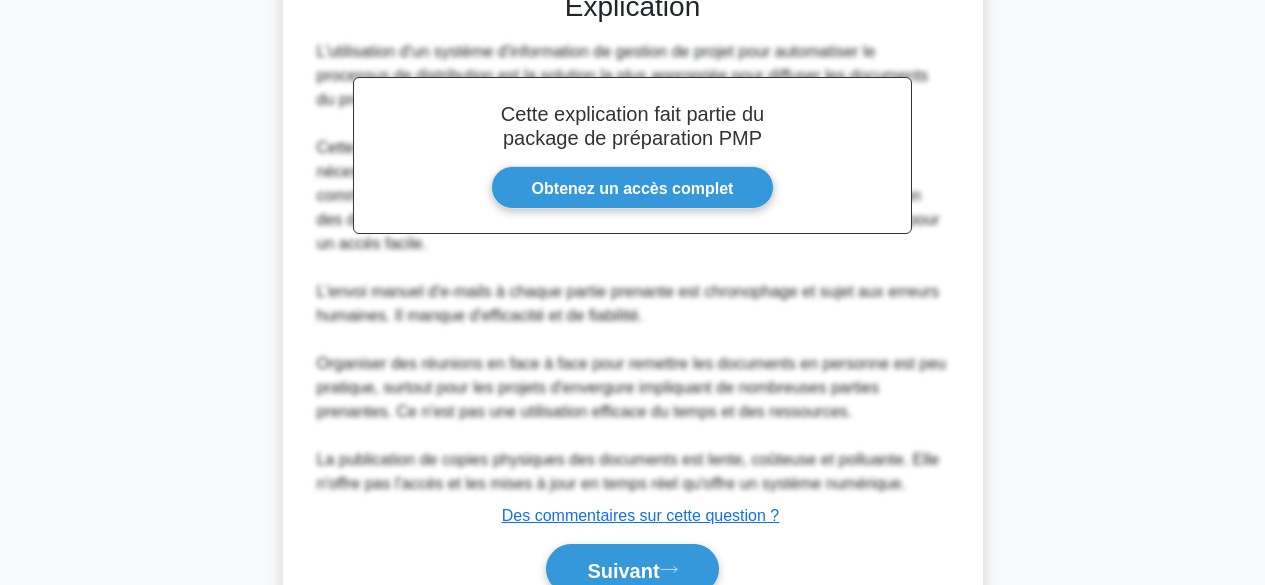 scroll, scrollTop: 796, scrollLeft: 0, axis: vertical 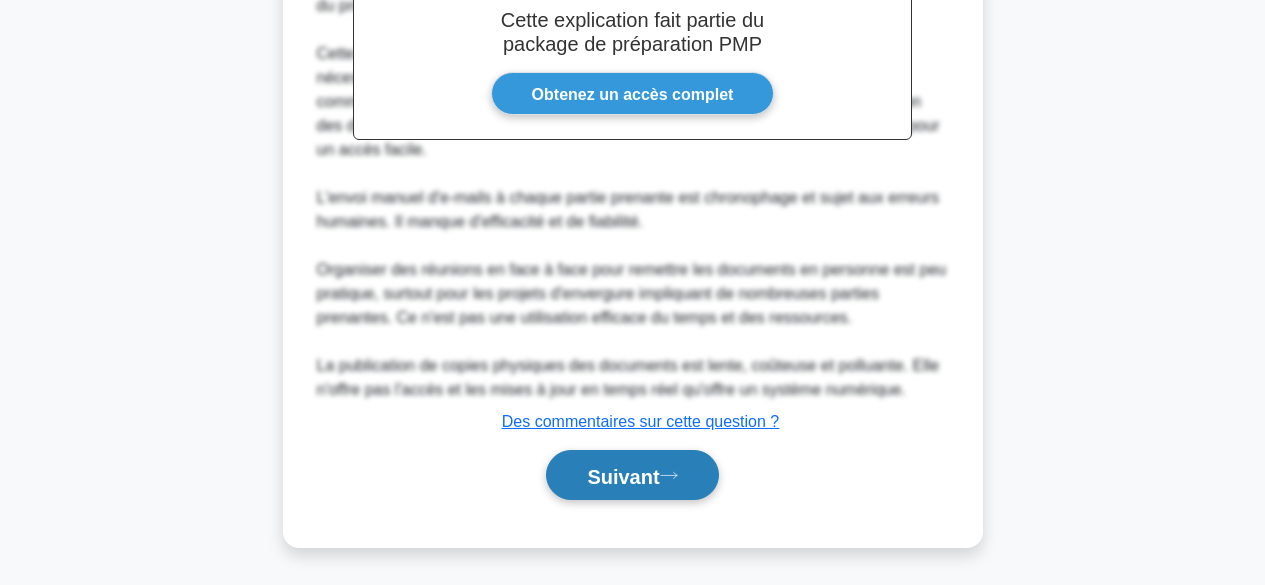 click on "Suivant" at bounding box center (623, 476) 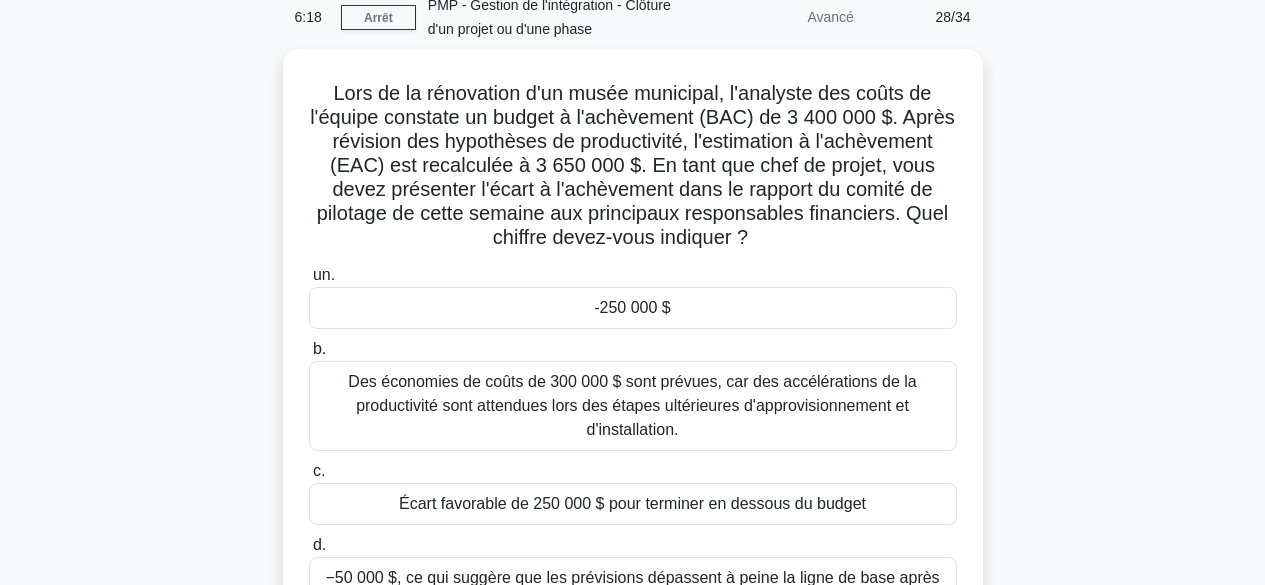 scroll, scrollTop: 0, scrollLeft: 0, axis: both 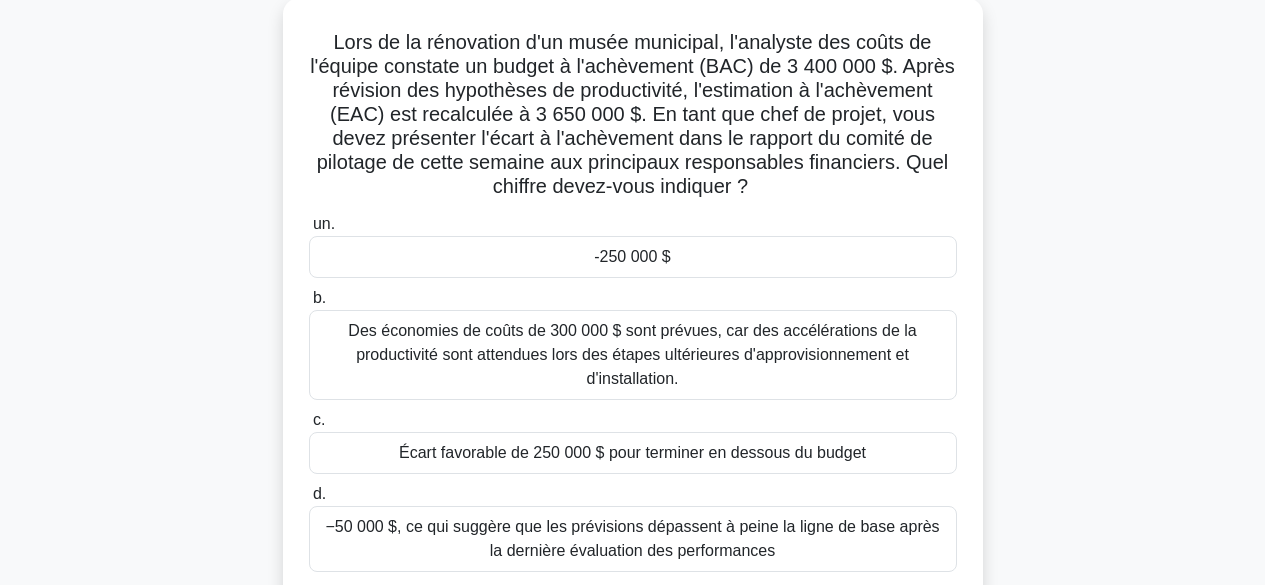 click on "-250 000 $" at bounding box center [633, 257] 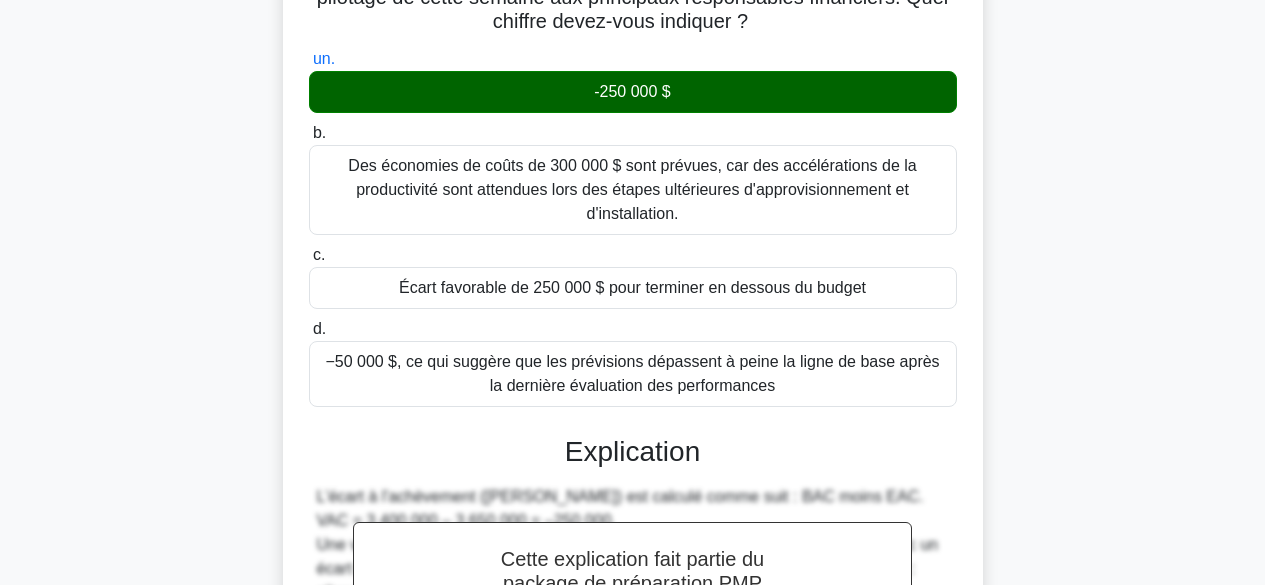 scroll, scrollTop: 628, scrollLeft: 0, axis: vertical 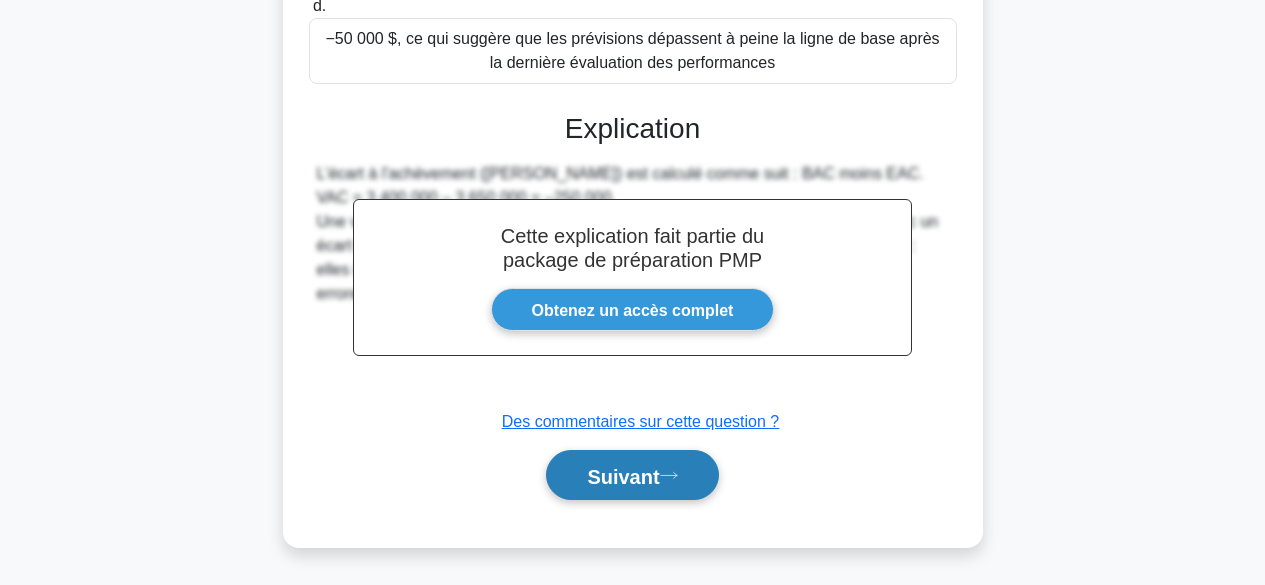 click on "Suivant" at bounding box center [623, 476] 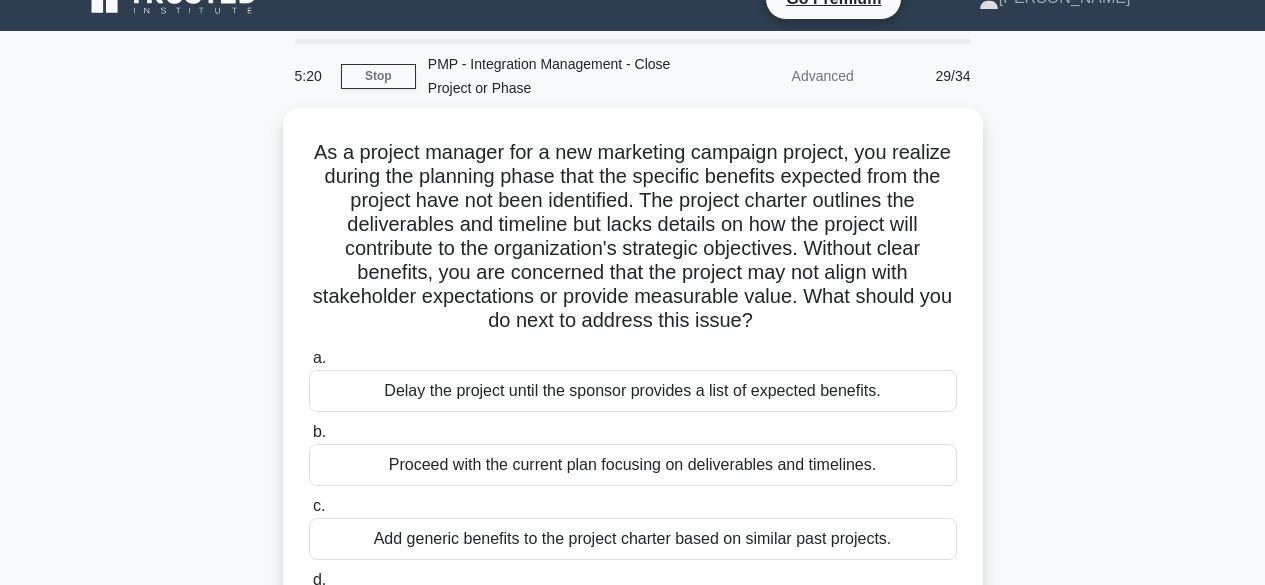 scroll, scrollTop: 28, scrollLeft: 0, axis: vertical 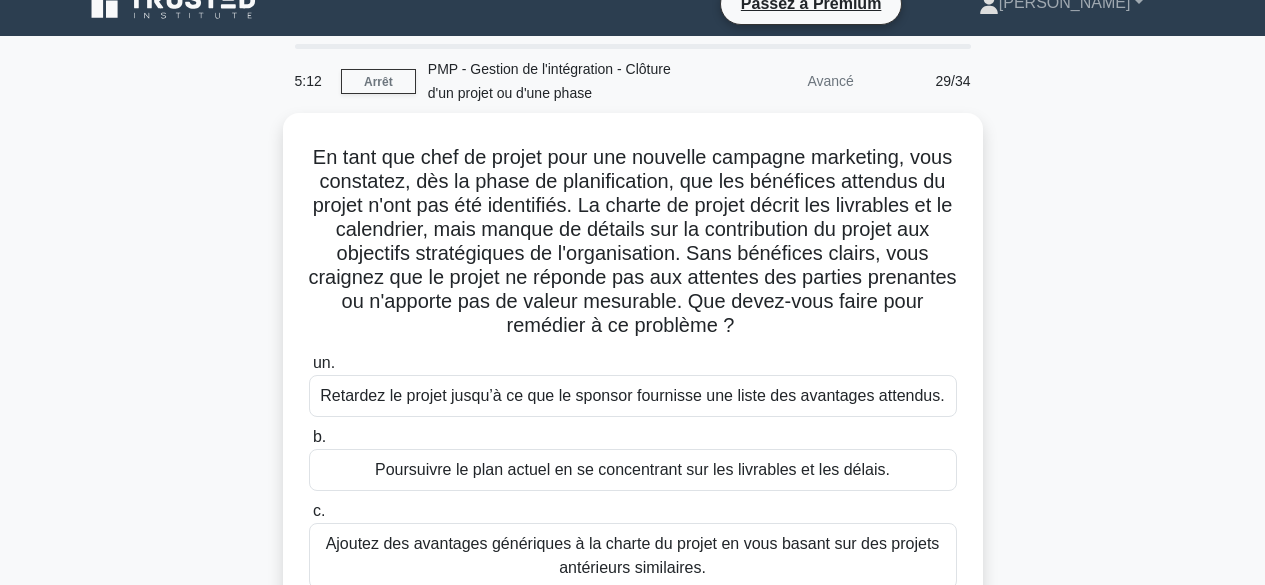 click on "En tant que chef de projet pour une nouvelle campagne marketing, vous constatez, dès la phase de planification, que les bénéfices attendus du projet n'ont pas été identifiés. La charte de projet décrit les livrables et le calendrier, mais manque de détails sur la contribution du projet aux objectifs stratégiques de l'organisation. Sans bénéfices clairs, vous craignez que le projet ne réponde pas aux attentes des parties prenantes ou n'apporte pas de valeur mesurable. Que devez-vous faire pour remédier à ce problème ?
.spinner_0XTQ{transform-origin:center;animation:spinner_y6GP .75s linear infinite}@keyframes spinner_y6GP{100%{transform:rotate(360deg)}}
un. b." at bounding box center [633, 442] 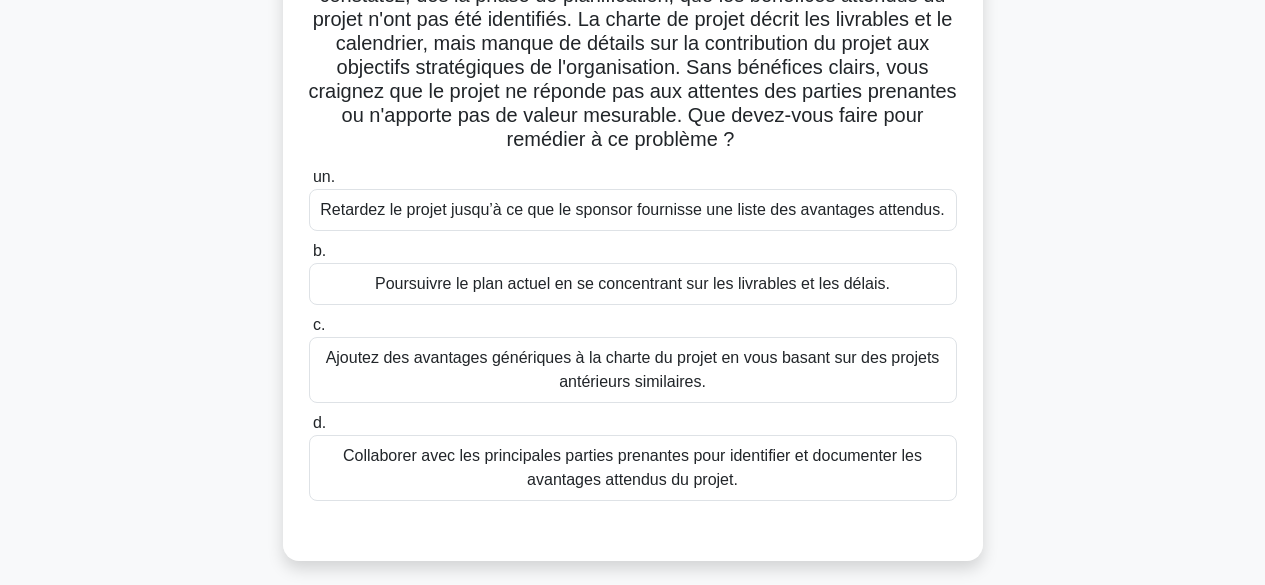 scroll, scrollTop: 220, scrollLeft: 0, axis: vertical 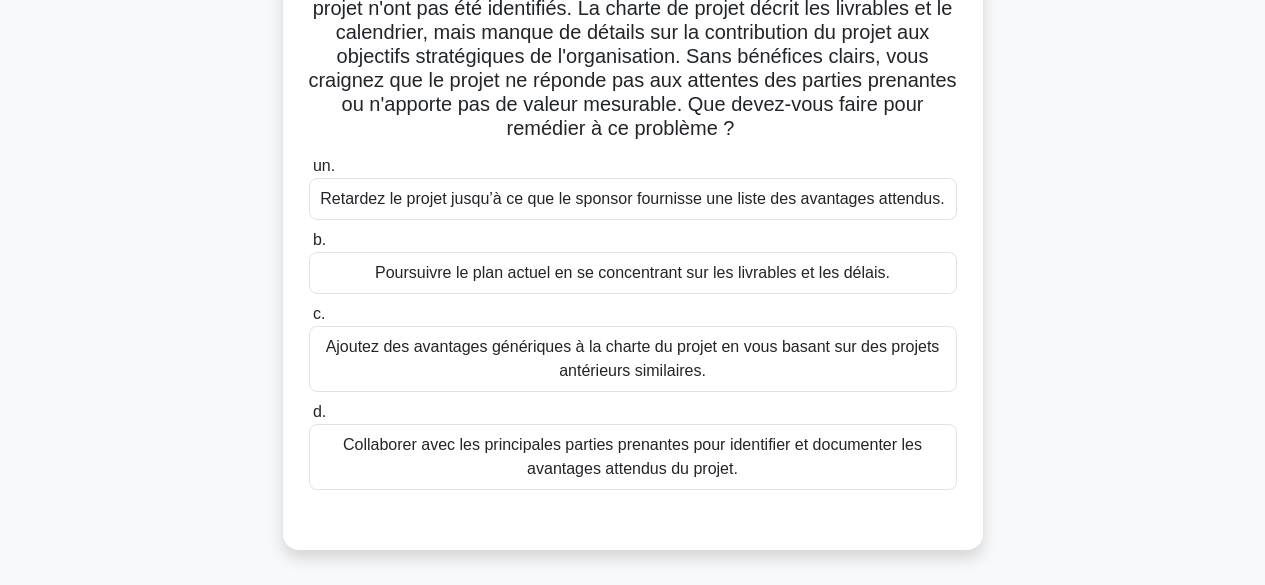click on "Collaborer avec les principales parties prenantes pour identifier et documenter les avantages attendus du projet." at bounding box center (633, 457) 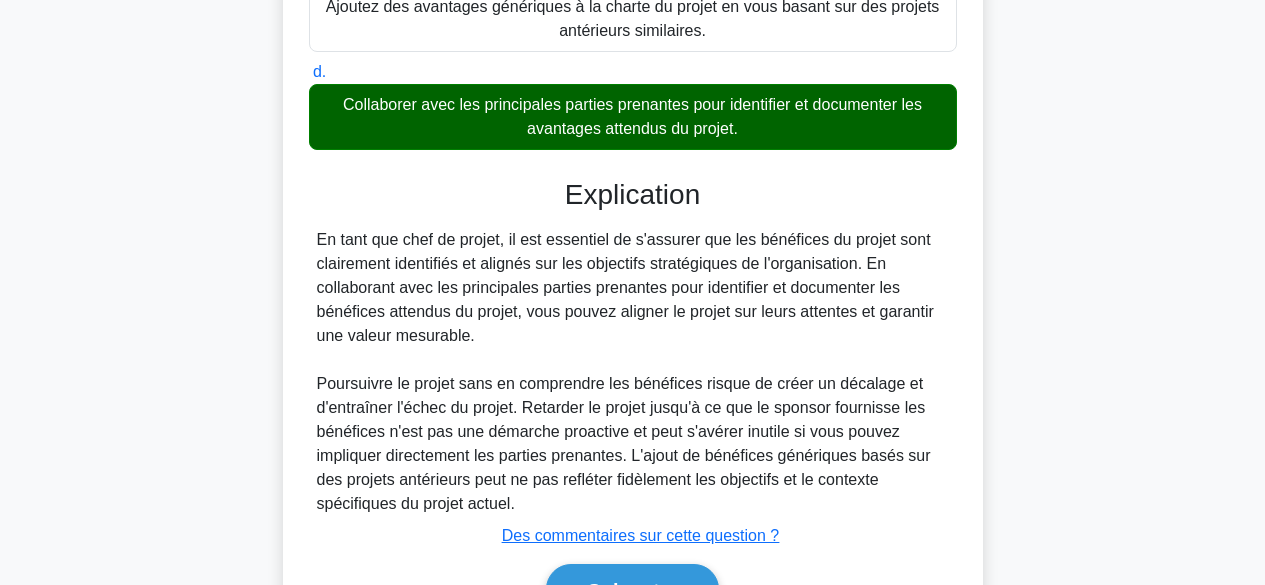 scroll, scrollTop: 676, scrollLeft: 0, axis: vertical 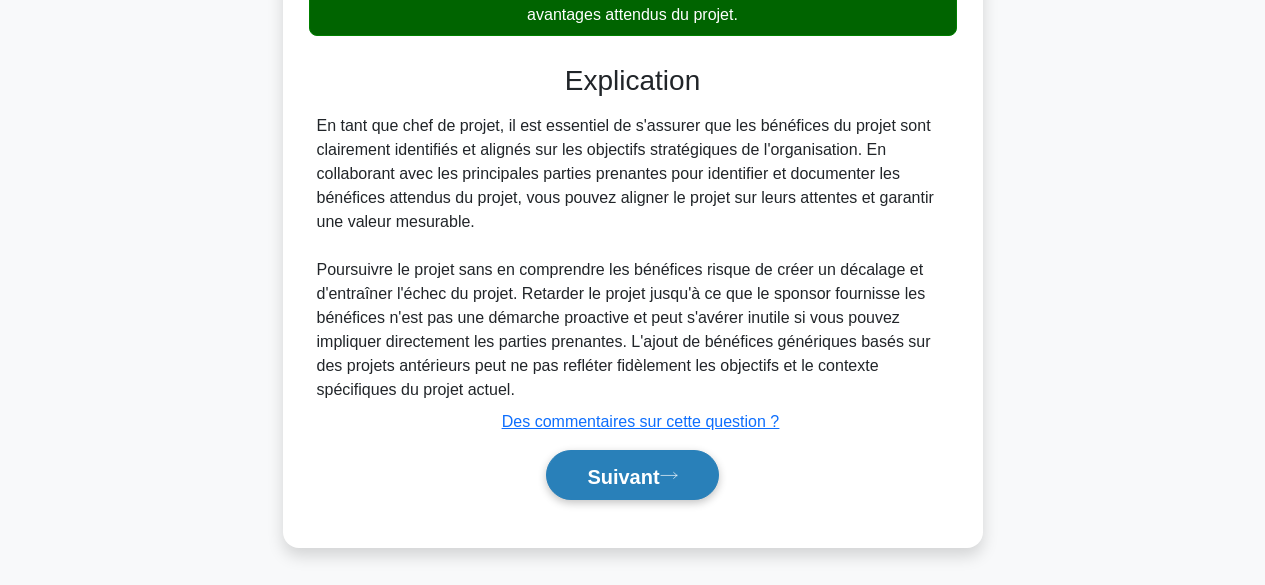 click on "Suivant" at bounding box center (623, 476) 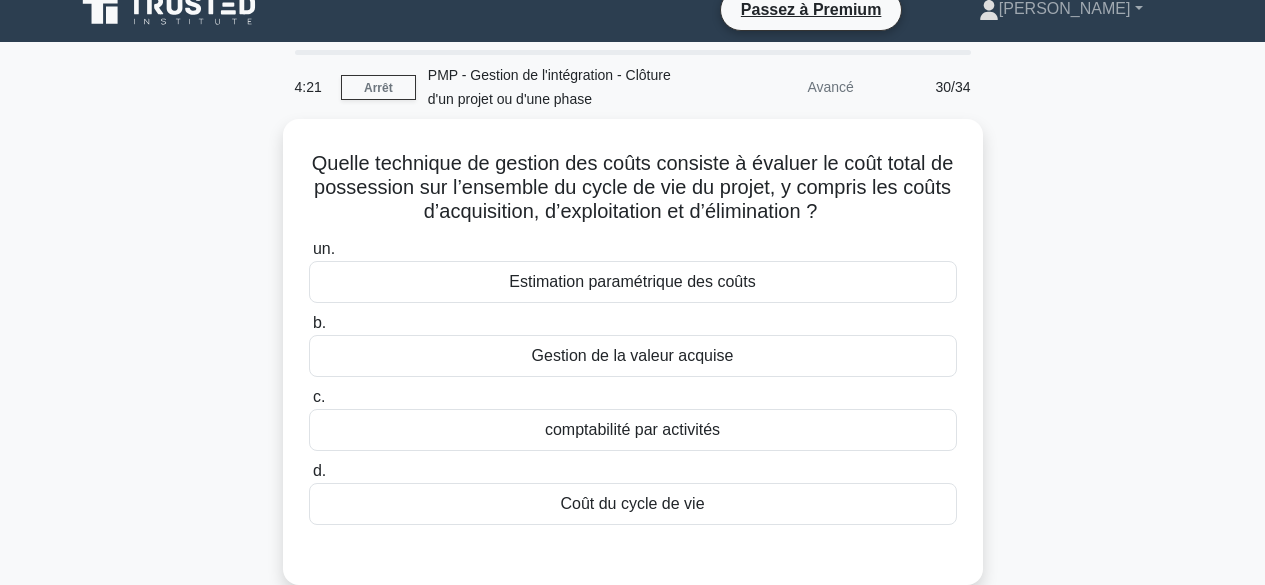 scroll, scrollTop: 0, scrollLeft: 0, axis: both 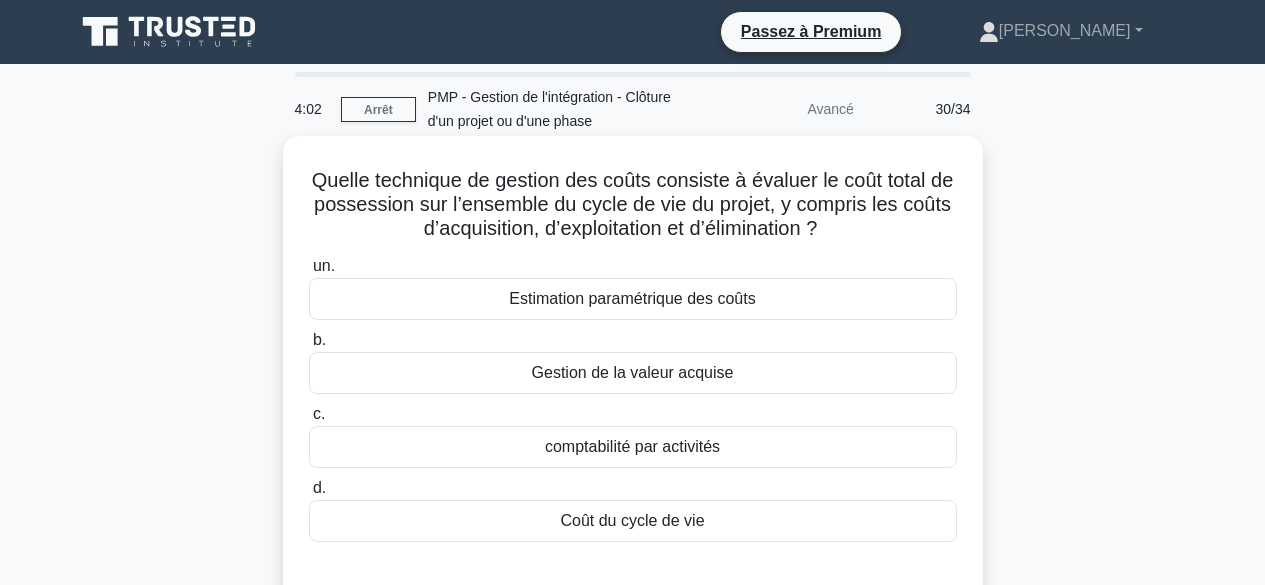 click on "Coût du cycle de vie" at bounding box center [632, 520] 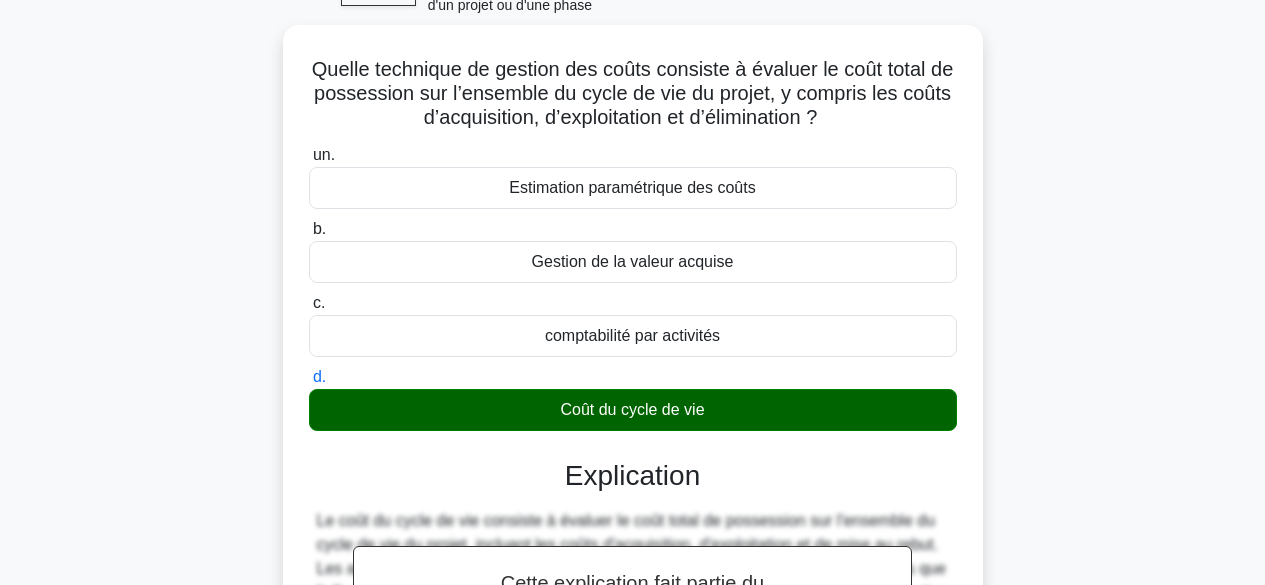 scroll, scrollTop: 495, scrollLeft: 0, axis: vertical 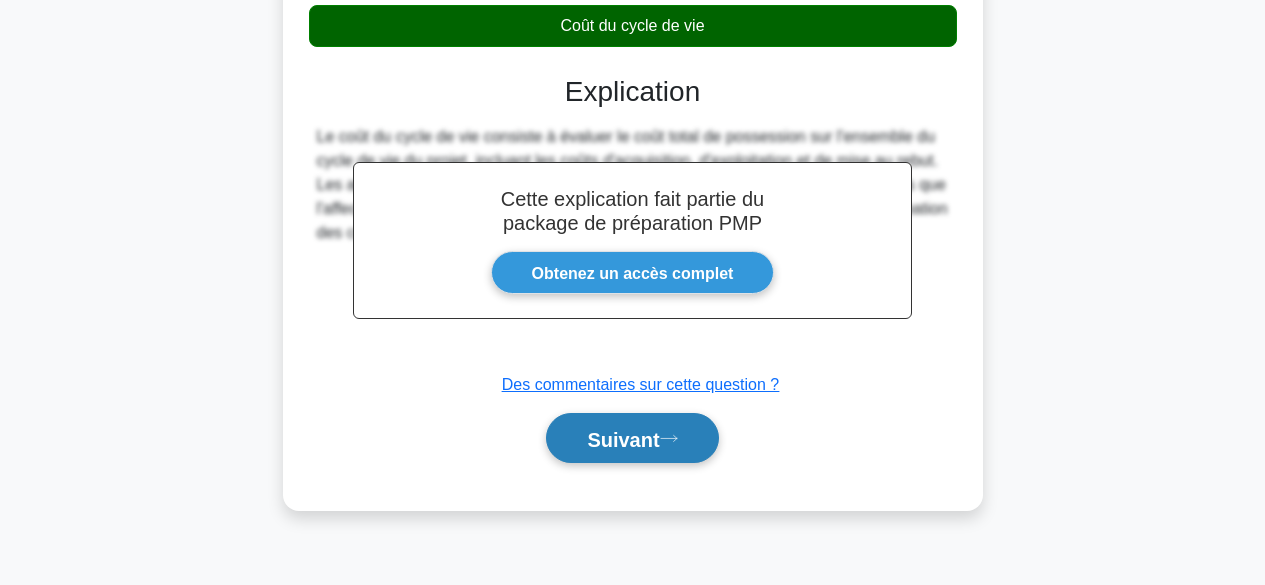 click on "Suivant" at bounding box center [623, 439] 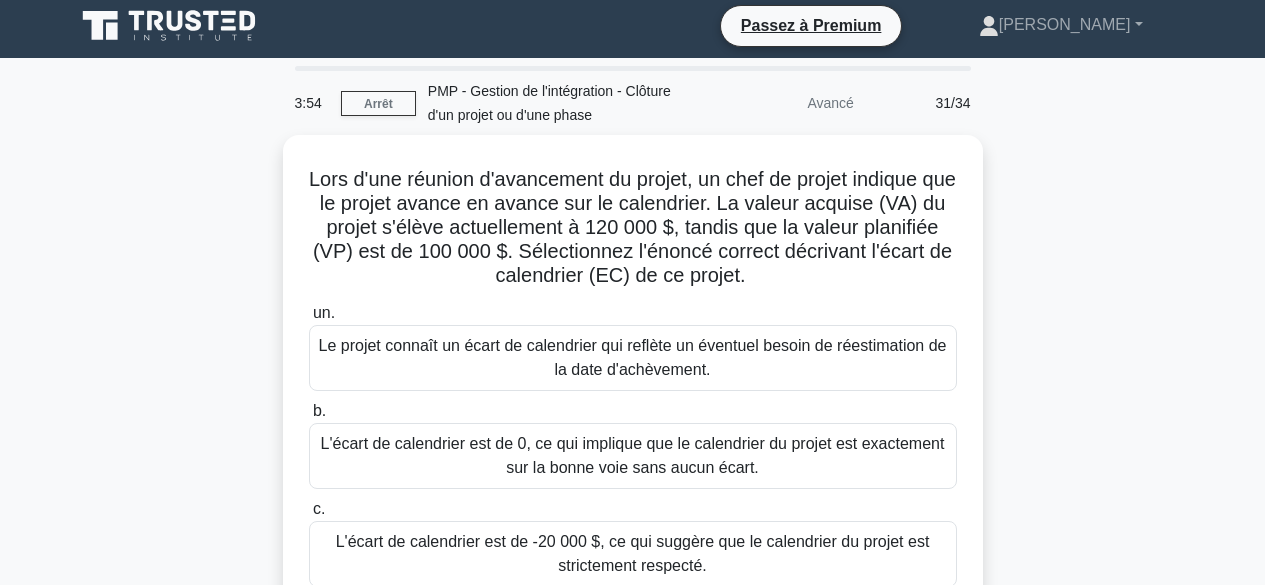 scroll, scrollTop: 0, scrollLeft: 0, axis: both 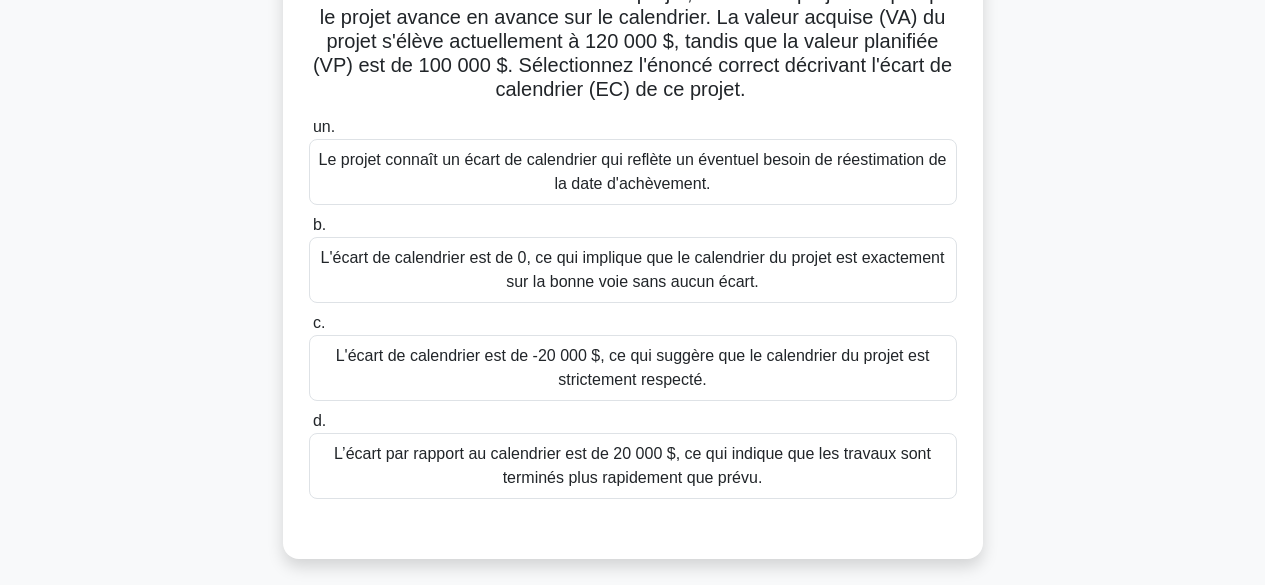 click on "L’écart par rapport au calendrier est de 20 000 $, ce qui indique que les travaux sont terminés plus rapidement que prévu." at bounding box center (632, 465) 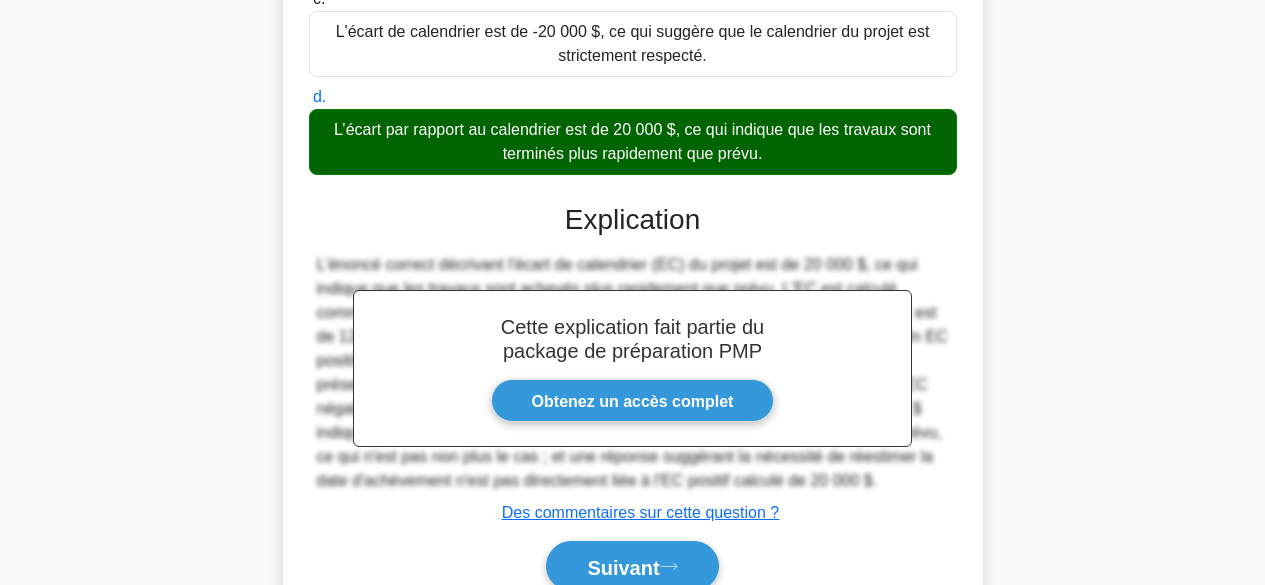 scroll, scrollTop: 604, scrollLeft: 0, axis: vertical 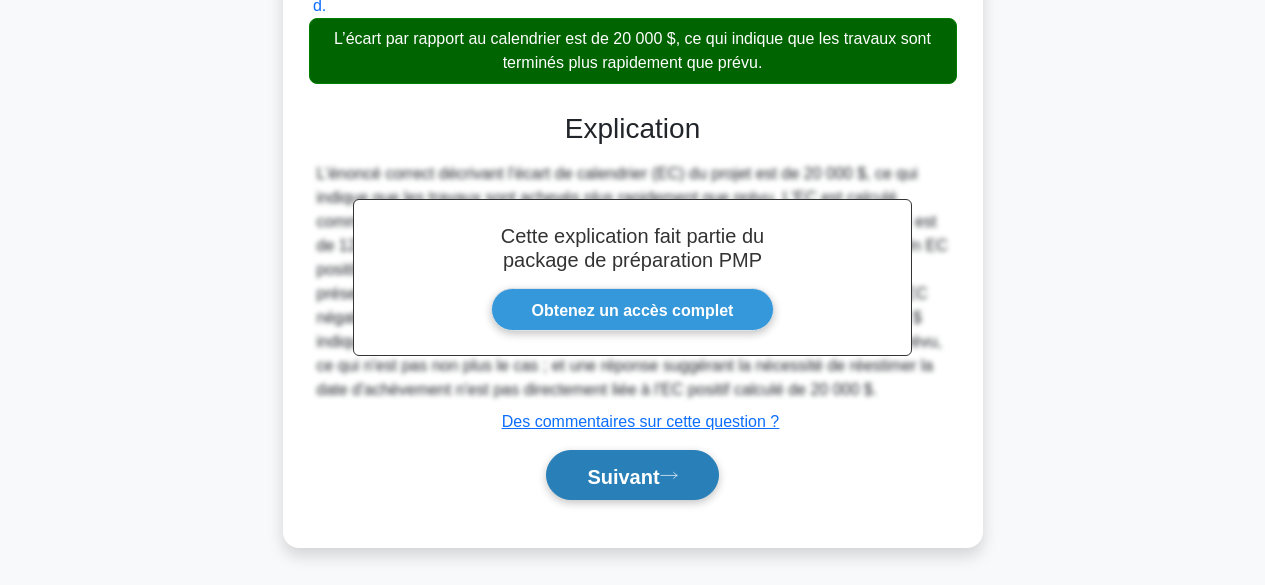 click on "Suivant" at bounding box center [623, 476] 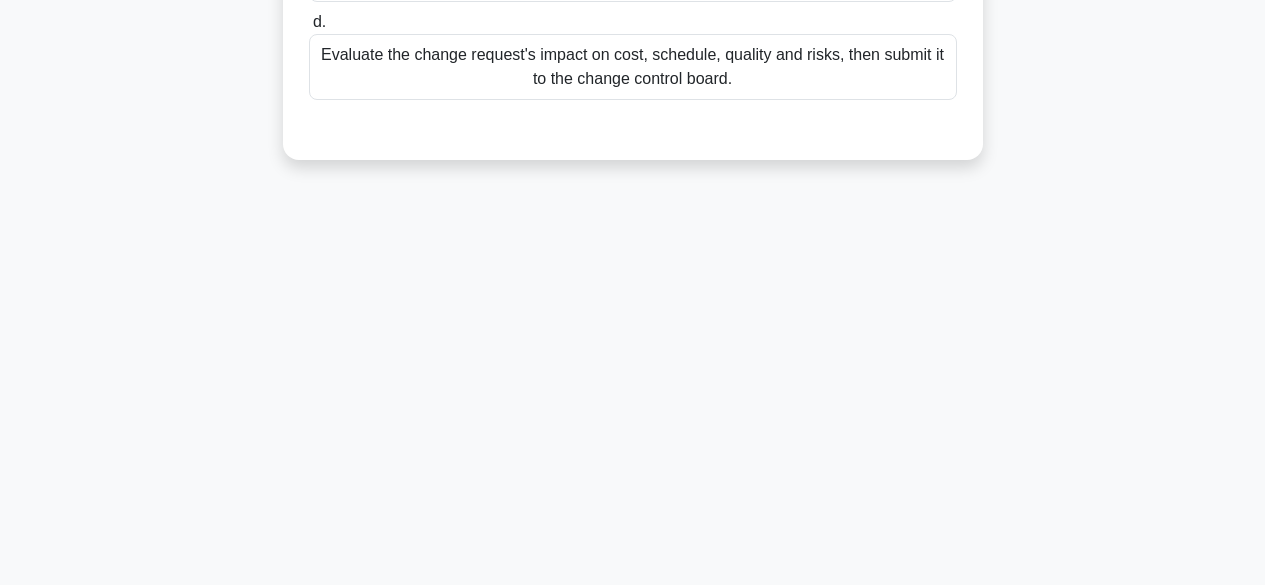 scroll, scrollTop: 495, scrollLeft: 0, axis: vertical 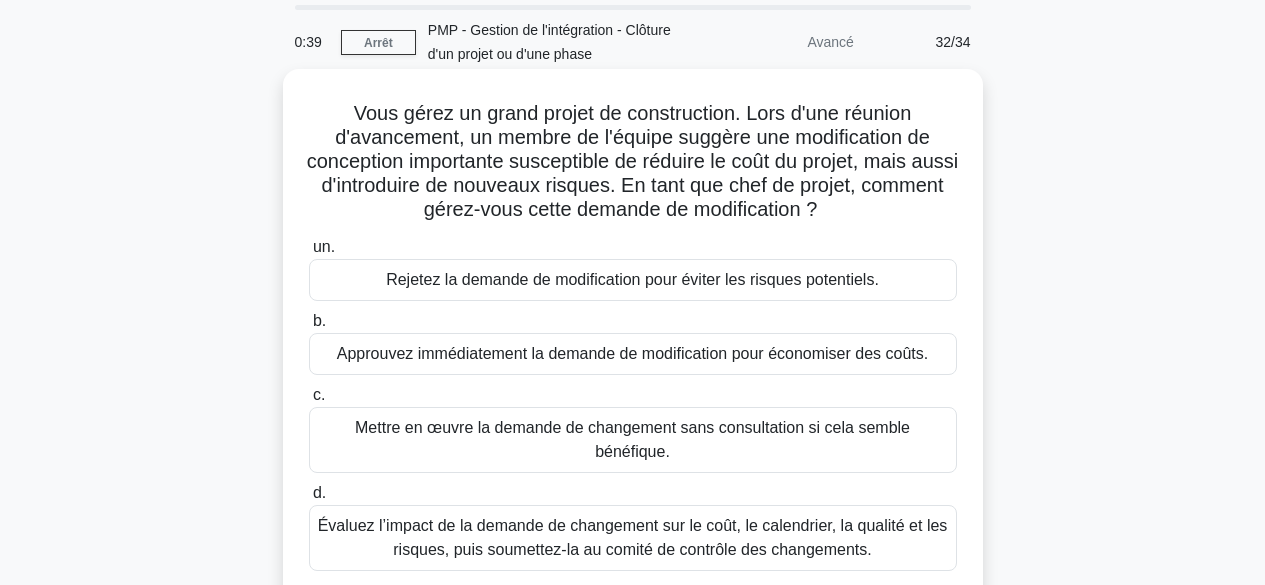 click on "Évaluez l’impact de la demande de changement sur le coût, le calendrier, la qualité et les risques, puis soumettez-la au comité de contrôle des changements." at bounding box center (633, 537) 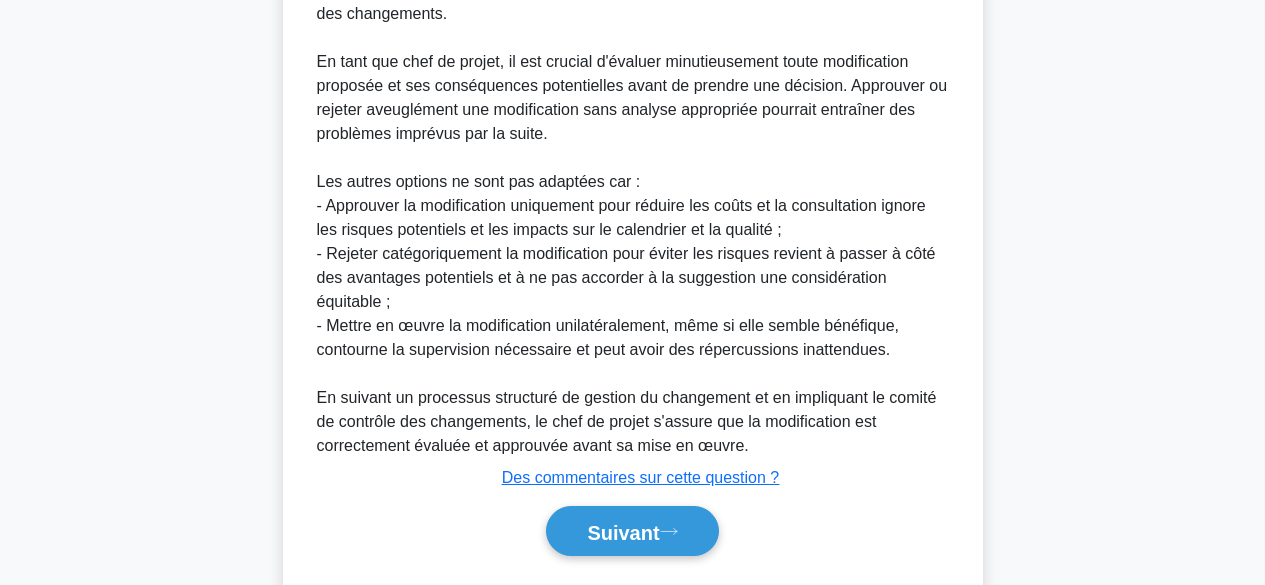 scroll, scrollTop: 775, scrollLeft: 0, axis: vertical 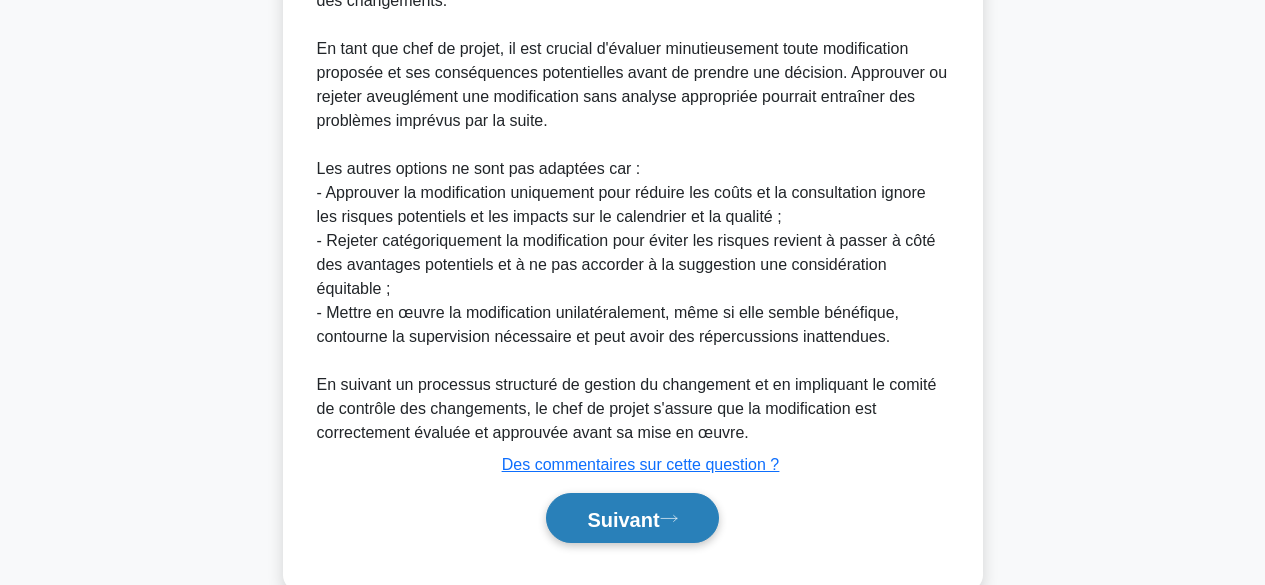 click on "Suivant" at bounding box center (623, 519) 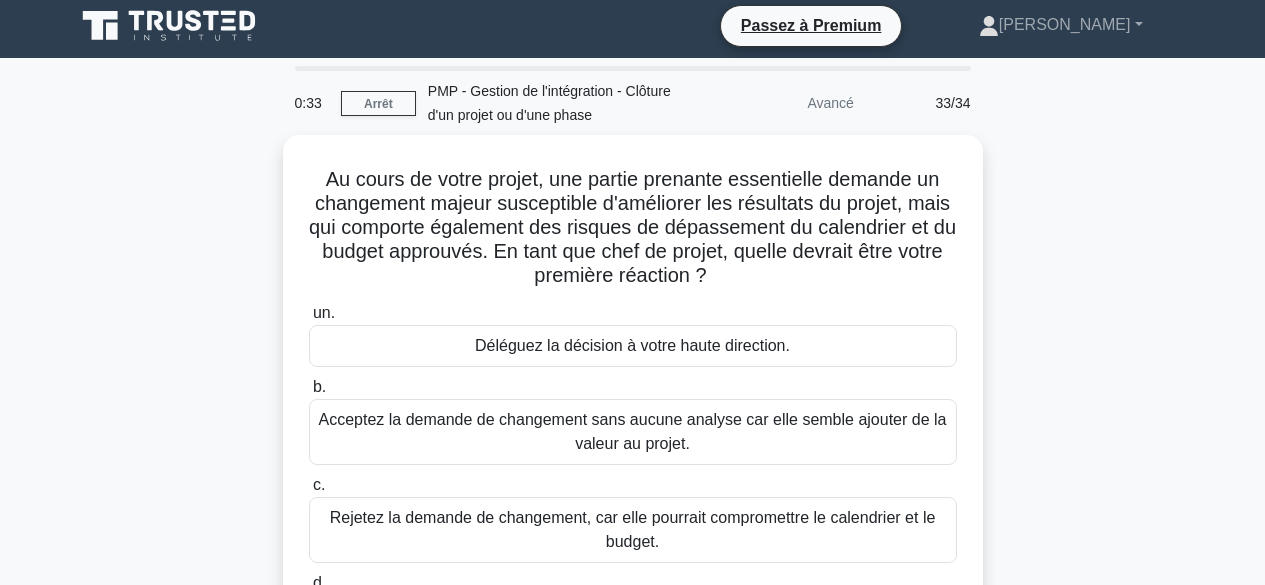 scroll, scrollTop: 2, scrollLeft: 0, axis: vertical 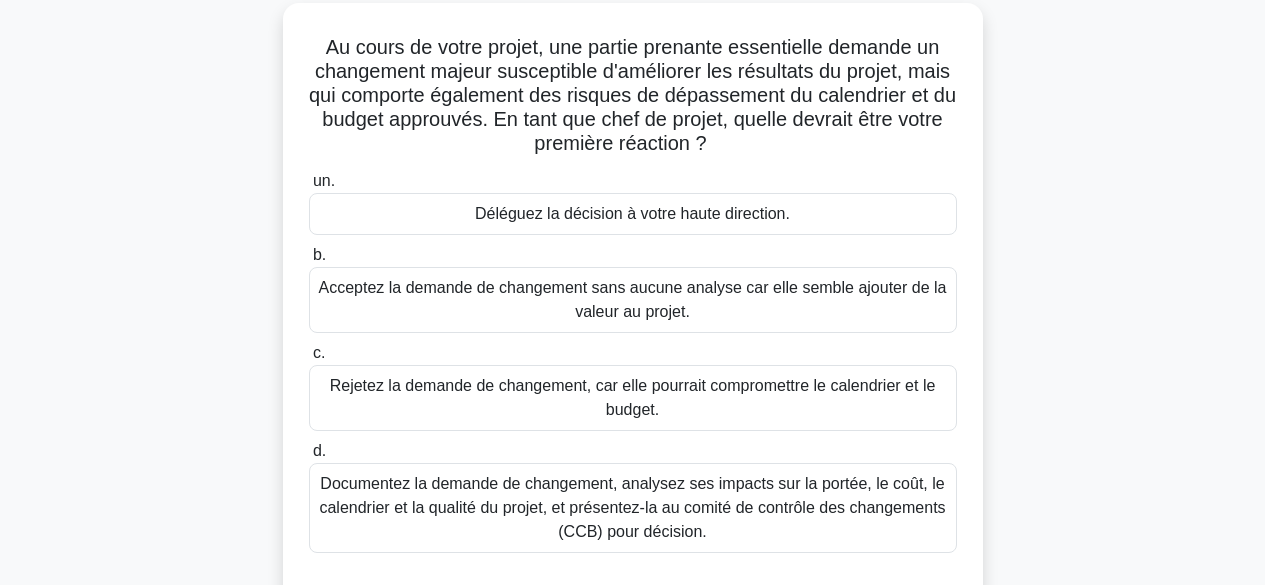 click on "Documentez la demande de changement, analysez ses impacts sur la portée, le coût, le calendrier et la qualité du projet, et présentez-la au comité de contrôle des changements (CCB) pour décision." at bounding box center (632, 507) 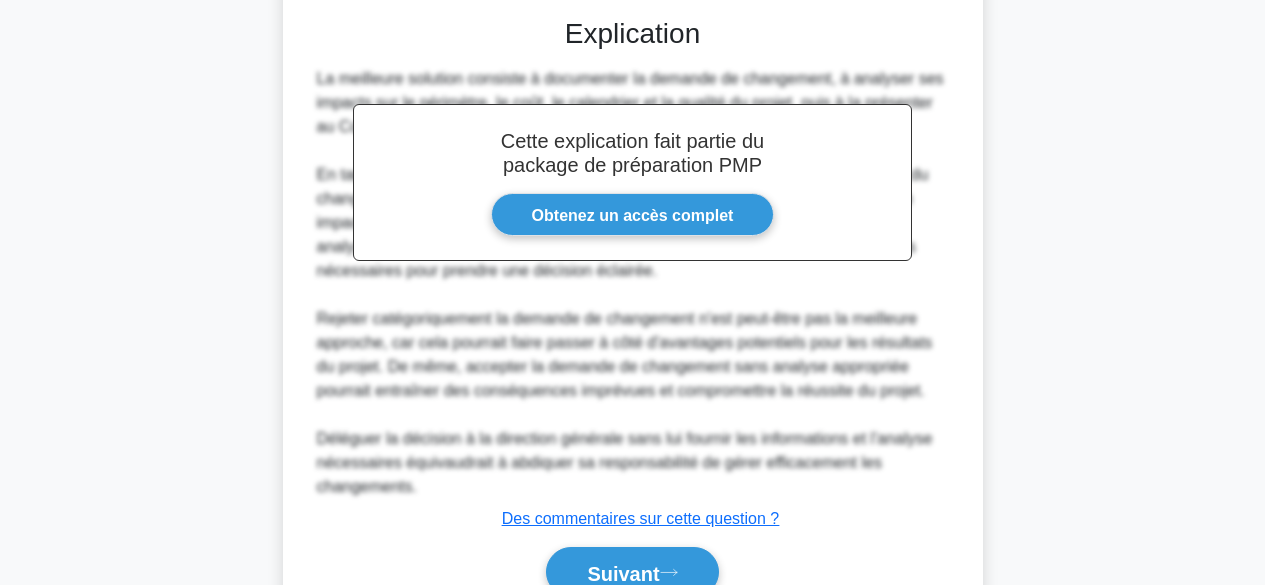 scroll, scrollTop: 753, scrollLeft: 0, axis: vertical 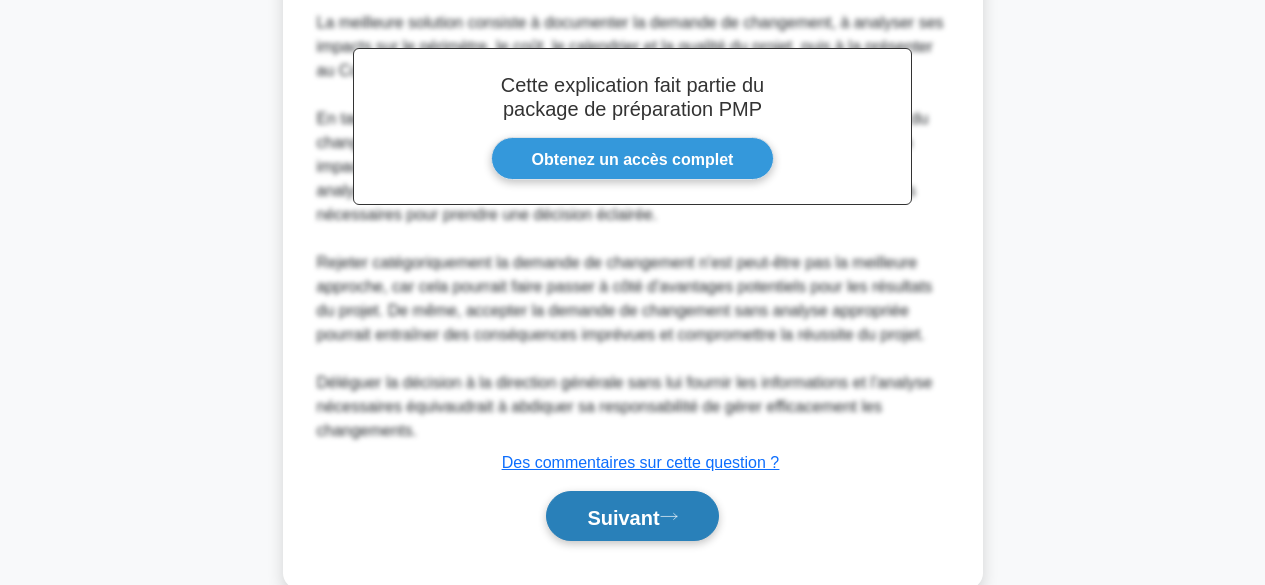 click on "Suivant" at bounding box center (632, 516) 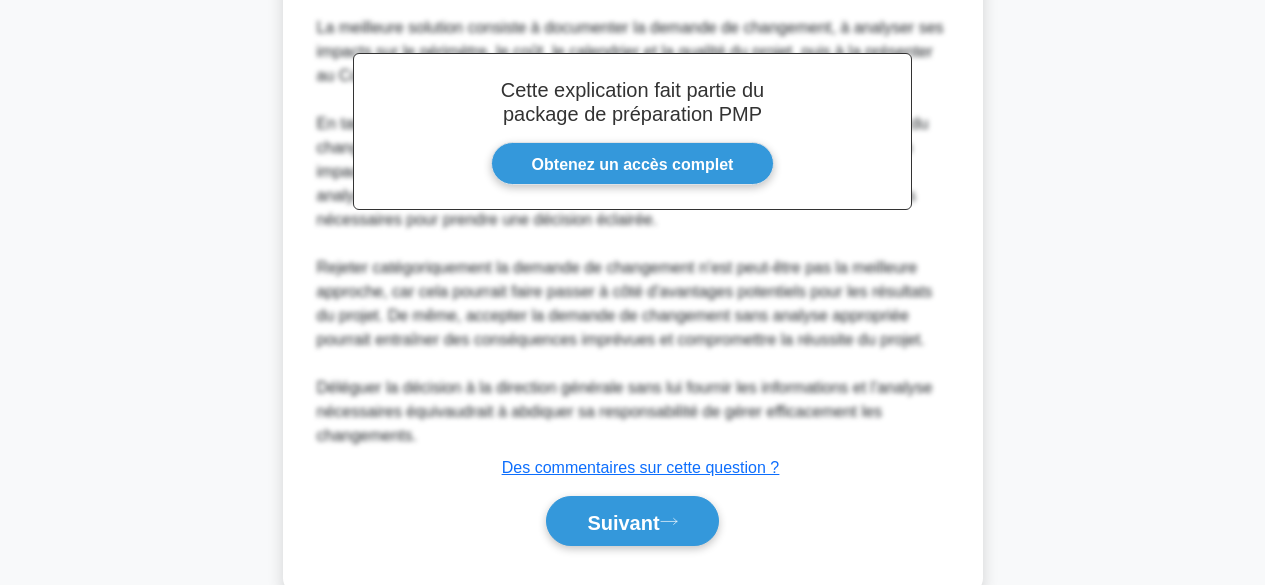 scroll, scrollTop: 495, scrollLeft: 0, axis: vertical 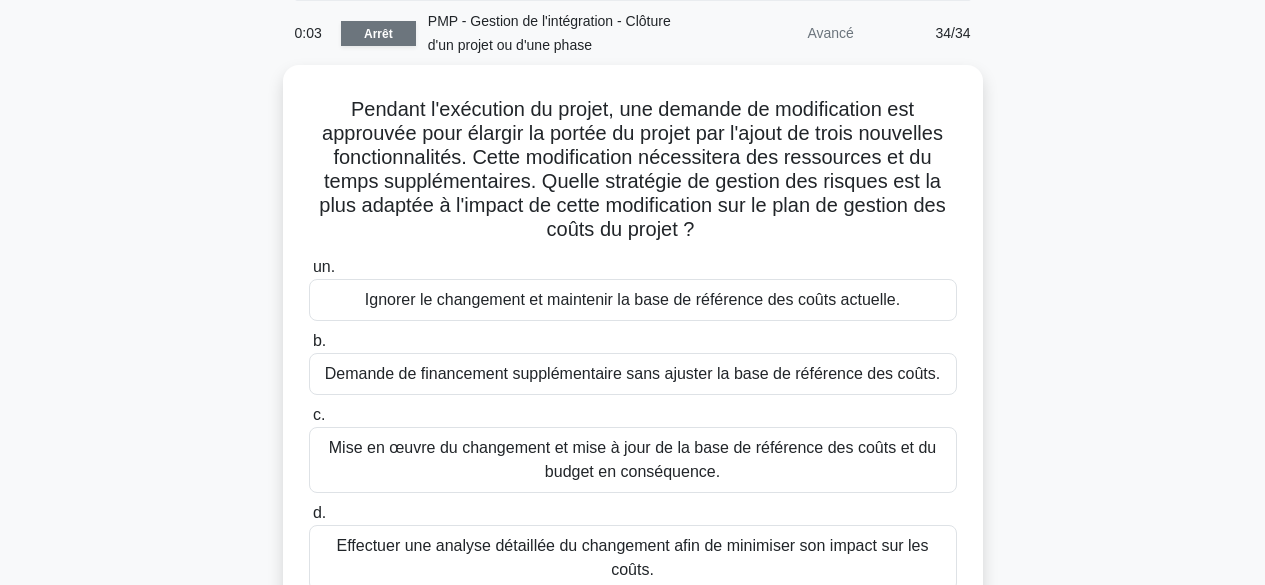 click on "Arrêt" at bounding box center (378, 34) 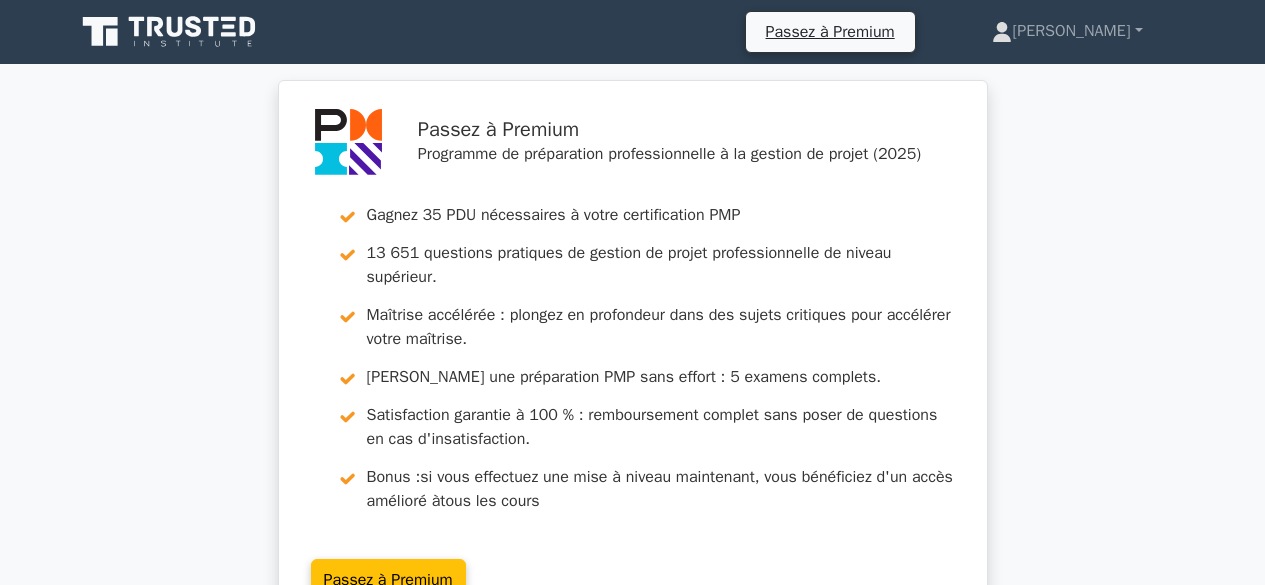 scroll, scrollTop: 0, scrollLeft: 0, axis: both 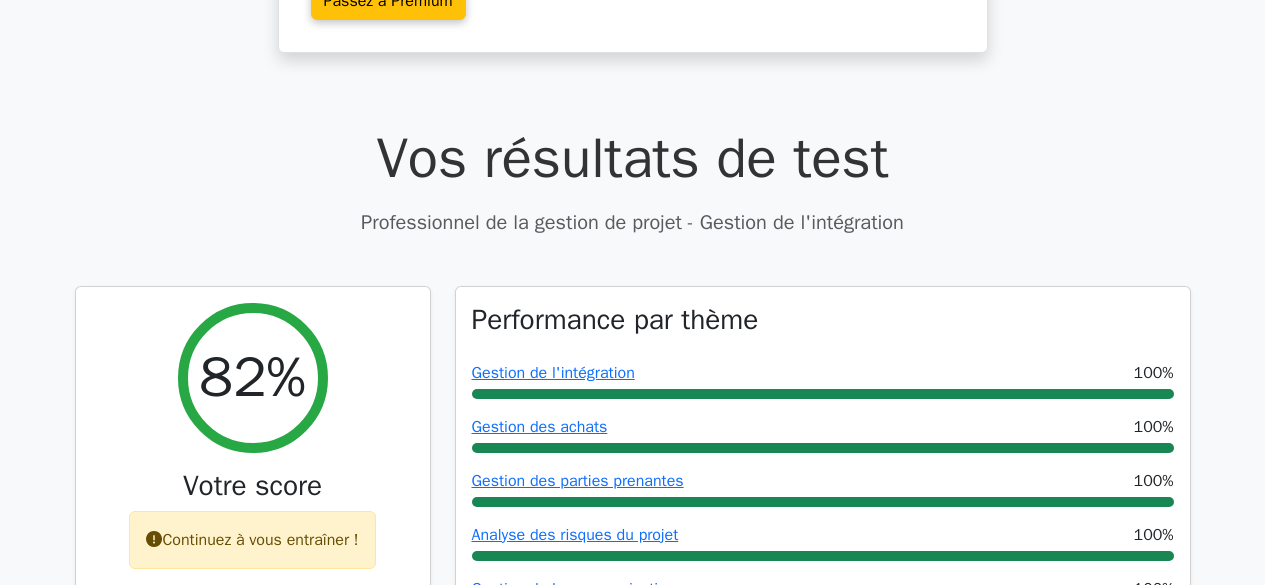 drag, startPoint x: 0, startPoint y: 0, endPoint x: 713, endPoint y: 130, distance: 724.75446 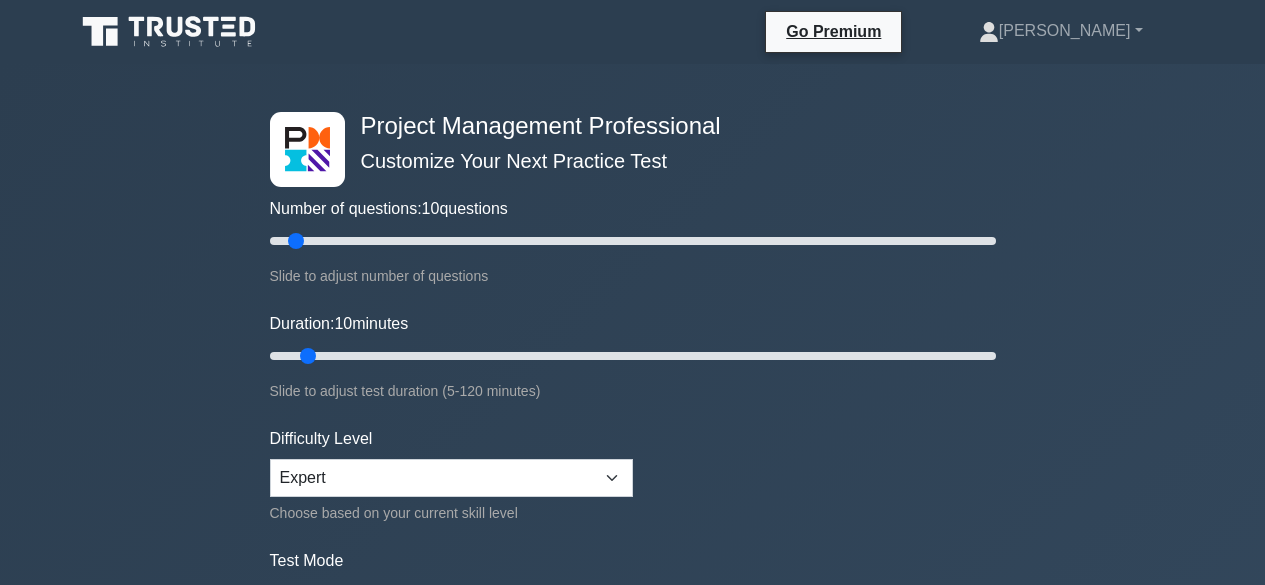 scroll, scrollTop: 1905, scrollLeft: 0, axis: vertical 